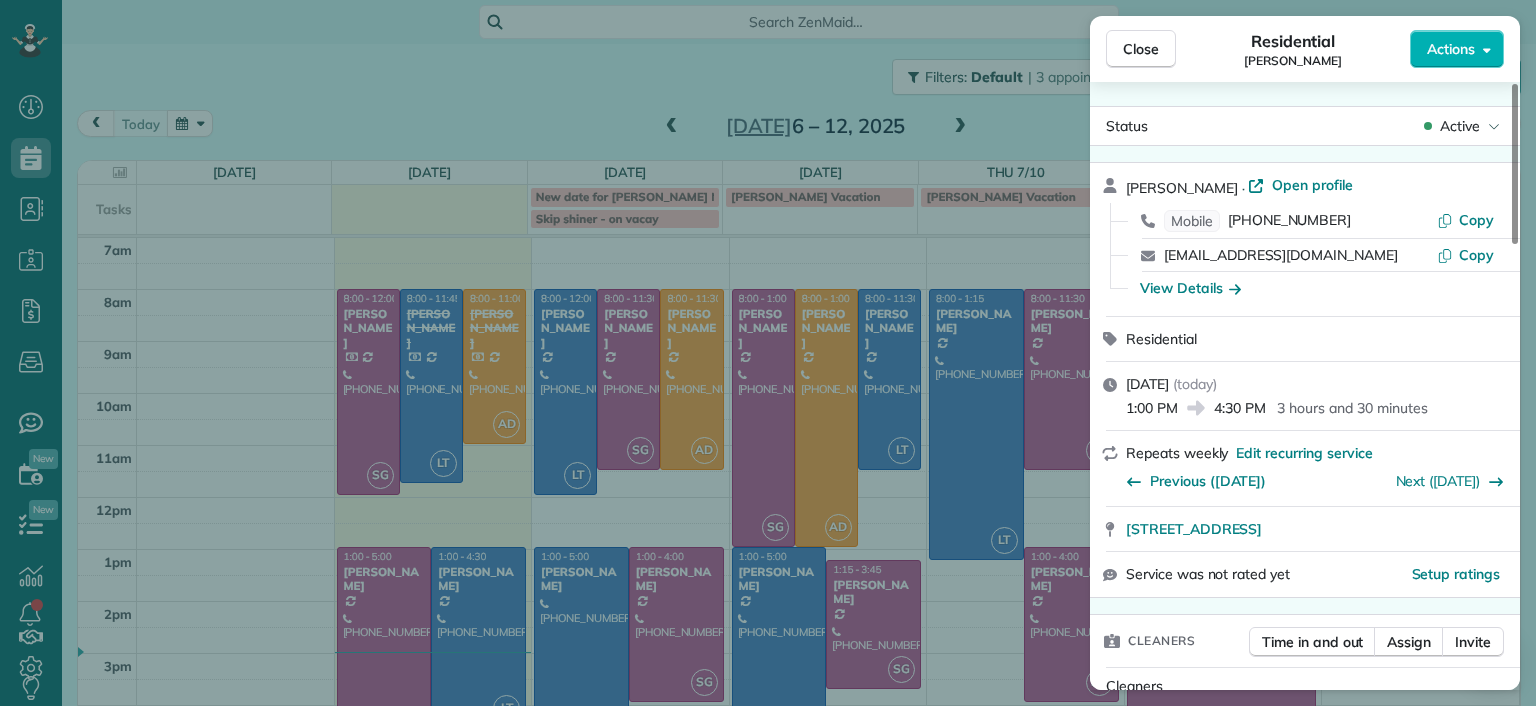 scroll, scrollTop: 0, scrollLeft: 0, axis: both 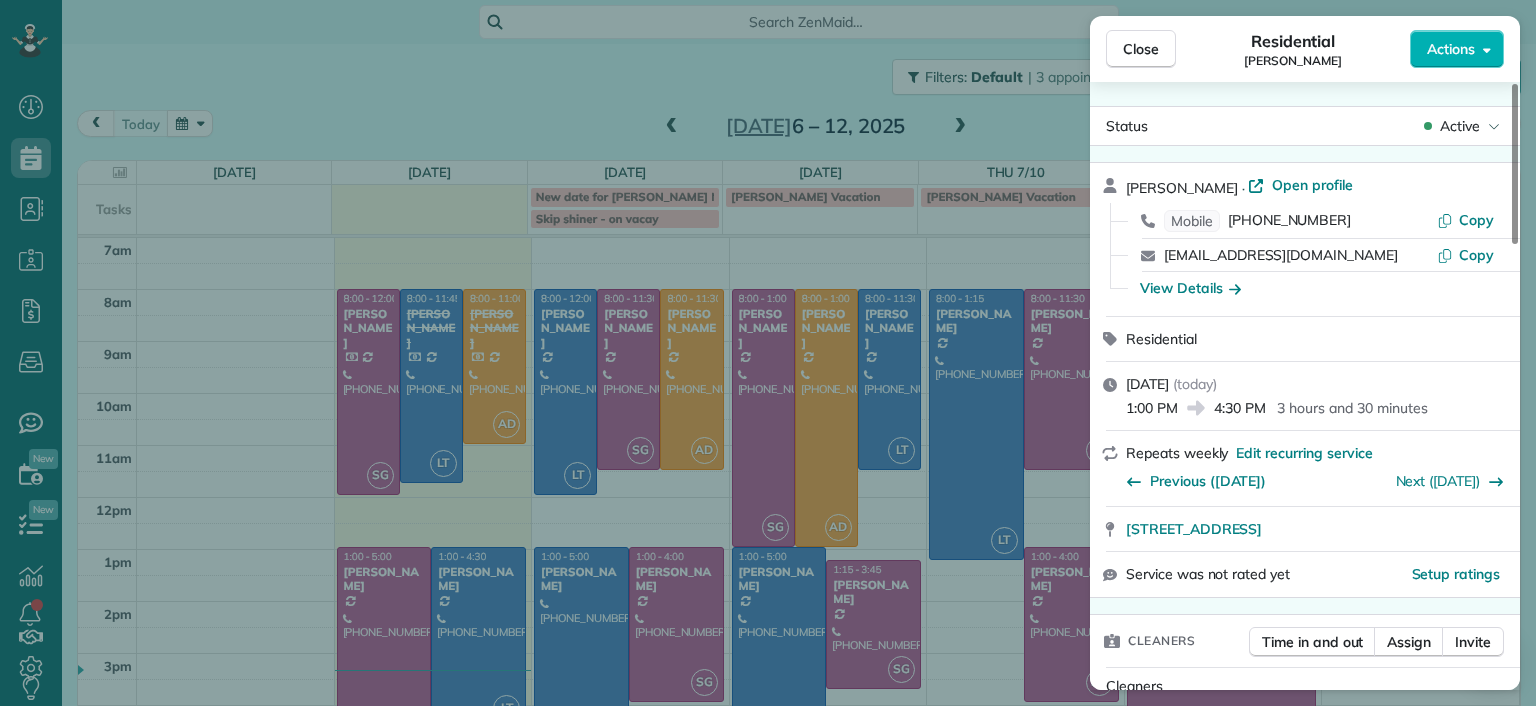 click on "Close Residential Julie Sims Actions Status Active Julie Sims · Open profile Mobile (301) 357-4299 Copy slfloyd07@verizon.net Copy View Details Residential Monday, July 07, 2025 ( today ) 1:00 PM 4:30 PM 3 hours and 30 minutes Repeats weekly Edit recurring service Previous (Jul 05) Next (Jul 19) 1212 Grumman Drive Henrico VA 23229 Service was not rated yet Setup ratings Cleaners Time in and out Assign Invite Cleaners Laura   Thaller 1:00 PM 4:30 PM Checklist Try Now Keep this appointment up to your standards. Stay on top of every detail, keep your cleaners organised, and your client happy. Assign a checklist Watch a 5 min demo Billing Billing actions Price $0.00 Overcharge $0.00 Discount $0.00 Coupon discount - Primary tax - Secondary tax - Total appointment price $0.00 Tips collected New feature! $0.00 Mark as paid Total including tip $0.00 Get paid online in no-time! Send an invoice and reward your cleaners with tips Charge customer credit card Appointment custom fields Man Hours 3.5 Man hours - Work items" at bounding box center (768, 353) 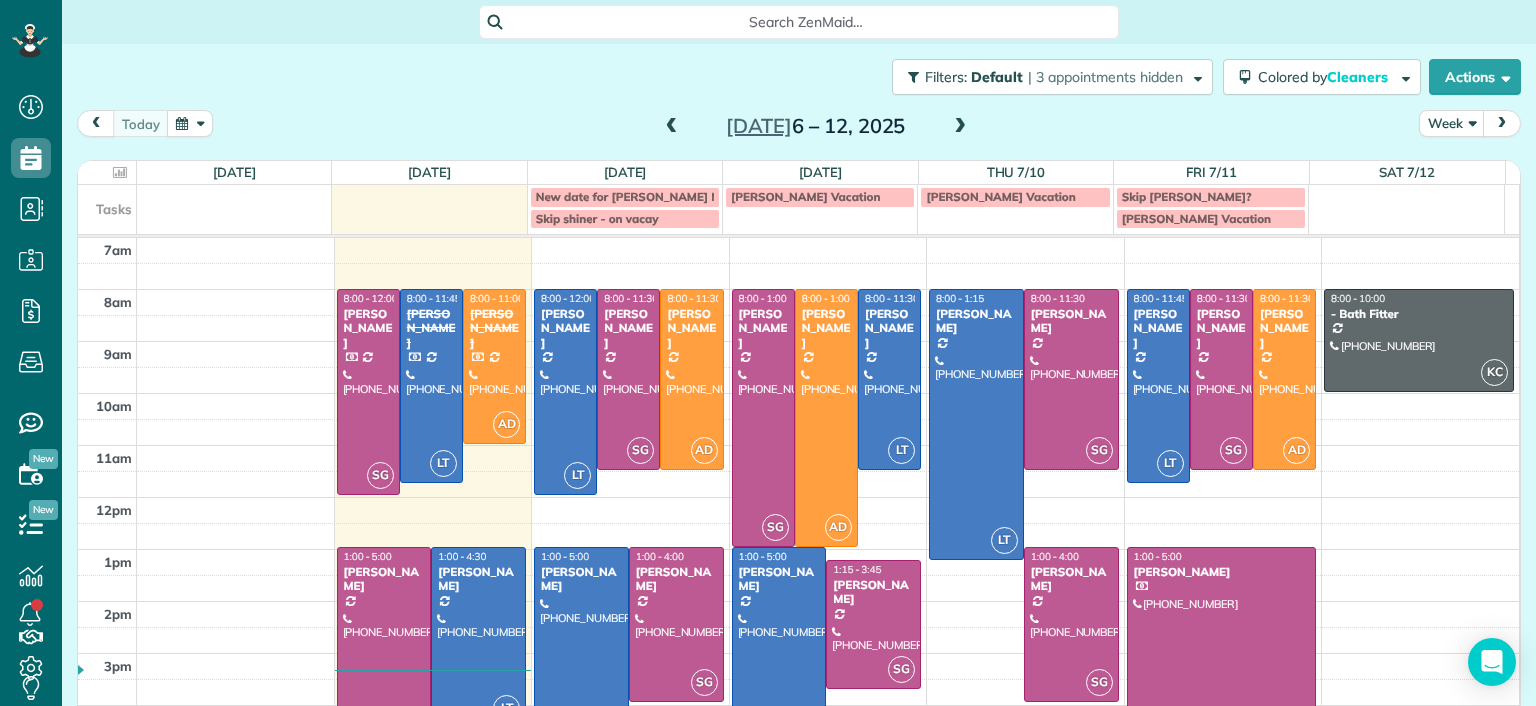 click at bounding box center [960, 127] 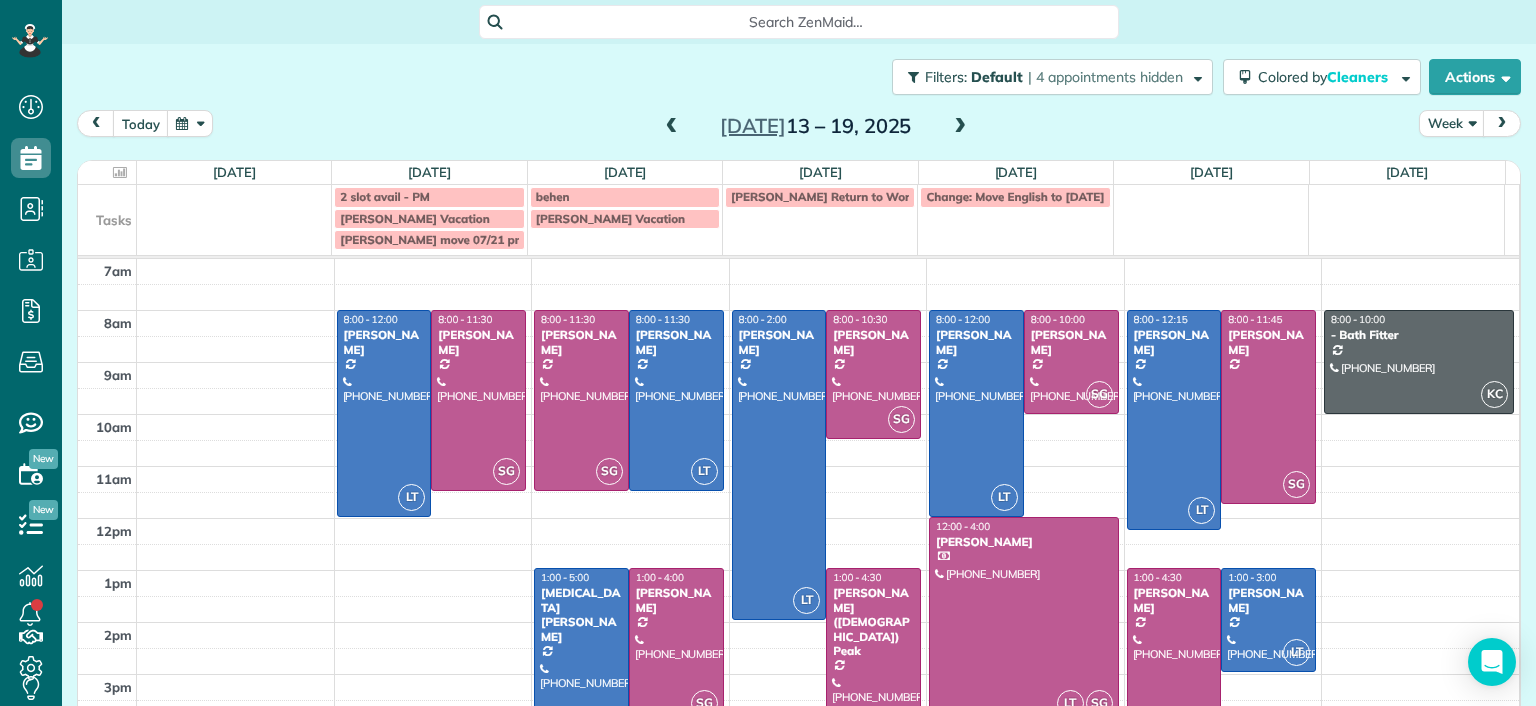 click at bounding box center [672, 127] 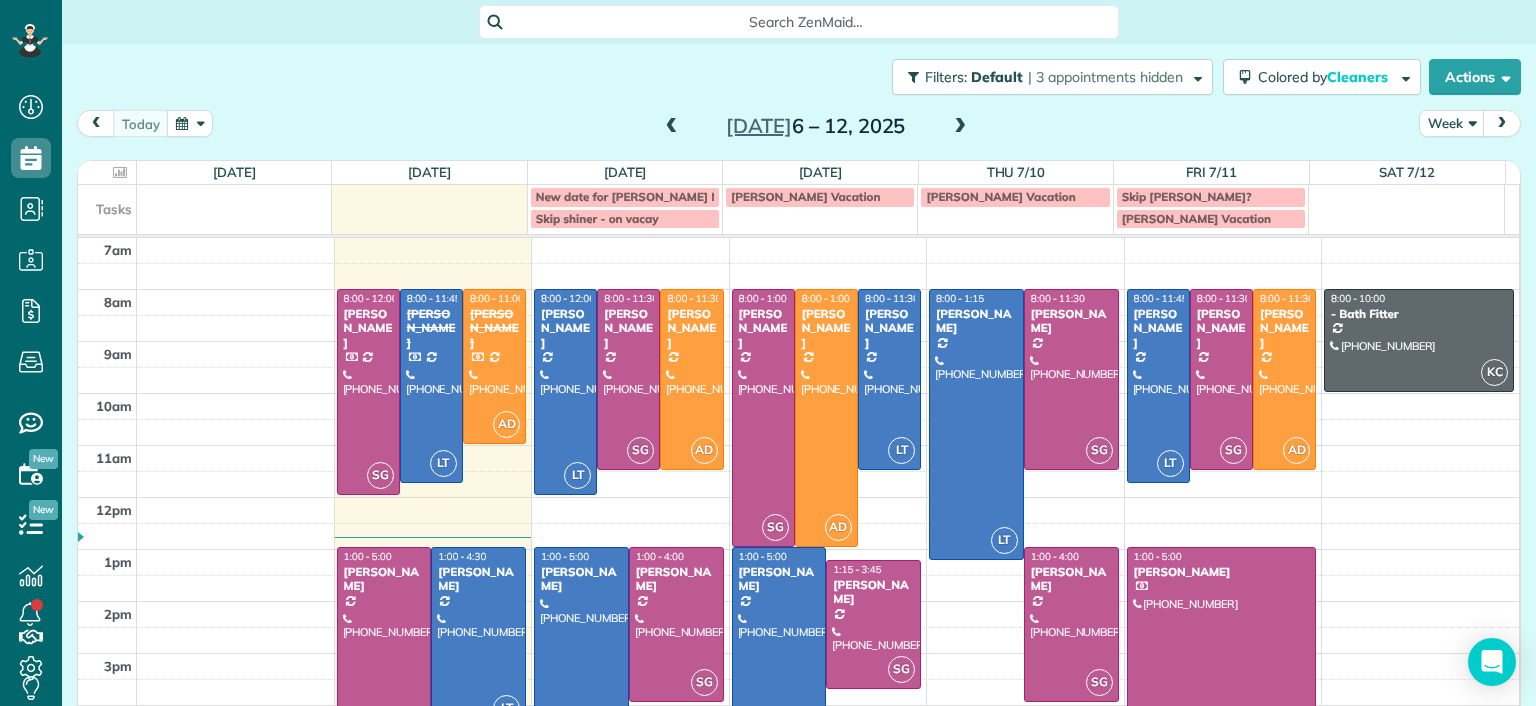 click at bounding box center [960, 127] 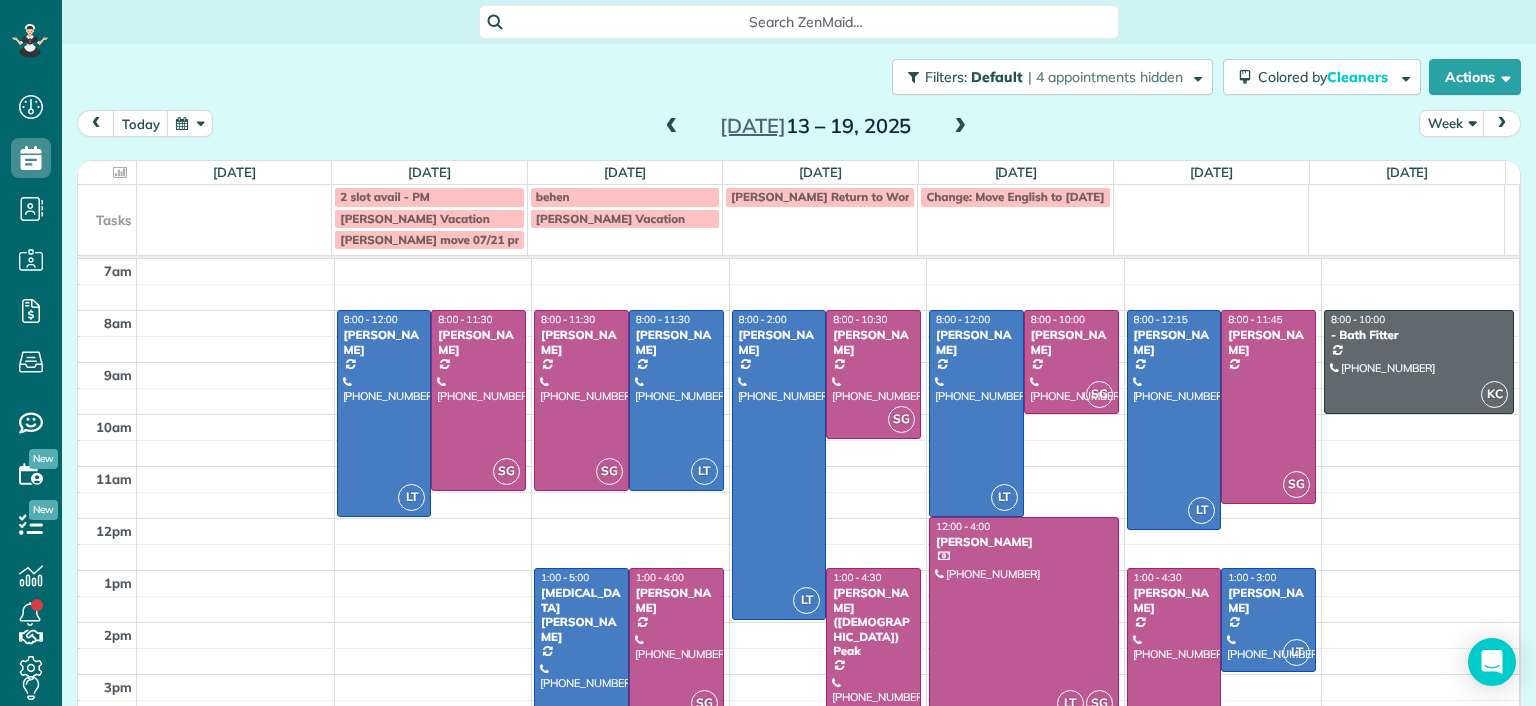 click at bounding box center (960, 127) 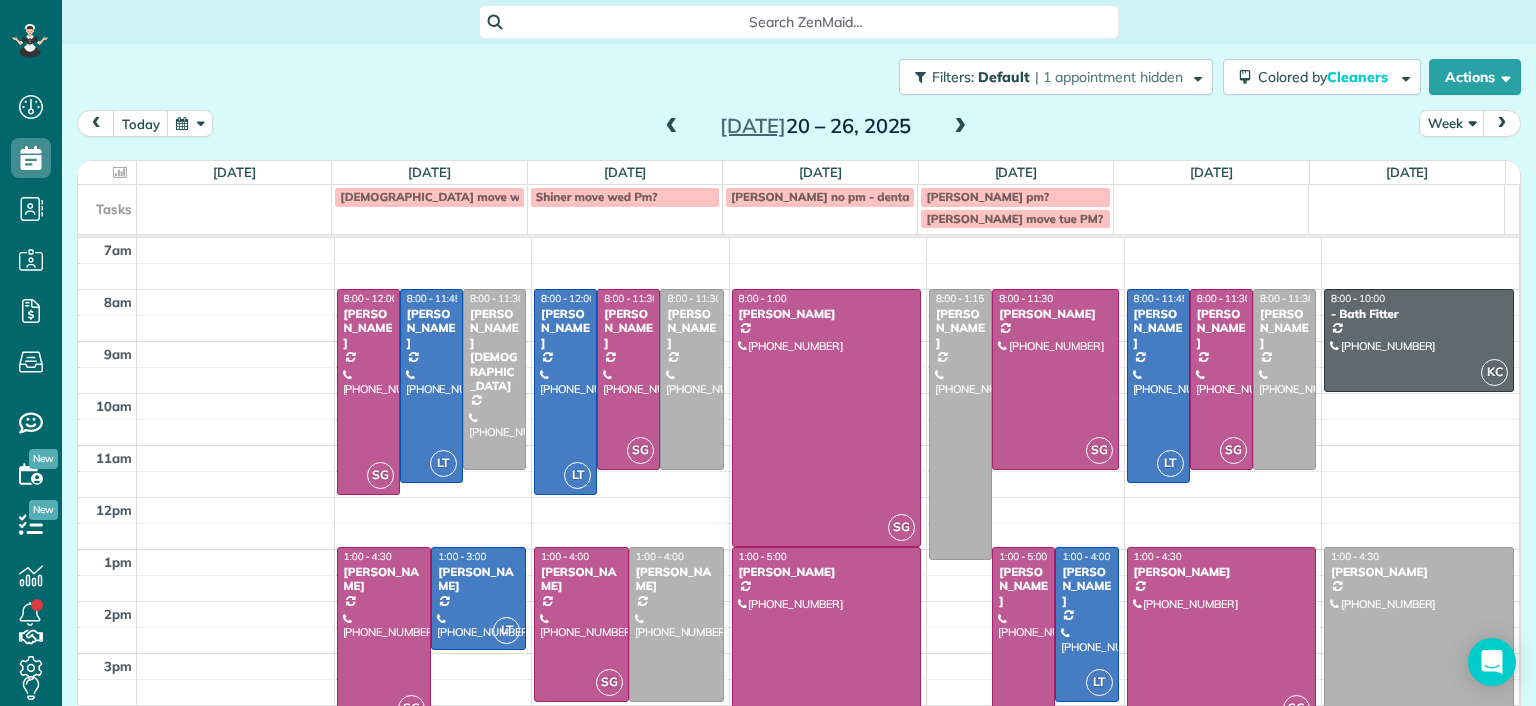 click at bounding box center [960, 127] 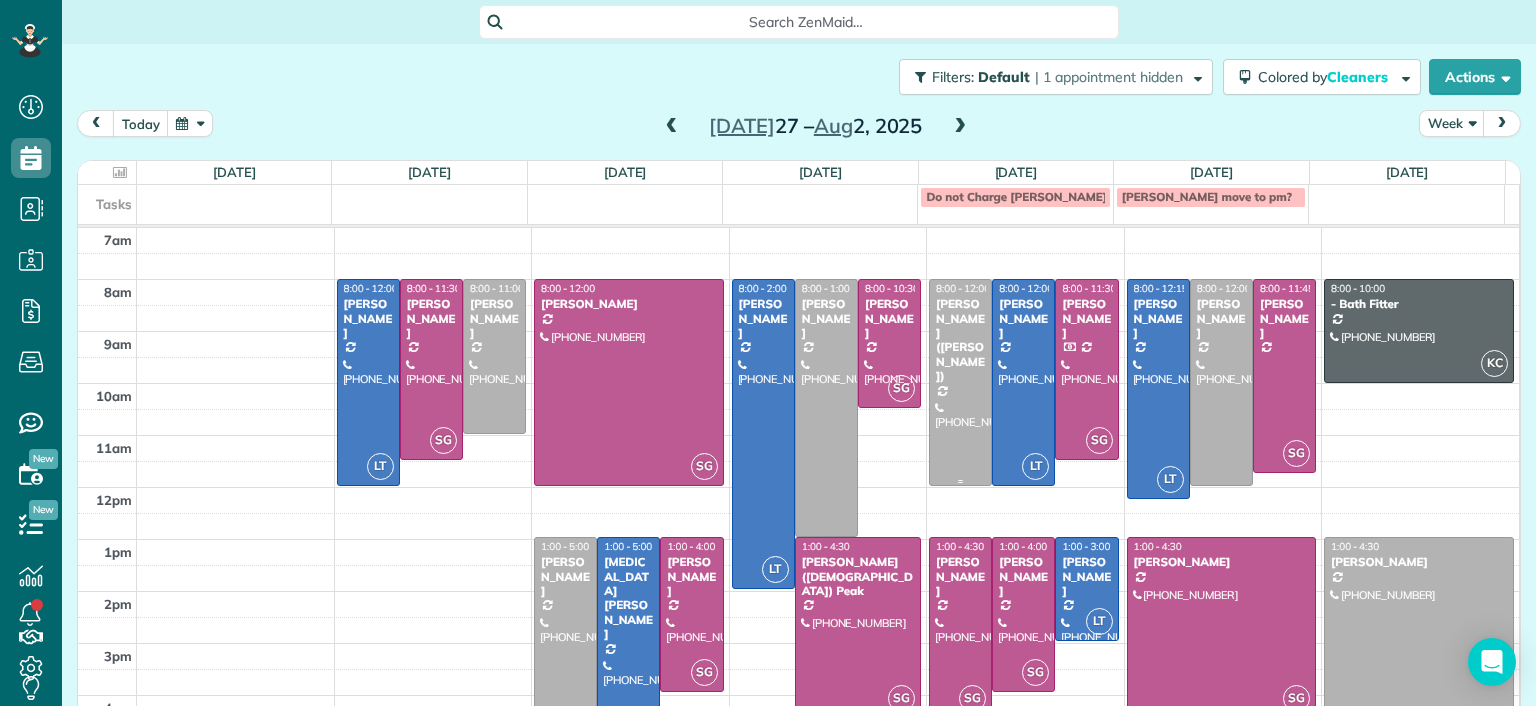 click at bounding box center [960, 382] 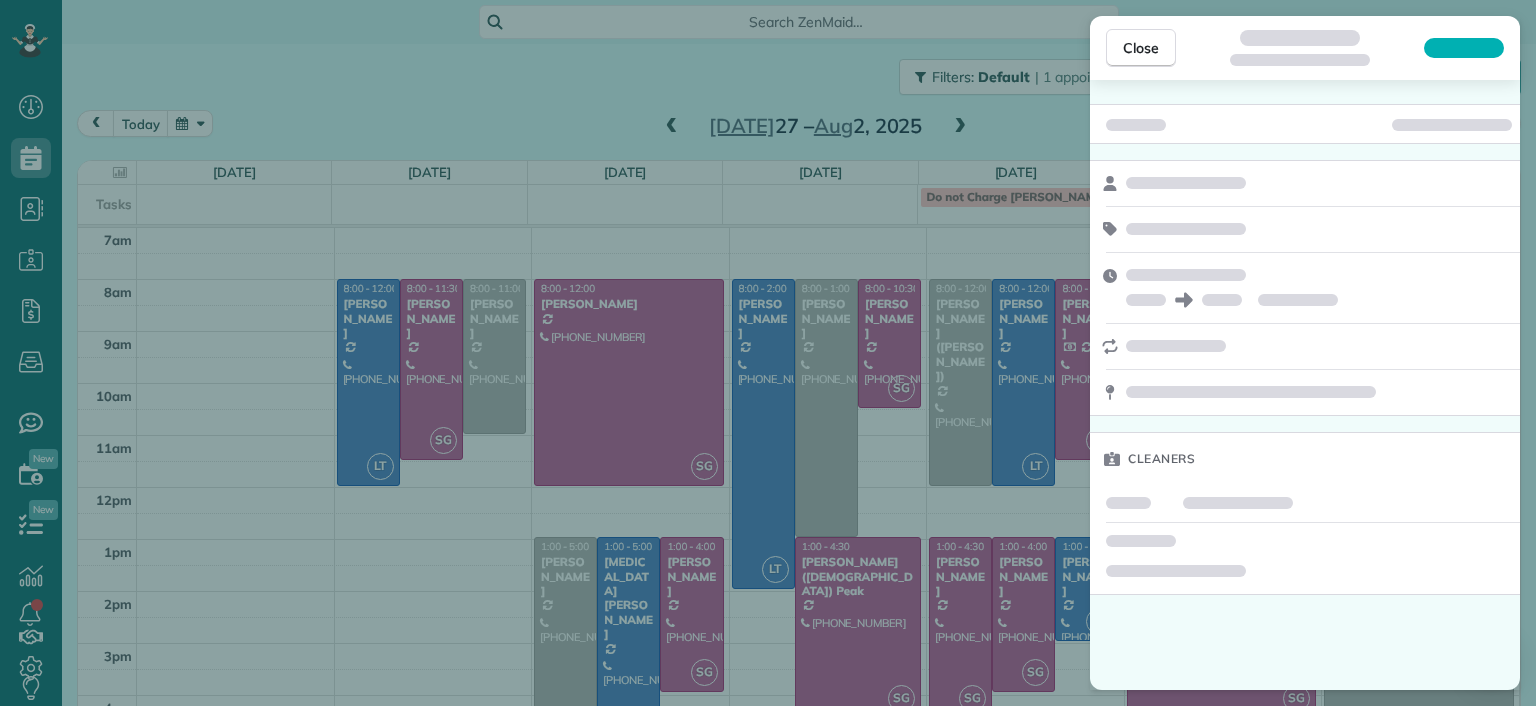 click on "Close   Cleaners" at bounding box center (768, 353) 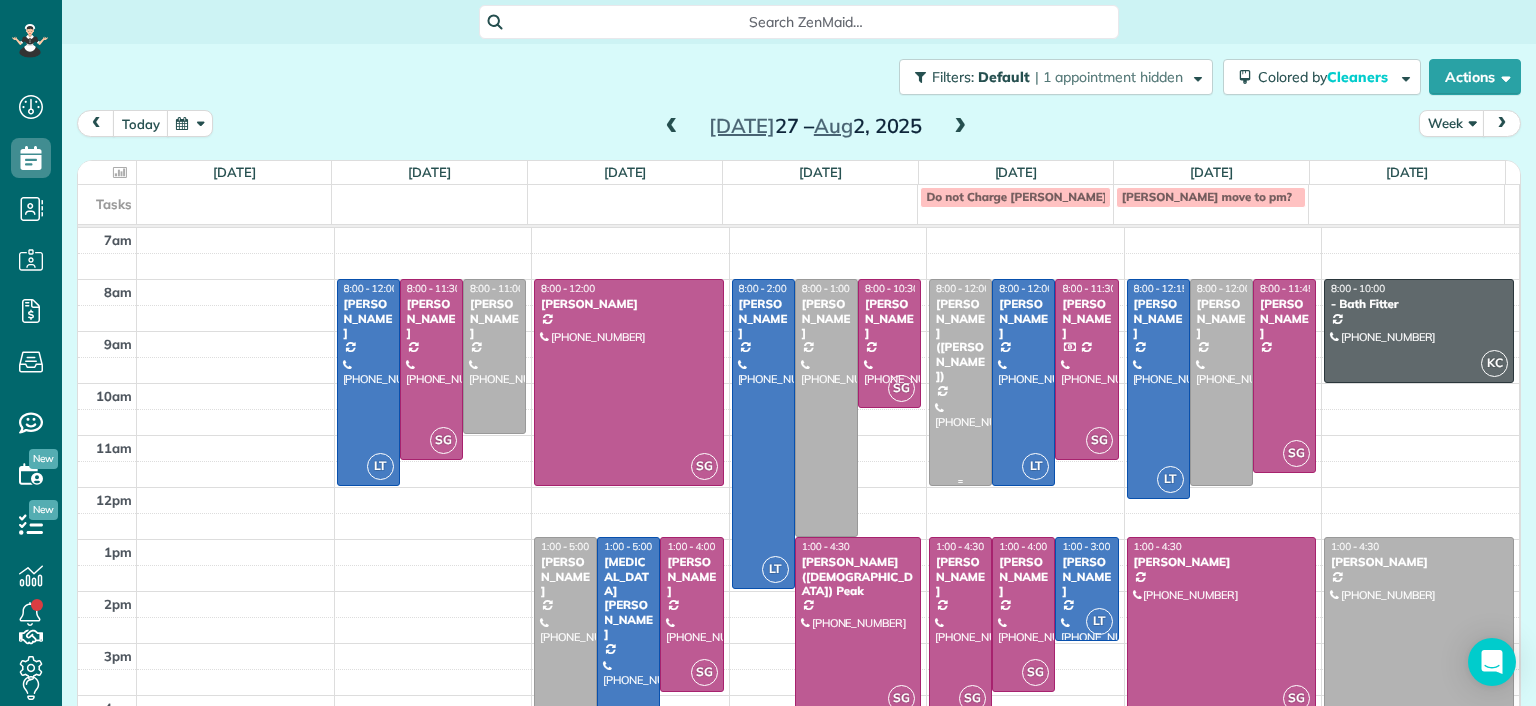 click at bounding box center [960, 382] 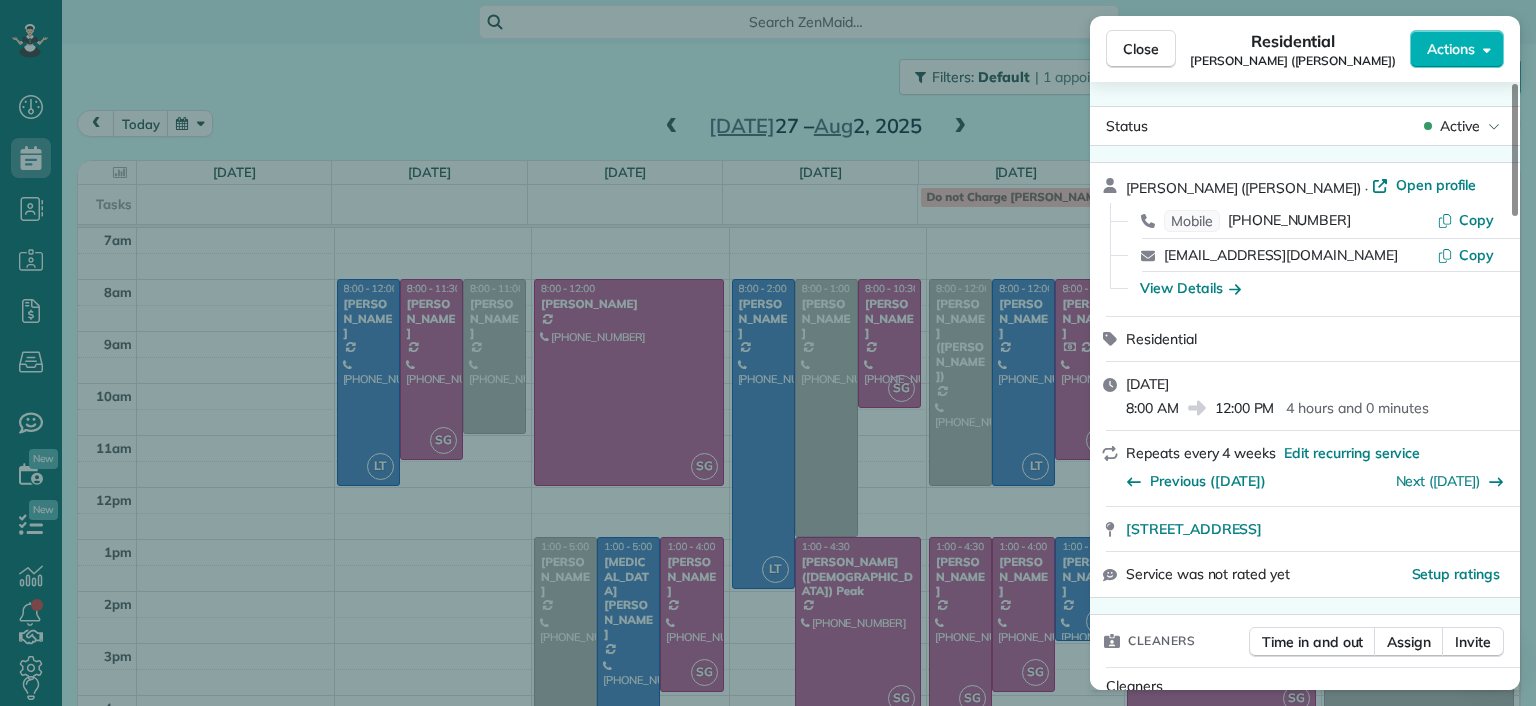 click on "Close Residential Chris Ludwig (Harrison) Actions Status Active Chris Ludwig (Harrison) · Open profile Mobile (804) 878-2272 Copy ludwigia.jc@gmail.com Copy View Details Residential Thursday, July 31, 2025 8:00 AM 12:00 PM 4 hours and 0 minutes Repeats every 4 weeks Edit recurring service Previous (Jul 03) Next (Aug 28) 19444 Running Cedar Lane Maidens VA 23102 Service was not rated yet Setup ratings Cleaners Time in and out Assign Invite Cleaners No cleaners assigned yet Checklist Try Now Keep this appointment up to your standards. Stay on top of every detail, keep your cleaners organised, and your client happy. Assign a checklist Watch a 5 min demo Billing Billing actions Price $221.00 Overcharge $0.00 Discount $0.00 Coupon discount - Primary tax - Secondary tax - Total appointment price $221.00 Tips collected New feature! $0.00 Unpaid Mark as paid Total including tip $221.00 Get paid online in no-time! Send an invoice and reward your cleaners with tips Charge customer credit card Appointment custom fields" at bounding box center (768, 353) 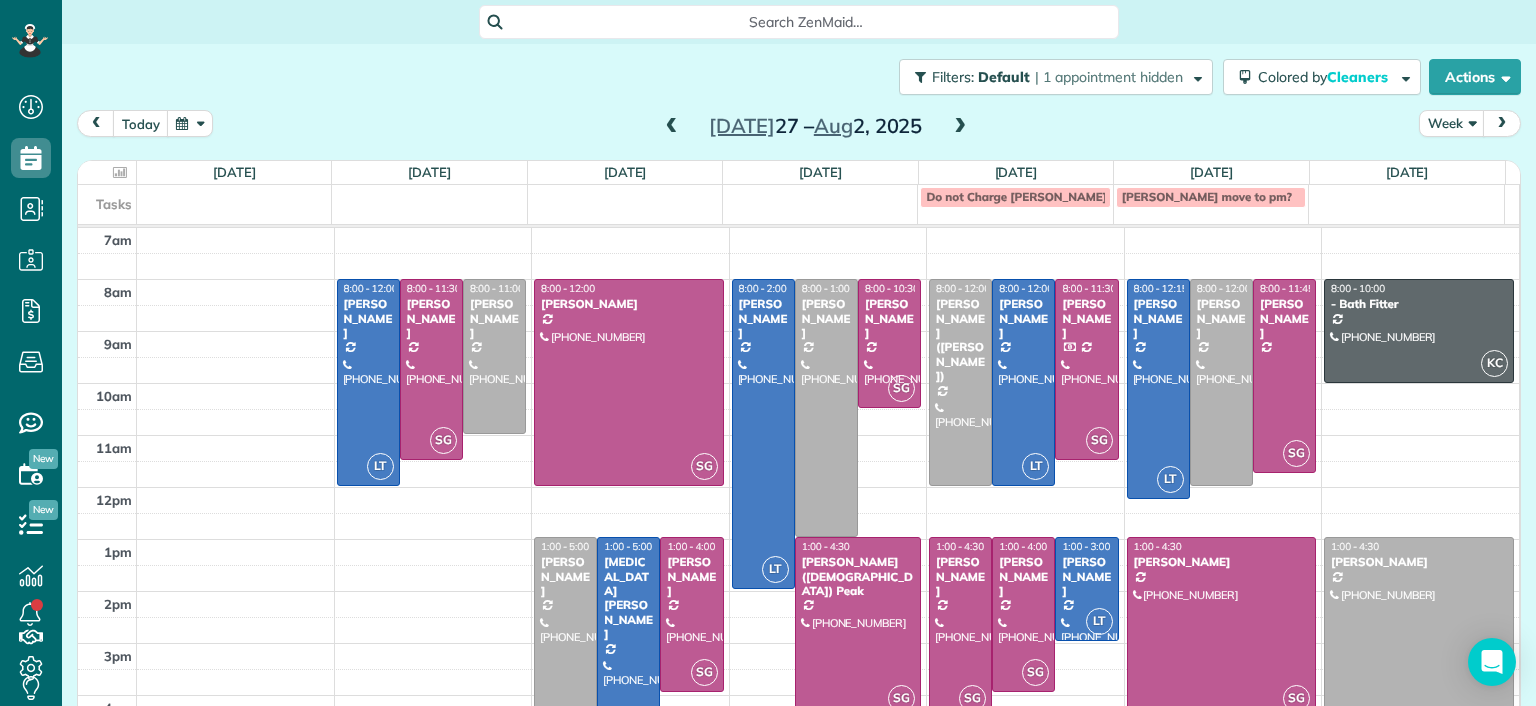click at bounding box center (672, 127) 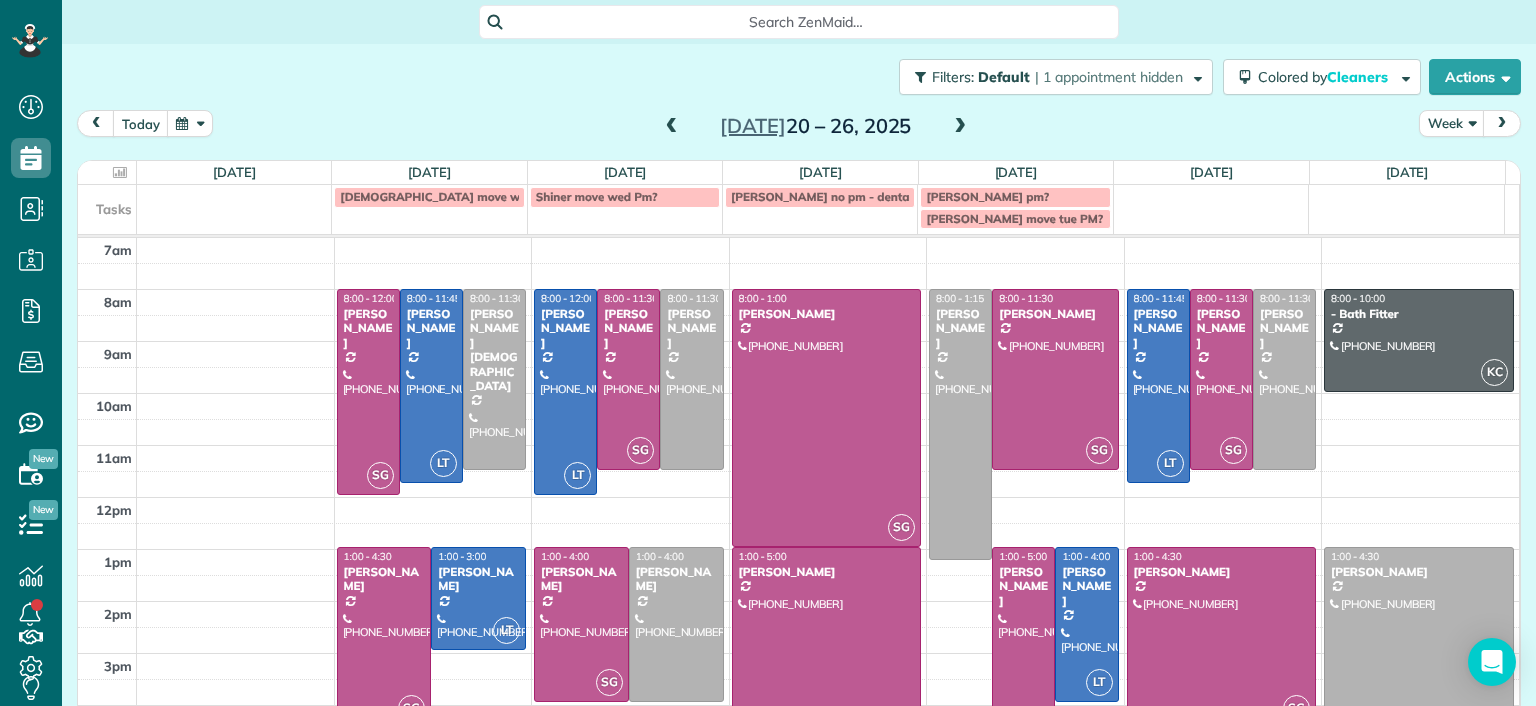 click at bounding box center [672, 127] 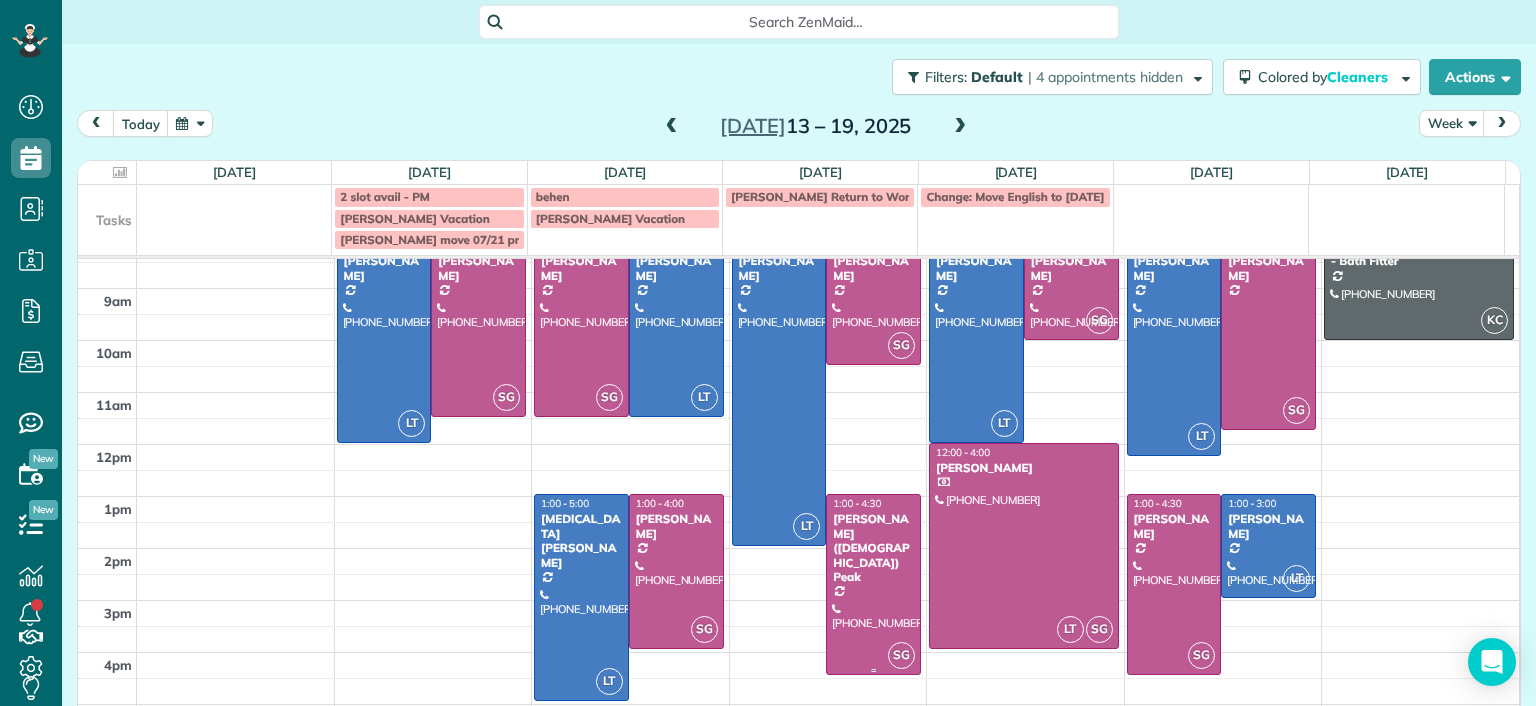 scroll, scrollTop: 0, scrollLeft: 0, axis: both 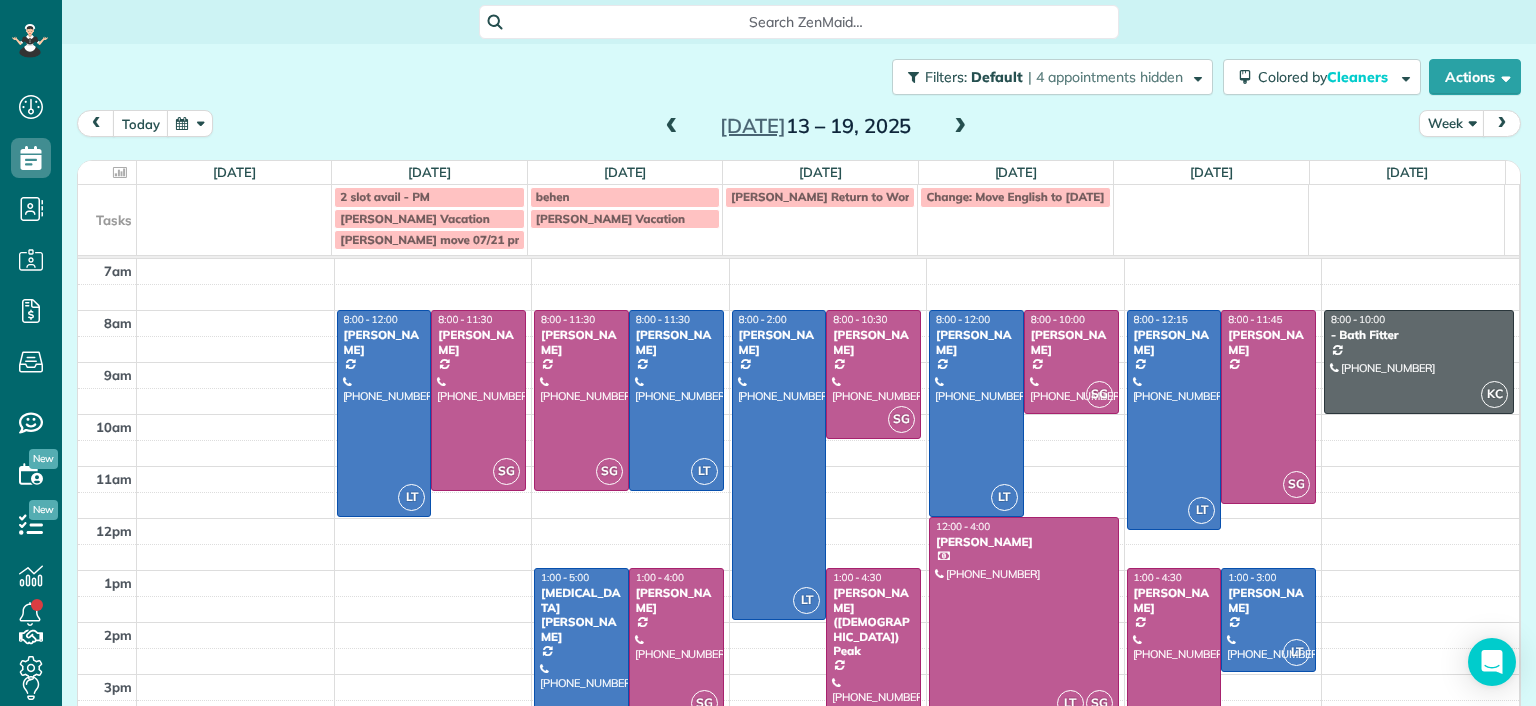click at bounding box center (960, 127) 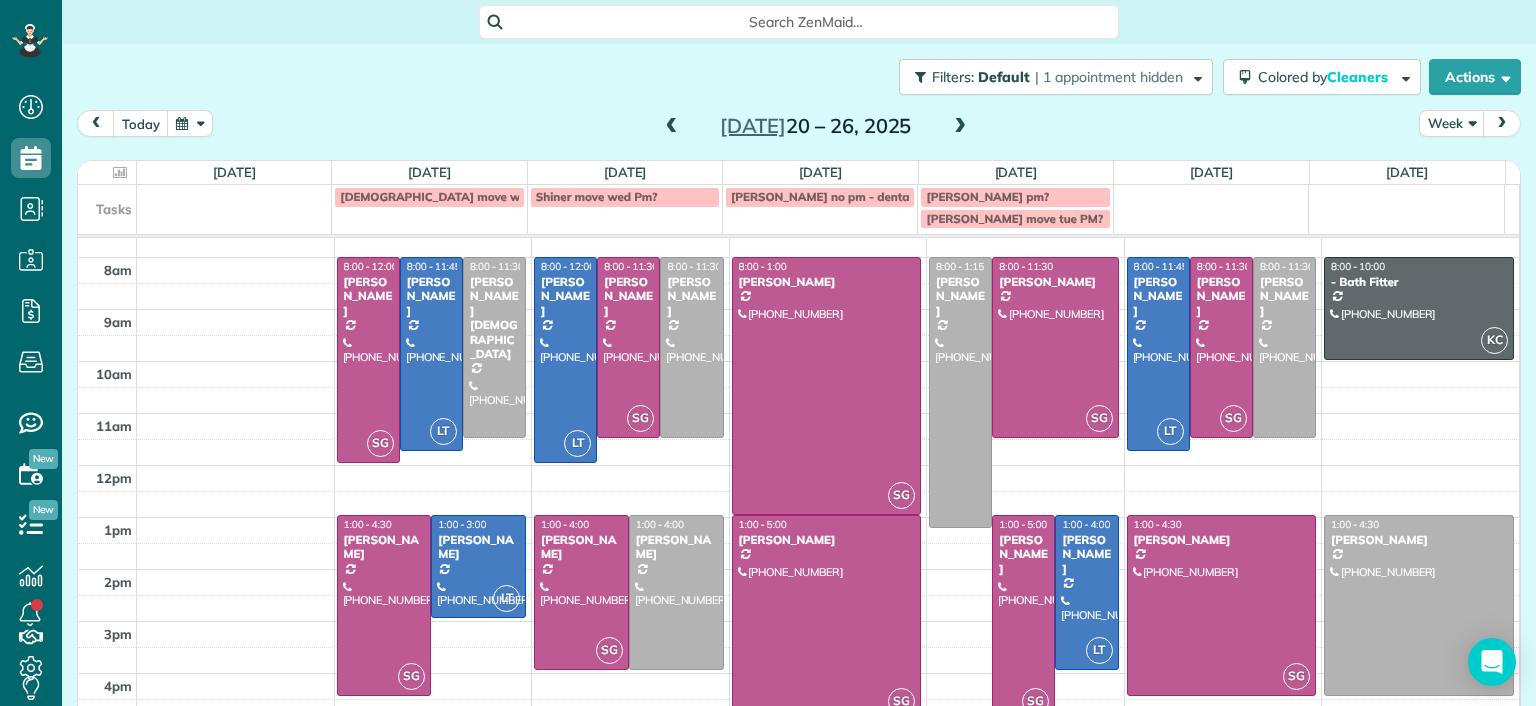 scroll, scrollTop: 0, scrollLeft: 0, axis: both 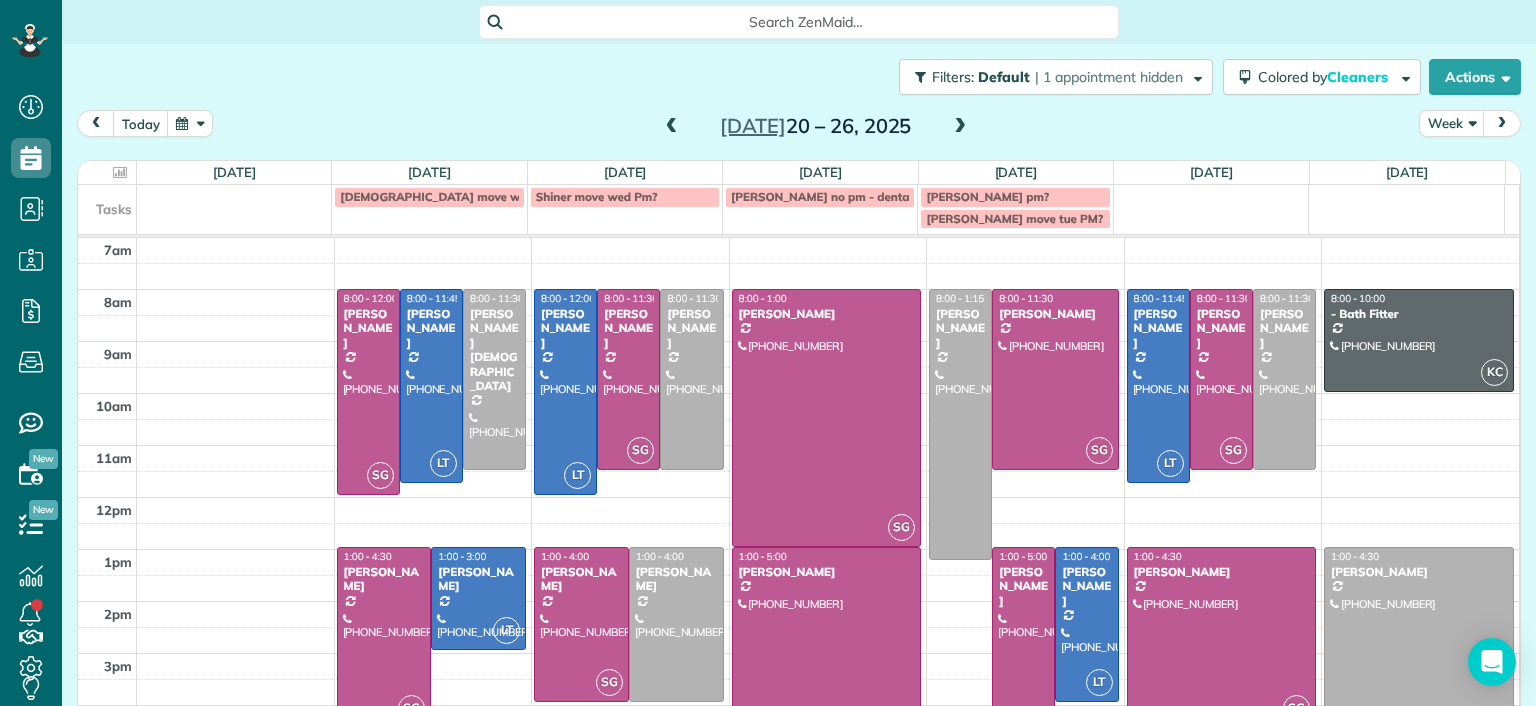 click on "Jul  20 – 26, 2025" at bounding box center (816, 126) 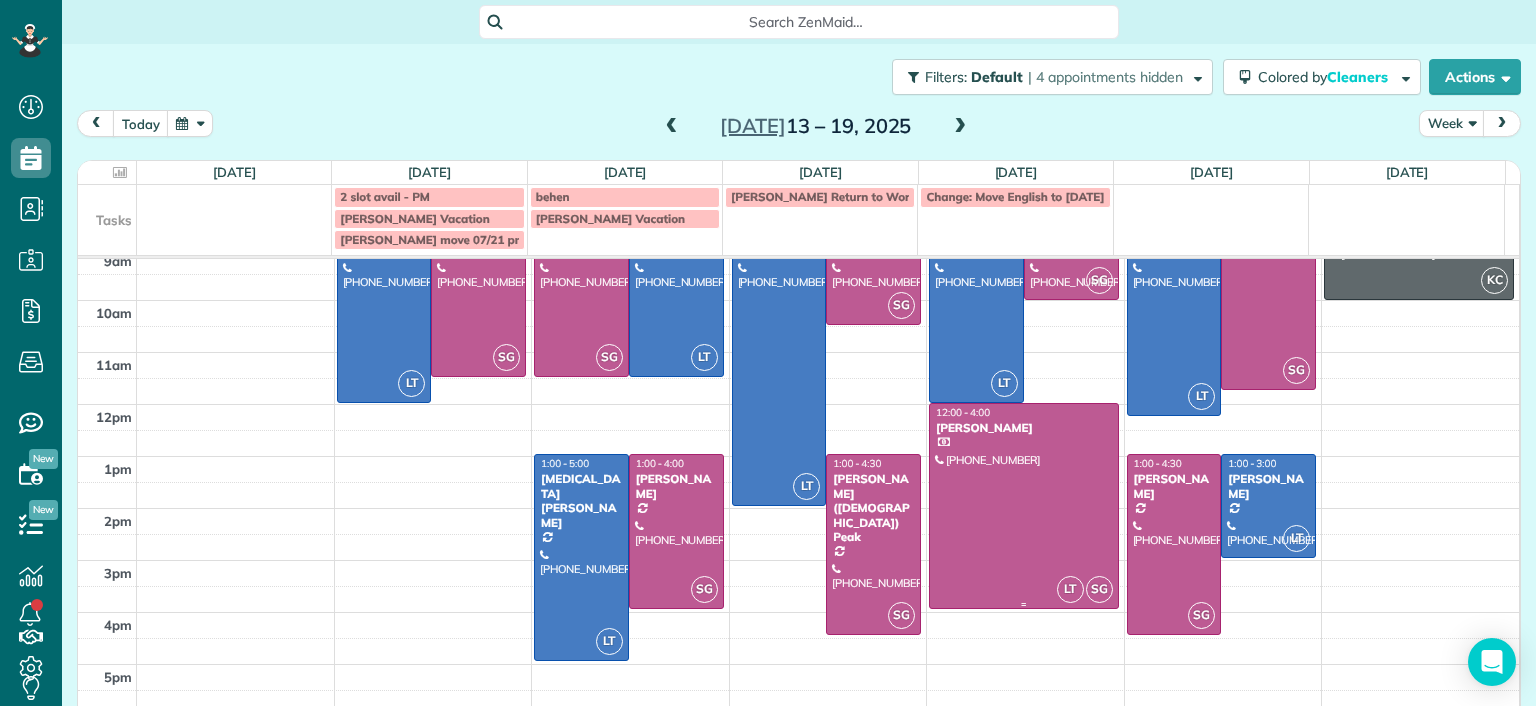 scroll, scrollTop: 115, scrollLeft: 0, axis: vertical 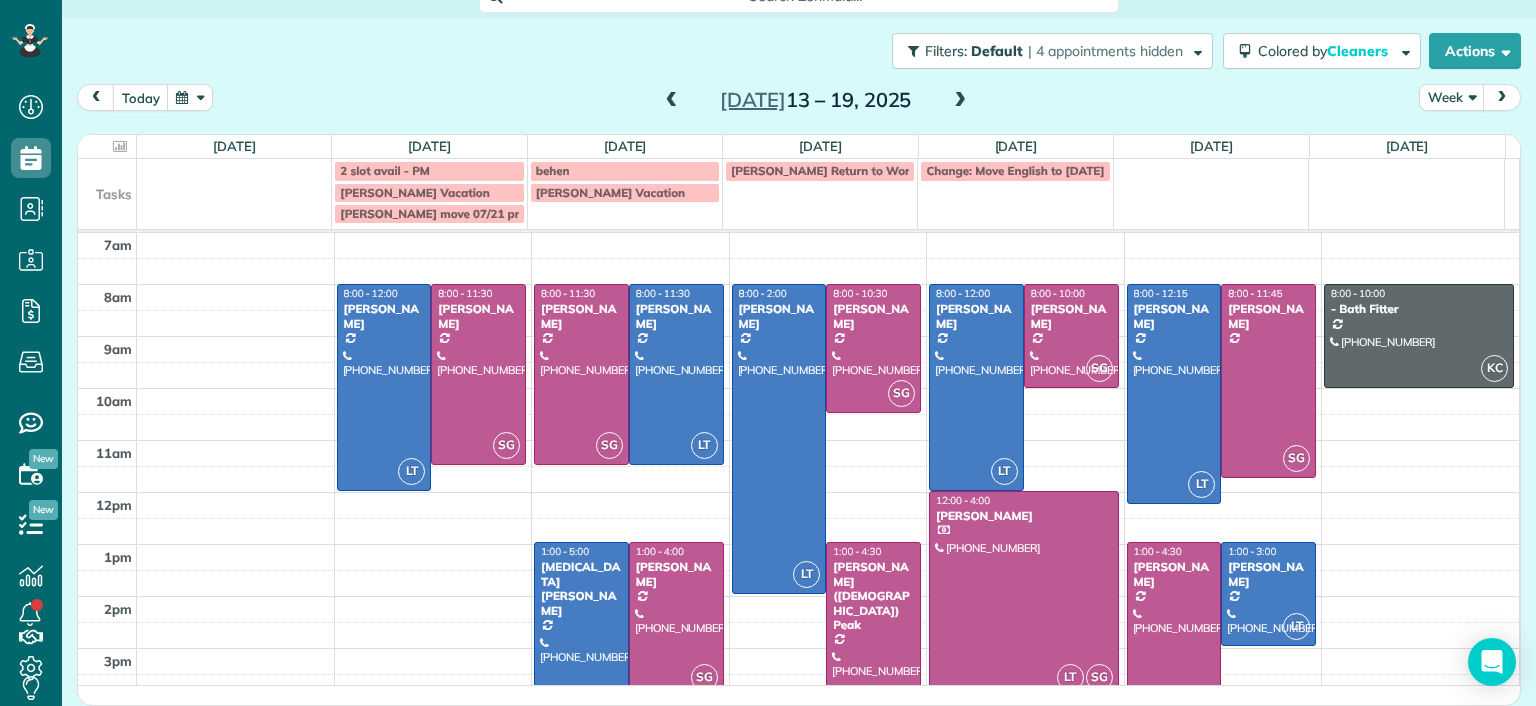 click on "7am 8am 9am 10am 11am 12pm 1pm 2pm 3pm 4pm 5pm LT 8:00 - 12:00 Danielle Leek (616) 322-8093 3506 Enslow Avenue Richmond, VA 23222 SG 8:00 - 11:30 Imani Holmes (804) 245-9696 2816 North Avenue Richmond, VA 23222 SG 8:00 - 11:30 Jessica Knight (804) 514-1890 1815 Floyd Avenue Richmond, VA 23220 LT 8:00 - 11:30 Galia Moran (703) 593-4027 5937 Kings Crest Drive Chesterfield, VA 23832 LT 1:00 - 5:00 Alli Robbins (651) 792-6217 2410 Bryan Park Avenue Richmond, VA 23228 SG 1:00 - 4:00 Tracy Jones (703) 231-6094 301 Virginia Street Richmond, VA 23219 LT 8:00 - 2:00 Julie Weissend (804) 370-8320 2710 Monument Avenue Richmond, VA 23220 SG 8:00 - 10:30 Tiffany Stark (804) 855-7663 12351 Dutton Road Midlothian, VA 23113 SG 1:00 - 4:30 Paige (Gay) Peak (804) 319-5916 1017 Horsepen Road Richmond, VA 23229 LT 8:00 - 12:00 Katie Fraker (603) 781-1667 2805 Glen Gary Drive Richmond, VA 23233 SG 8:00 - 10:00 Deborah Bassett (804) 393-2837 8641 Devara Court Richmond, VA 23235 LT SG 12:00 - 4:00 Shirley Cooke (804) 337-8389 LT SG" at bounding box center (798, 518) 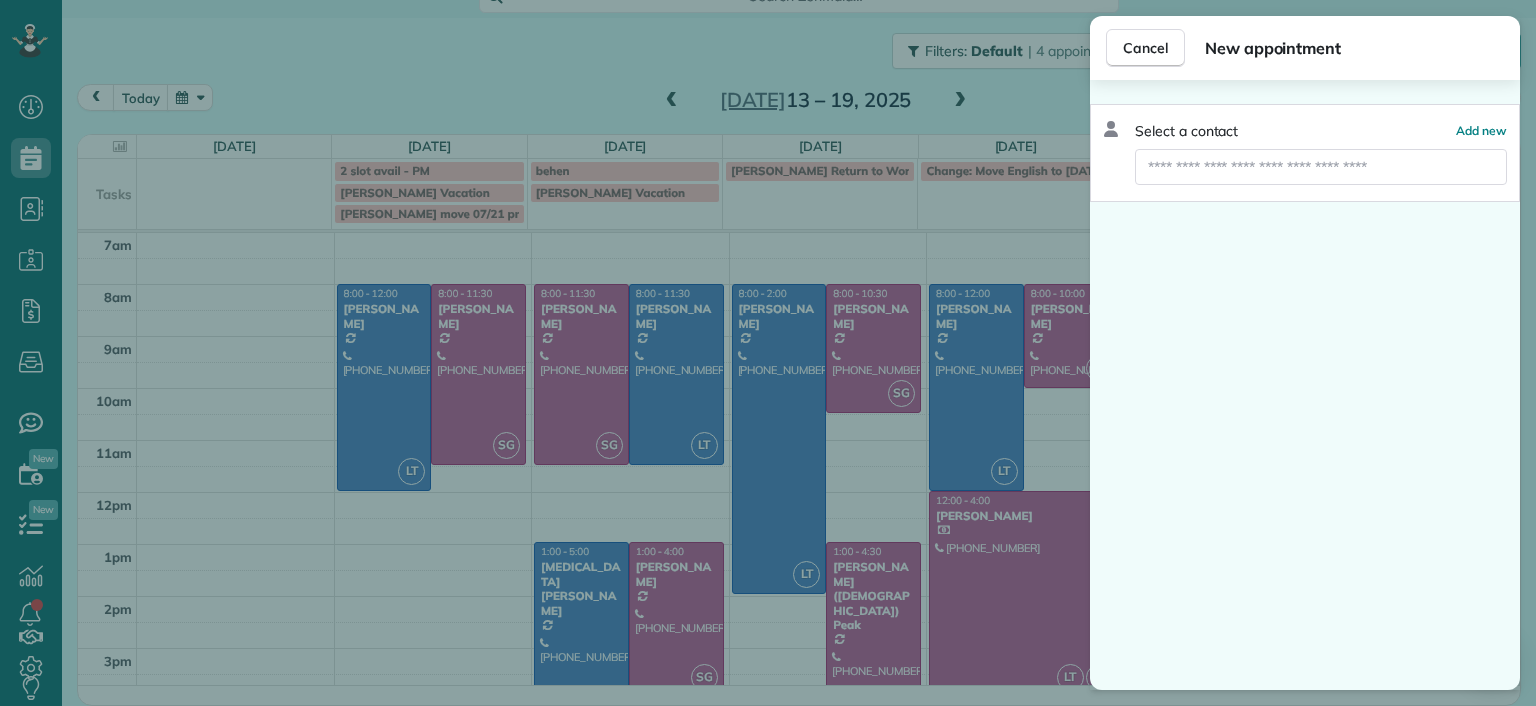 click on "Cancel New appointment Select a contact Add new" at bounding box center (768, 353) 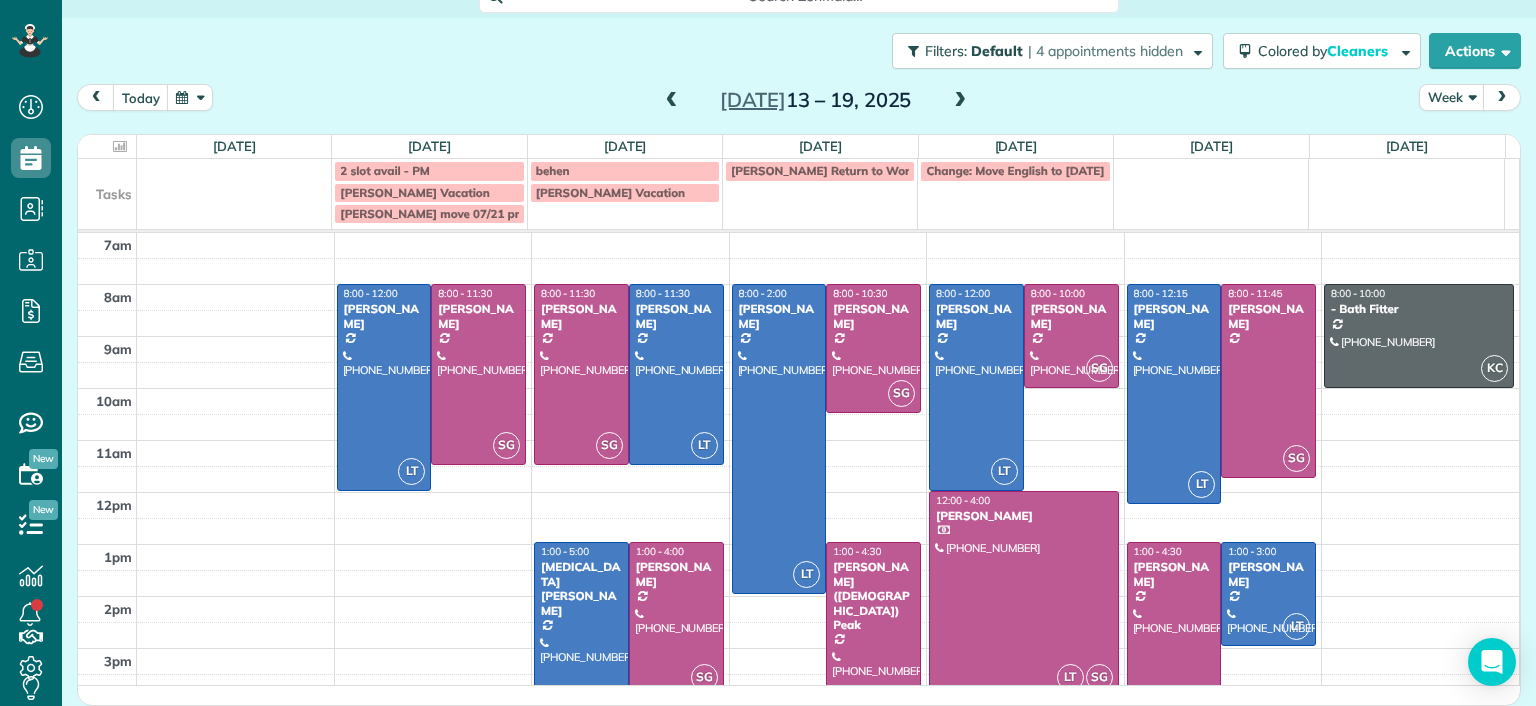 click on "7am 8am 9am 10am 11am 12pm 1pm 2pm 3pm 4pm 5pm LT 8:00 - 12:00 Danielle Leek (616) 322-8093 3506 Enslow Avenue Richmond, VA 23222 SG 8:00 - 11:30 Imani Holmes (804) 245-9696 2816 North Avenue Richmond, VA 23222 SG 8:00 - 11:30 Jessica Knight (804) 514-1890 1815 Floyd Avenue Richmond, VA 23220 LT 8:00 - 11:30 Galia Moran (703) 593-4027 5937 Kings Crest Drive Chesterfield, VA 23832 LT 1:00 - 5:00 Alli Robbins (651) 792-6217 2410 Bryan Park Avenue Richmond, VA 23228 SG 1:00 - 4:00 Tracy Jones (703) 231-6094 301 Virginia Street Richmond, VA 23219 LT 8:00 - 2:00 Julie Weissend (804) 370-8320 2710 Monument Avenue Richmond, VA 23220 SG 8:00 - 10:30 Tiffany Stark (804) 855-7663 12351 Dutton Road Midlothian, VA 23113 SG 1:00 - 4:30 Paige (Gay) Peak (804) 319-5916 1017 Horsepen Road Richmond, VA 23229 LT 8:00 - 12:00 Katie Fraker (603) 781-1667 2805 Glen Gary Drive Richmond, VA 23233 SG 8:00 - 10:00 Deborah Bassett (804) 393-2837 8641 Devara Court Richmond, VA 23235 LT SG 12:00 - 4:00 Shirley Cooke (804) 337-8389 LT SG" at bounding box center [798, 518] 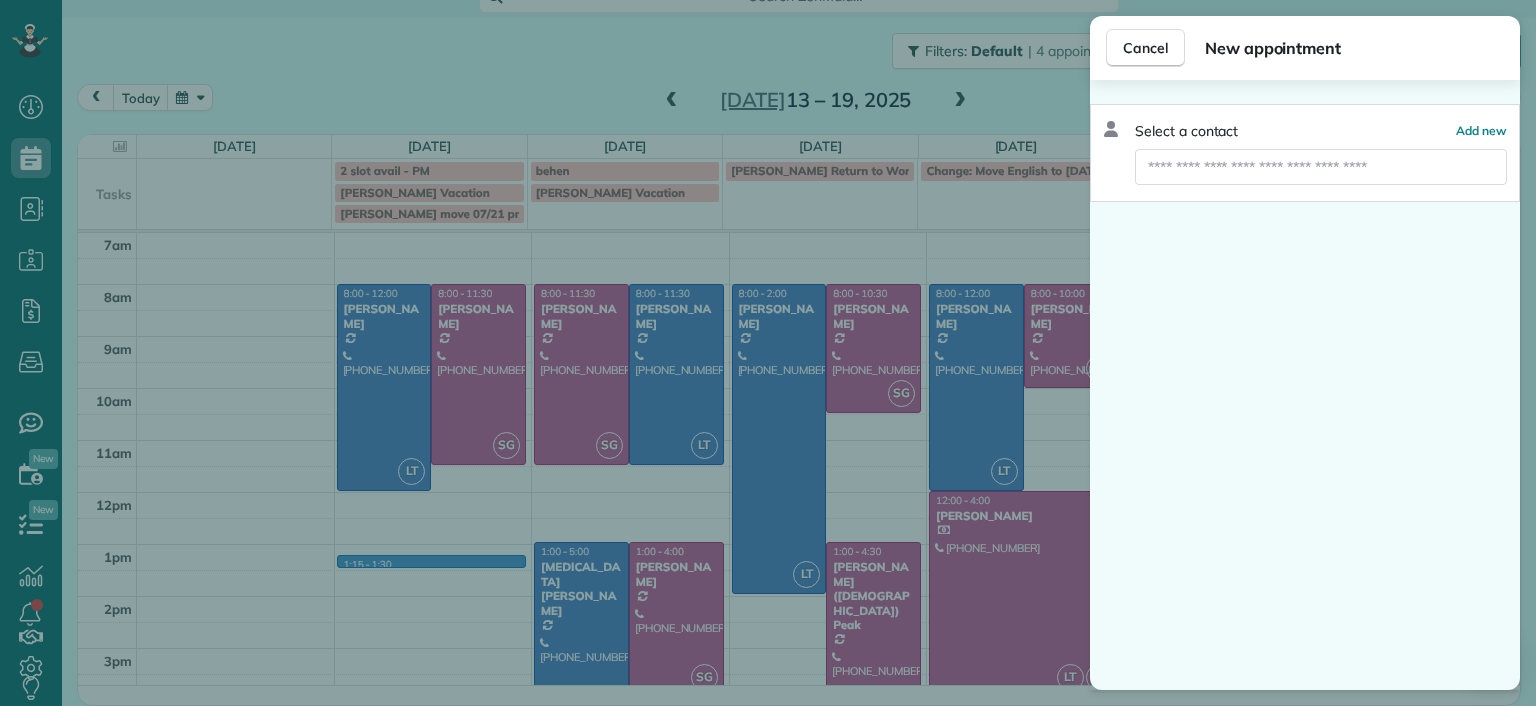 click on "Cancel New appointment Select a contact Add new" at bounding box center (768, 353) 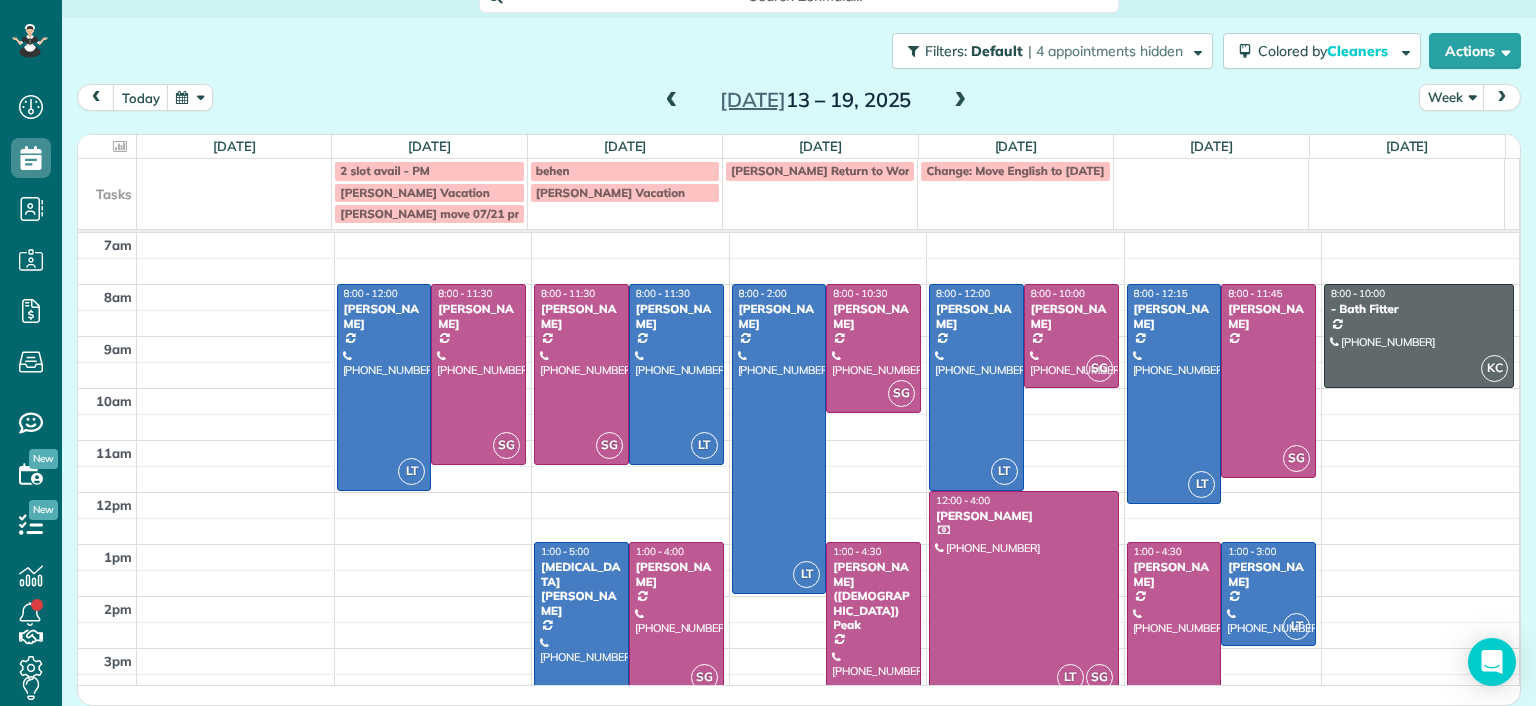 click on "7am 8am 9am 10am 11am 12pm 1pm 2pm 3pm 4pm 5pm LT 8:00 - 12:00 Danielle Leek (616) 322-8093 3506 Enslow Avenue Richmond, VA 23222 SG 8:00 - 11:30 Imani Holmes (804) 245-9696 2816 North Avenue Richmond, VA 23222 SG 8:00 - 11:30 Jessica Knight (804) 514-1890 1815 Floyd Avenue Richmond, VA 23220 LT 8:00 - 11:30 Galia Moran (703) 593-4027 5937 Kings Crest Drive Chesterfield, VA 23832 LT 1:00 - 5:00 Alli Robbins (651) 792-6217 2410 Bryan Park Avenue Richmond, VA 23228 SG 1:00 - 4:00 Tracy Jones (703) 231-6094 301 Virginia Street Richmond, VA 23219 LT 8:00 - 2:00 Julie Weissend (804) 370-8320 2710 Monument Avenue Richmond, VA 23220 SG 8:00 - 10:30 Tiffany Stark (804) 855-7663 12351 Dutton Road Midlothian, VA 23113 SG 1:00 - 4:30 Paige (Gay) Peak (804) 319-5916 1017 Horsepen Road Richmond, VA 23229 LT 8:00 - 12:00 Katie Fraker (603) 781-1667 2805 Glen Gary Drive Richmond, VA 23233 SG 8:00 - 10:00 Deborah Bassett (804) 393-2837 8641 Devara Court Richmond, VA 23235 LT SG 12:00 - 4:00 Shirley Cooke (804) 337-8389 LT SG" at bounding box center (798, 518) 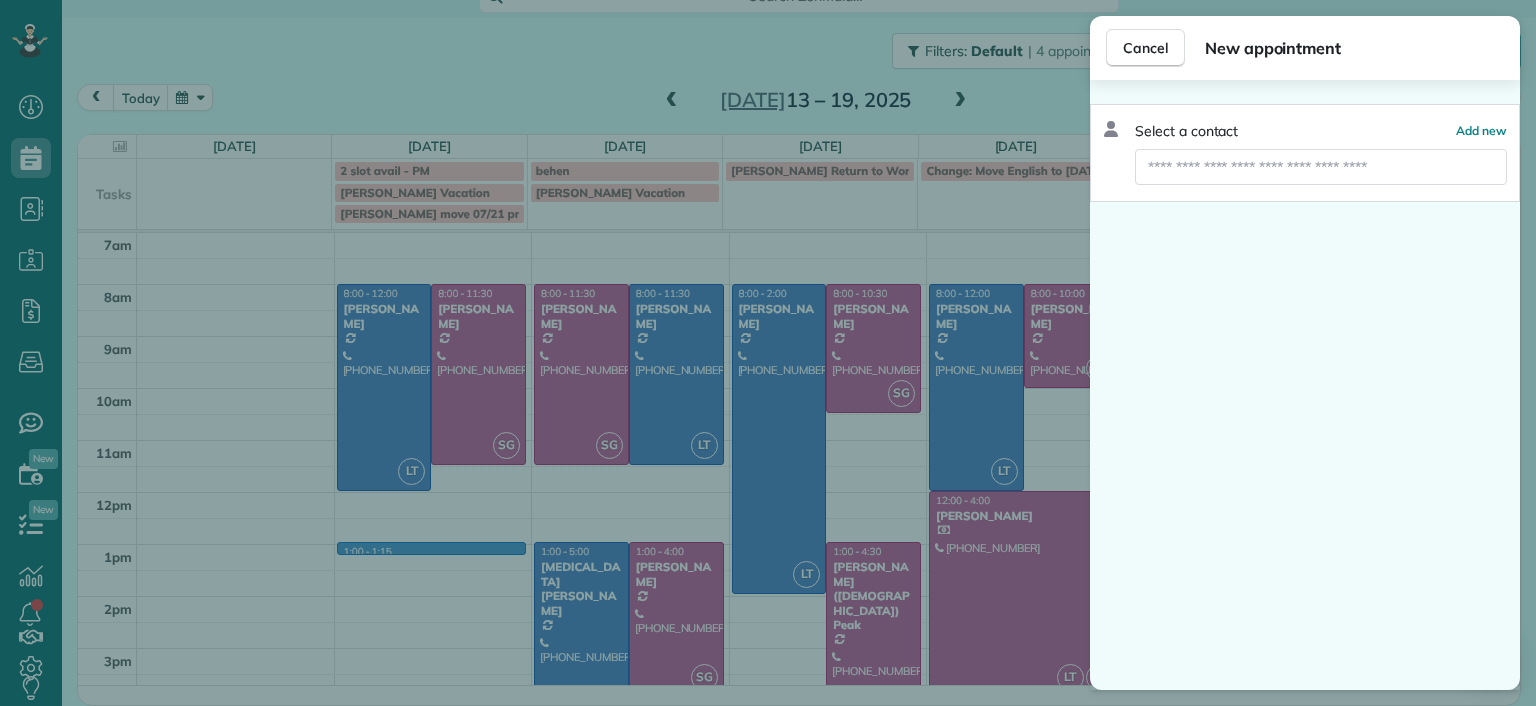 click on "Cancel New appointment Select a contact Add new" at bounding box center [768, 353] 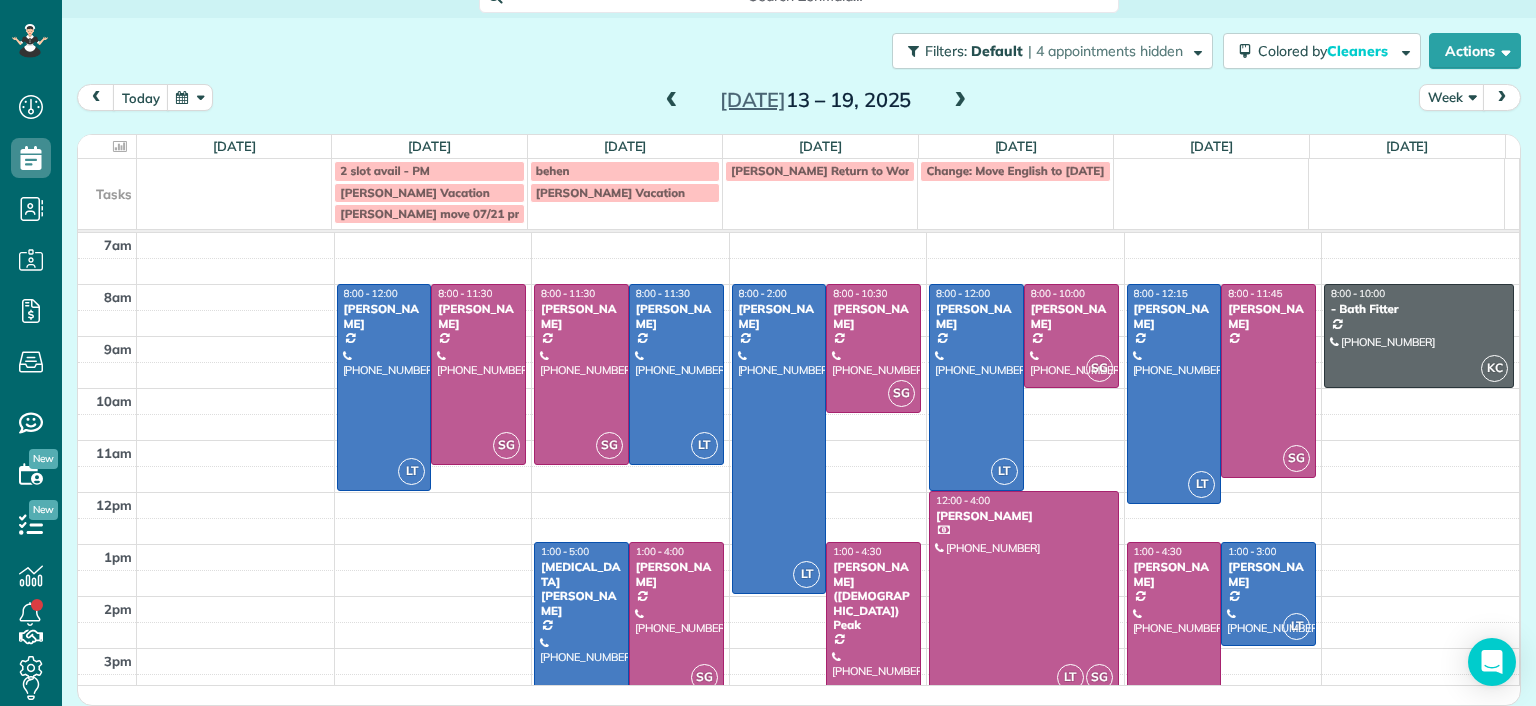 click at bounding box center [960, 101] 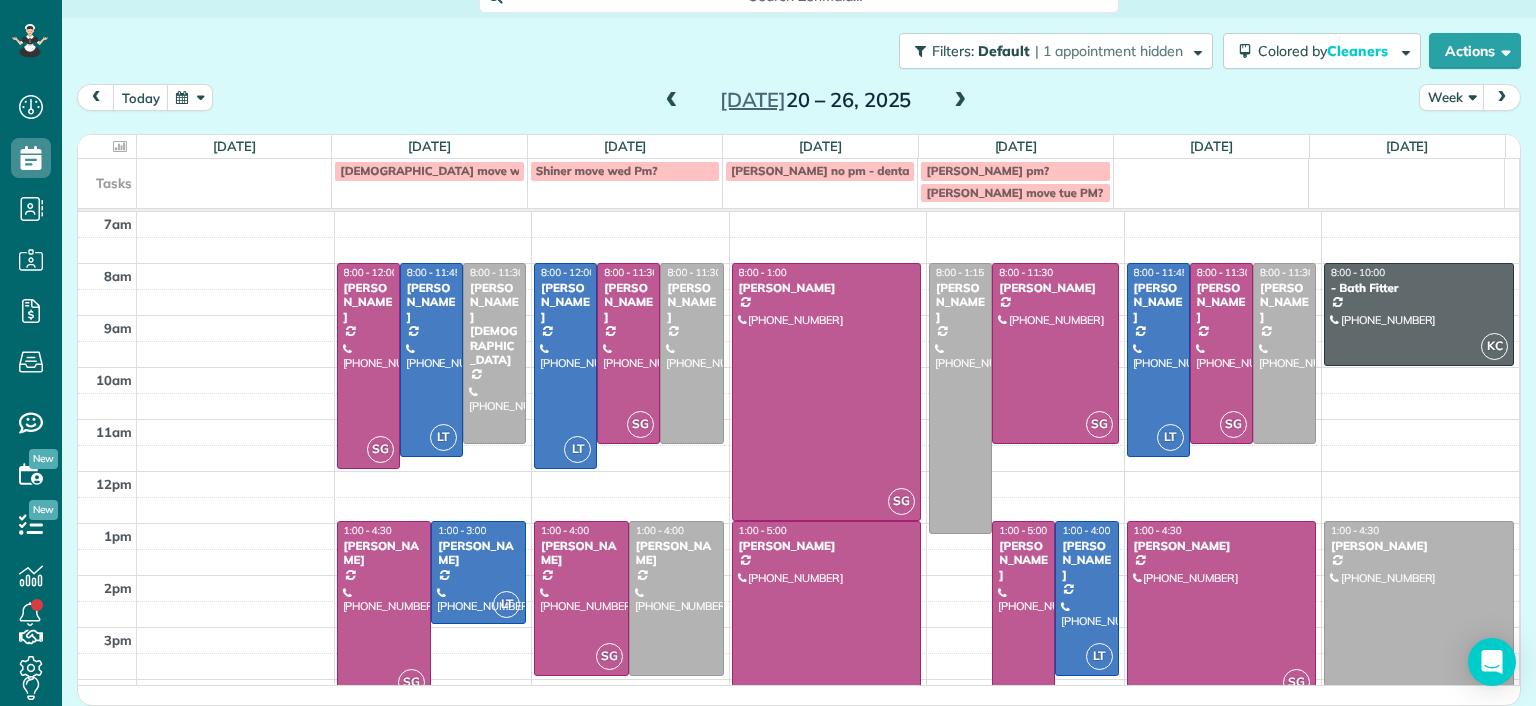 click at bounding box center [672, 101] 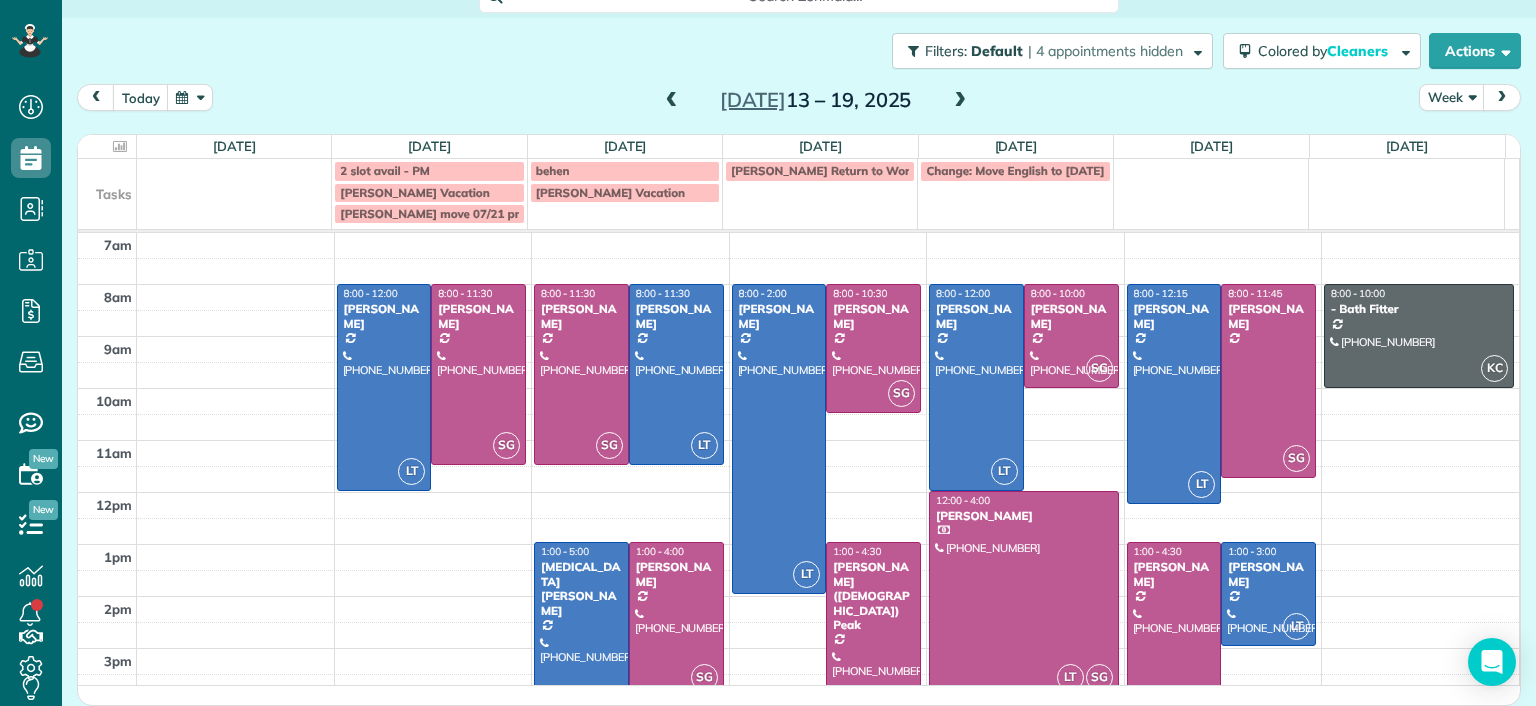 click at bounding box center (960, 101) 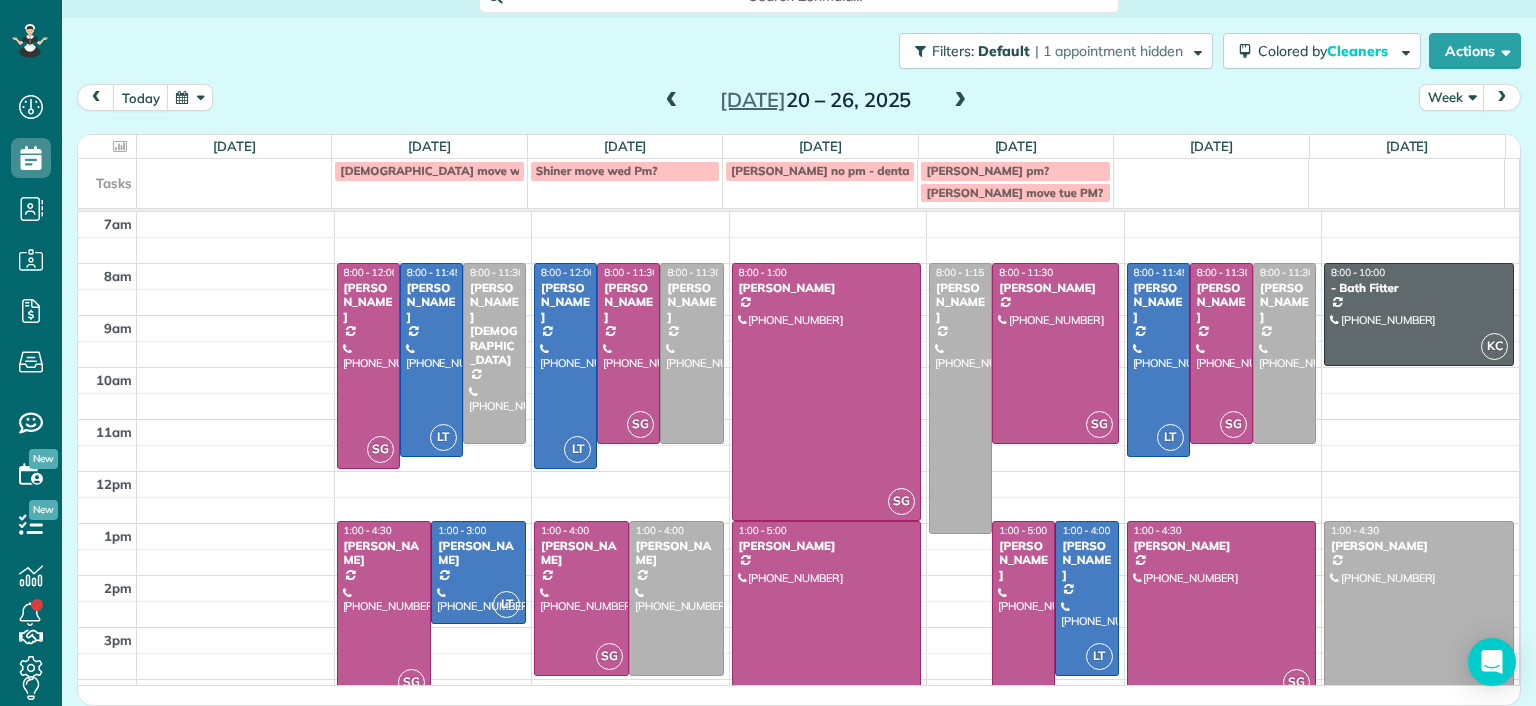 click at bounding box center (960, 101) 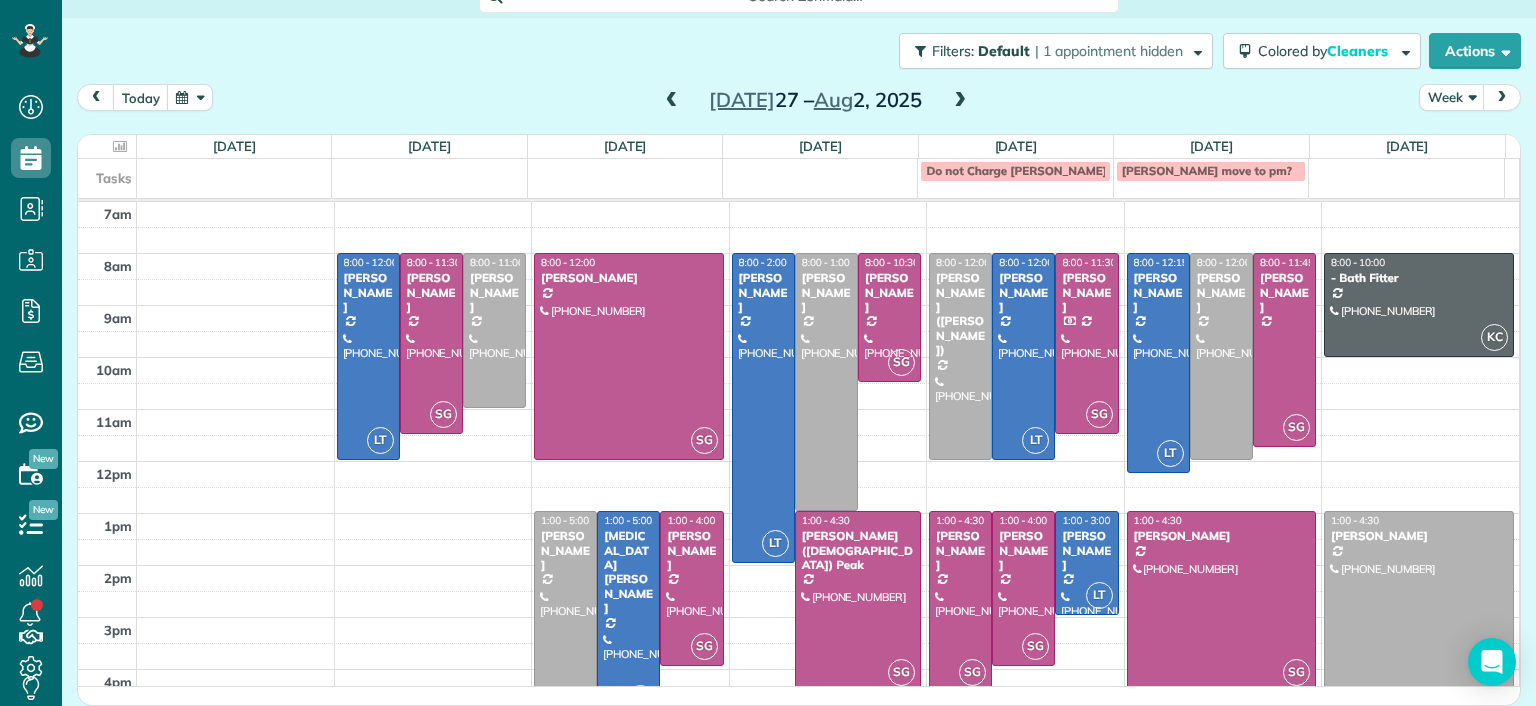click at bounding box center (960, 101) 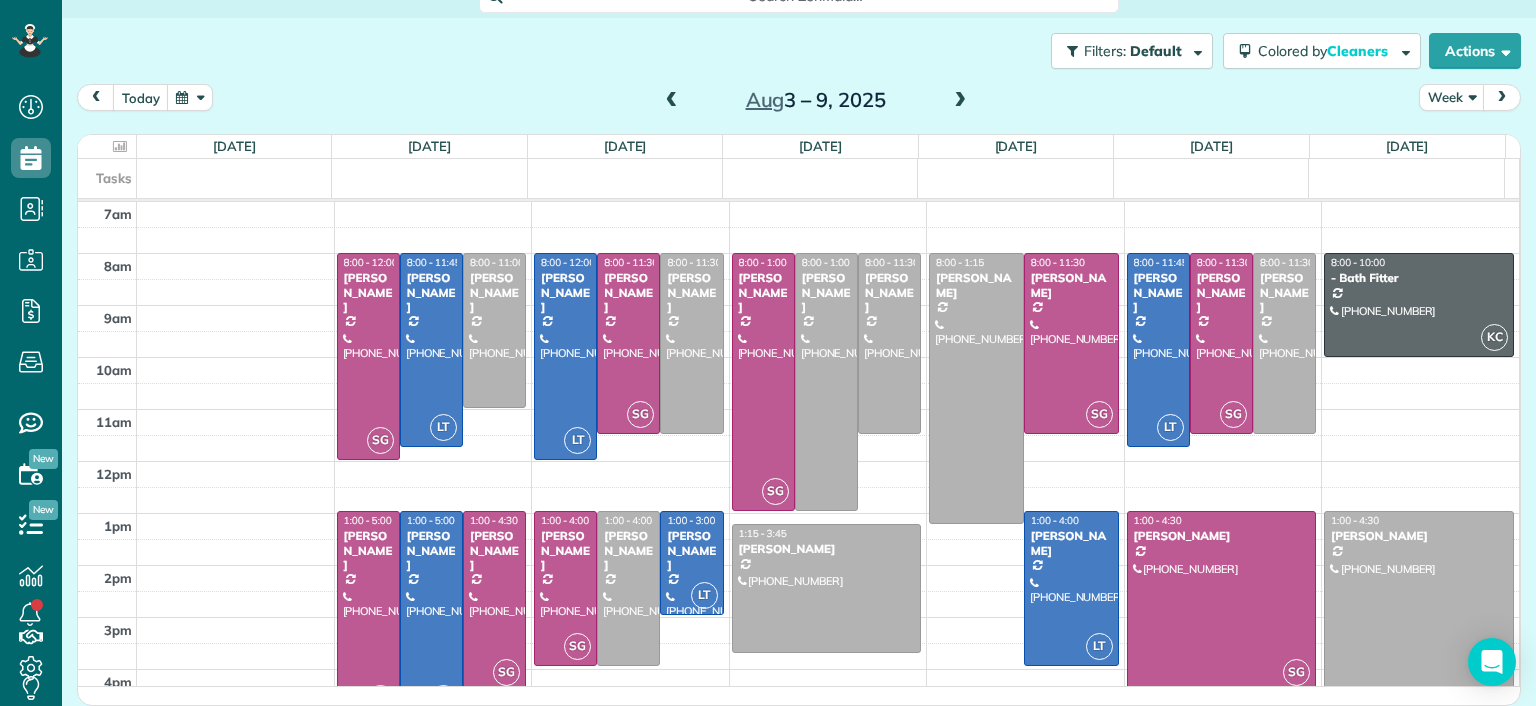 click at bounding box center [672, 101] 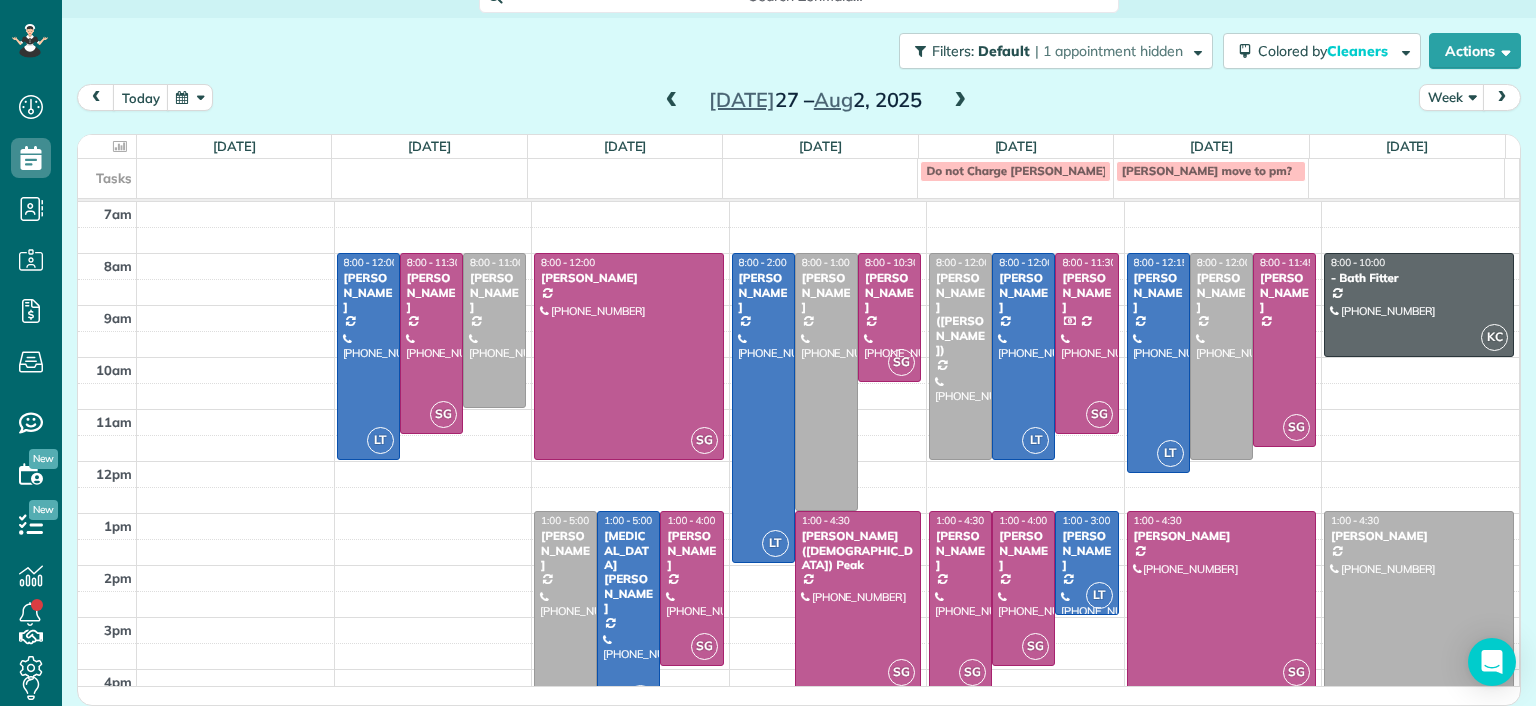 click at bounding box center [672, 101] 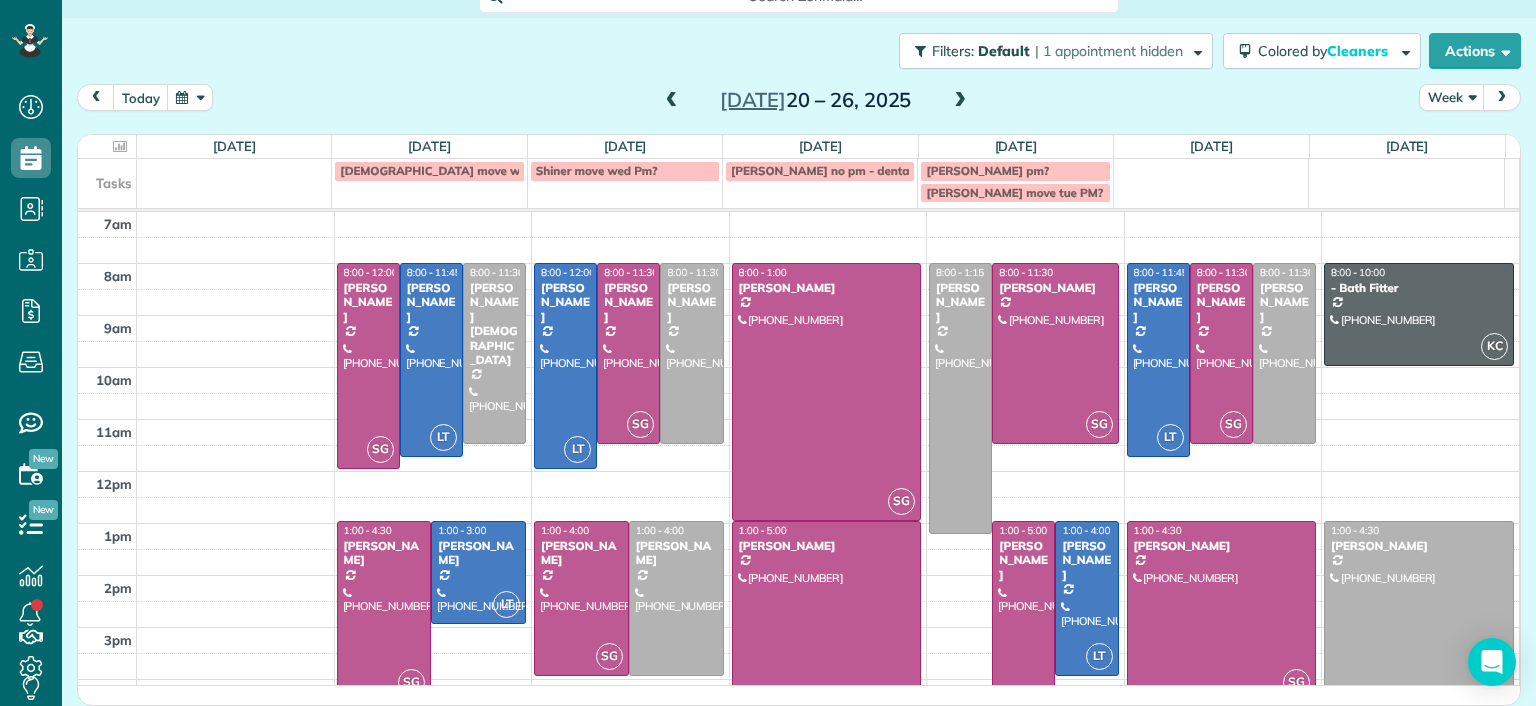 click at bounding box center (672, 101) 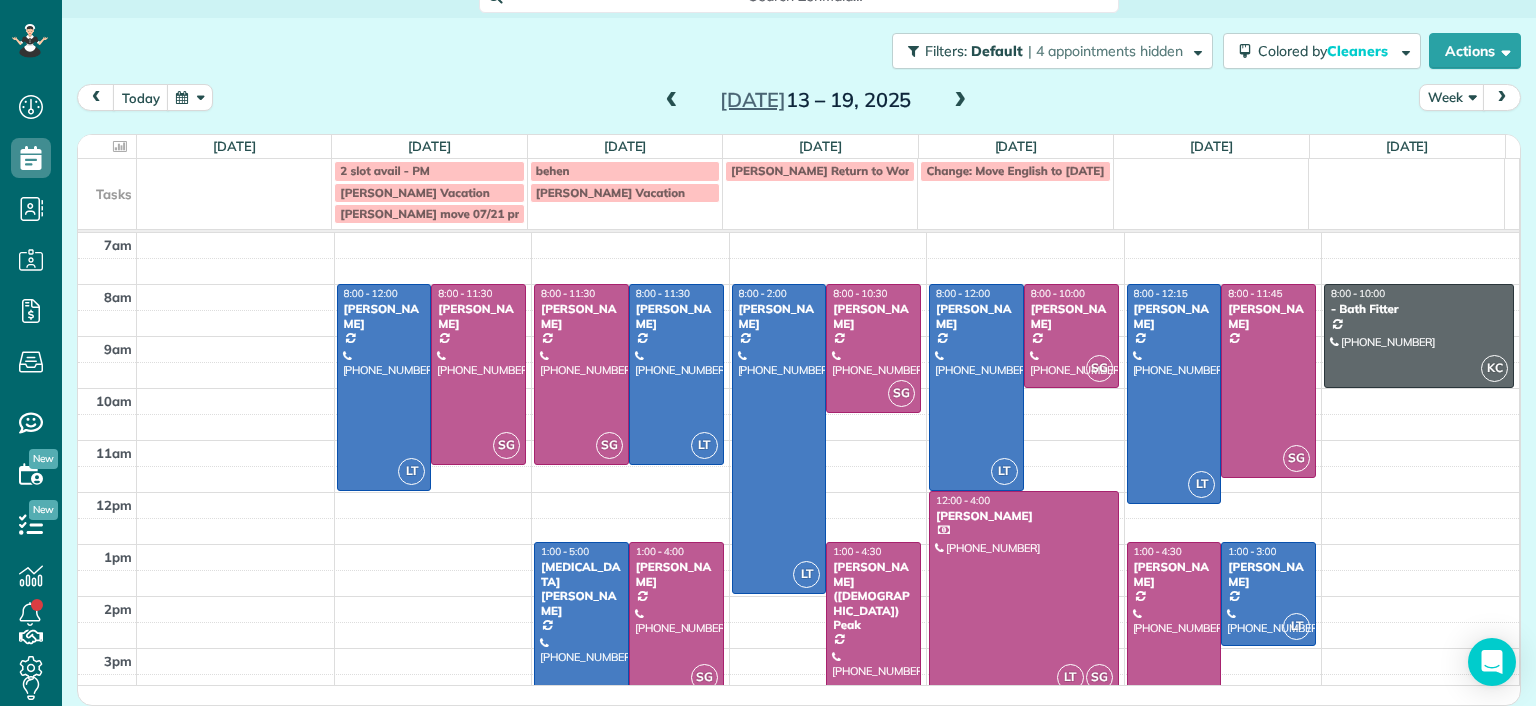 click at bounding box center [672, 101] 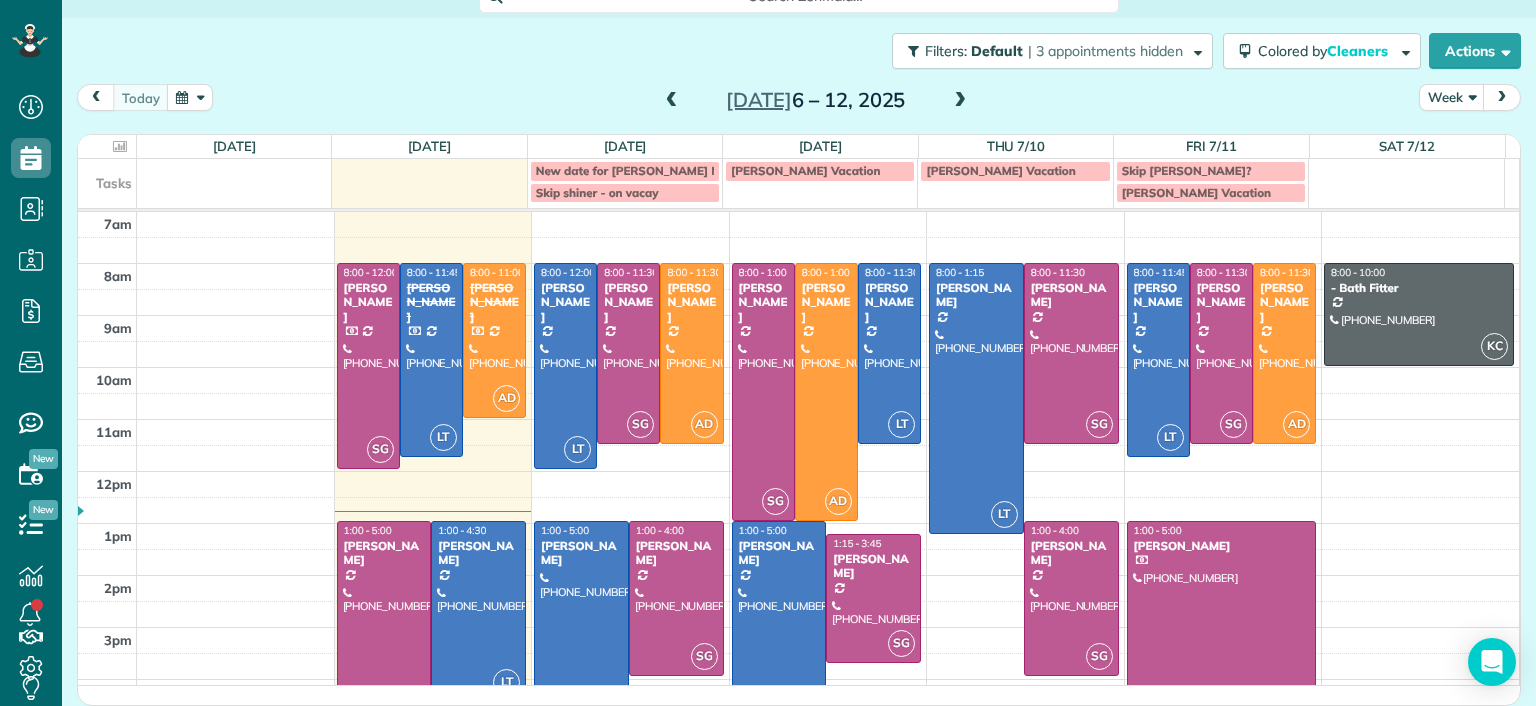 click at bounding box center [478, 611] 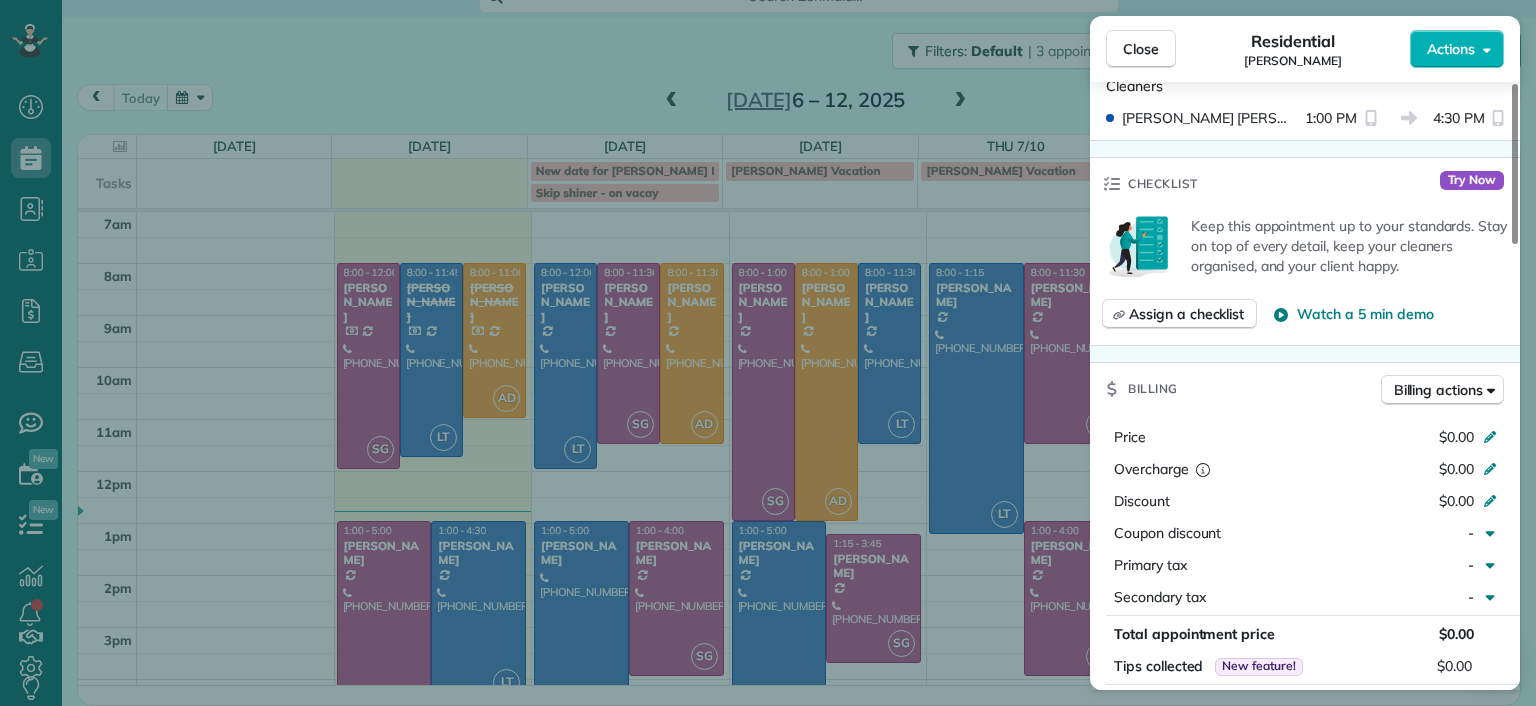 scroll, scrollTop: 0, scrollLeft: 0, axis: both 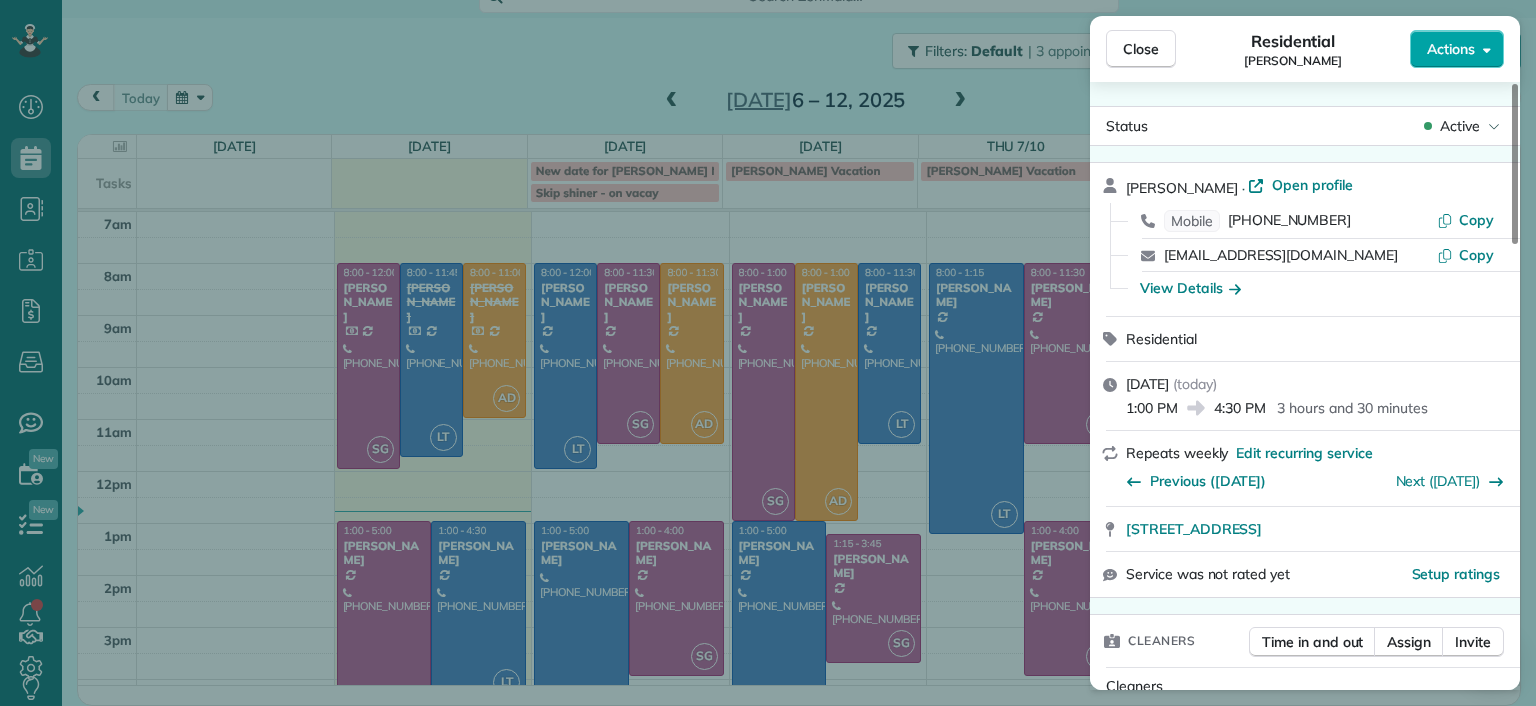 click on "Actions" at bounding box center (1451, 49) 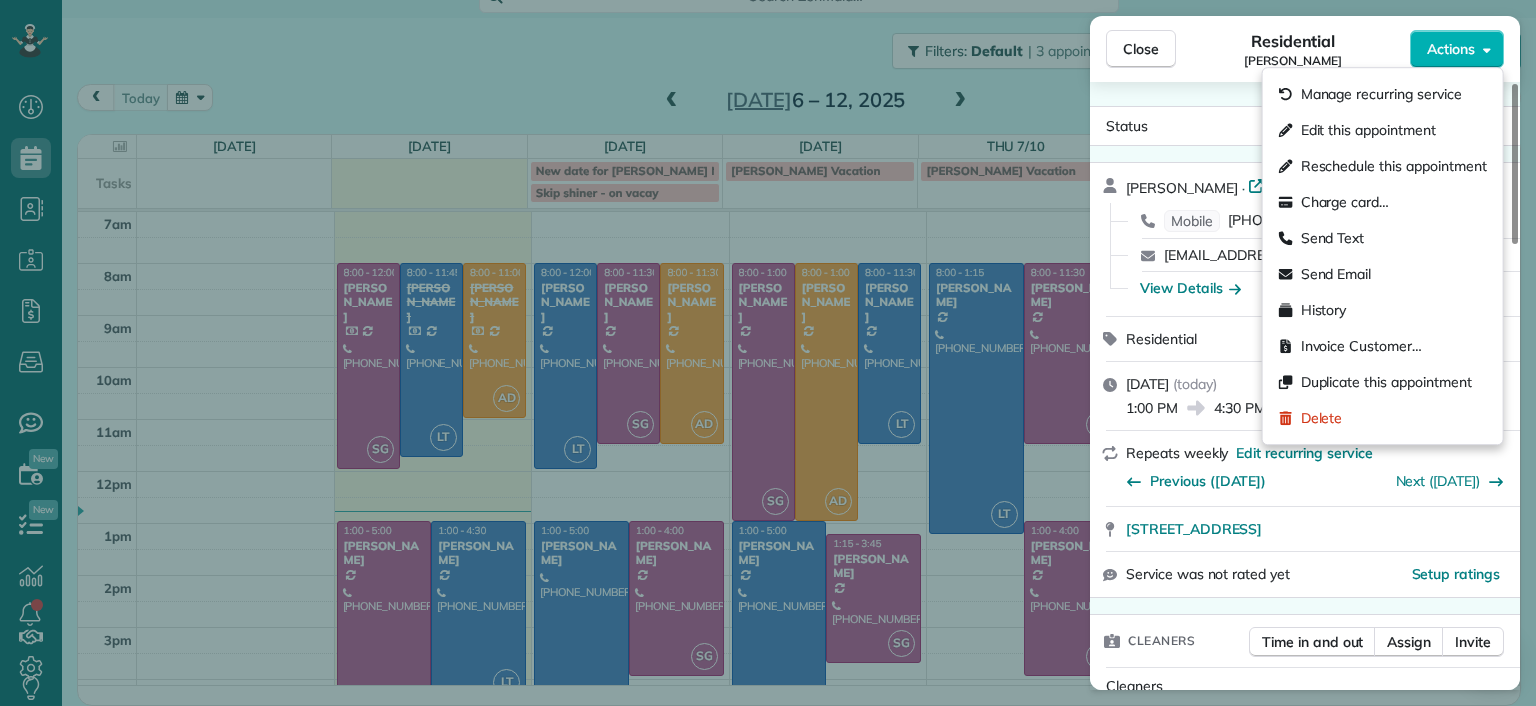 drag, startPoint x: 1416, startPoint y: 117, endPoint x: 1521, endPoint y: 107, distance: 105.47511 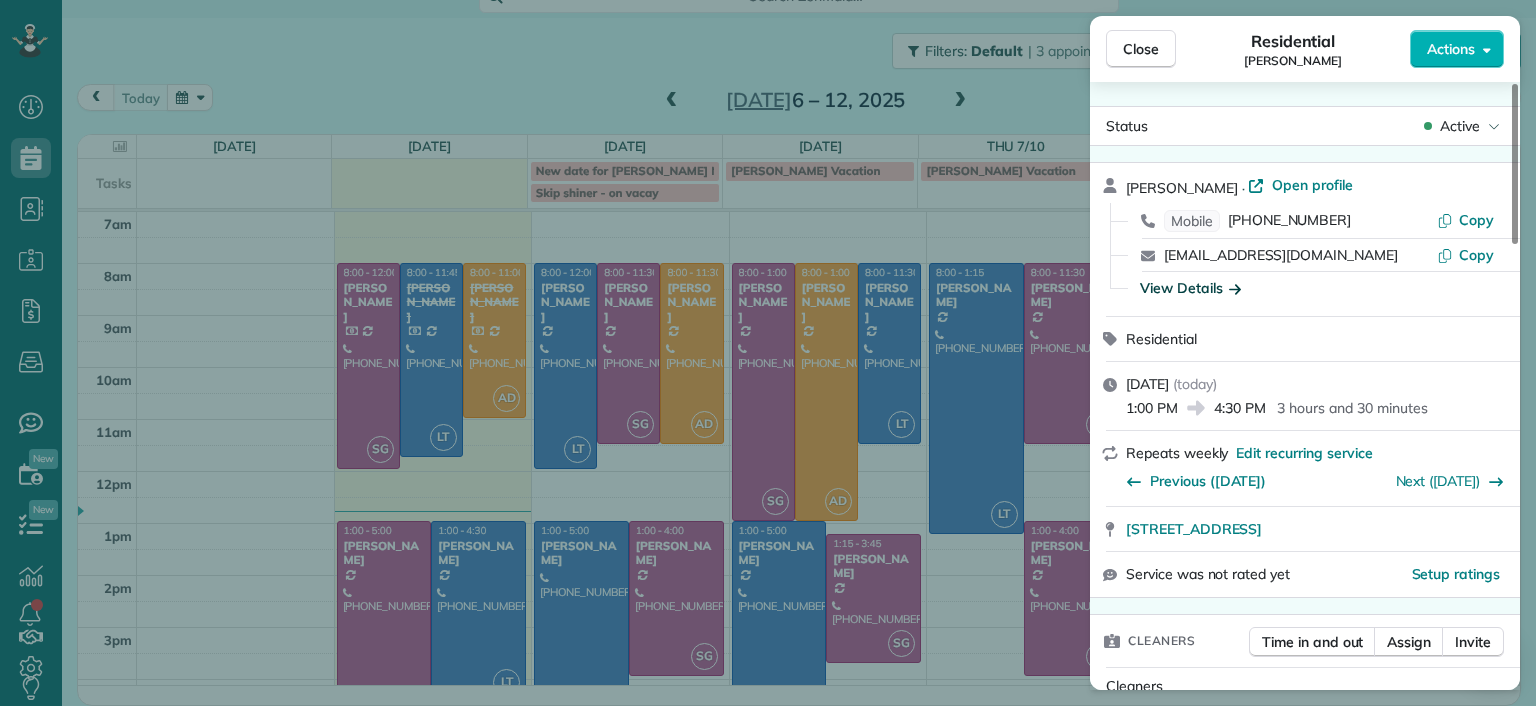 click on "View Details" at bounding box center (1190, 288) 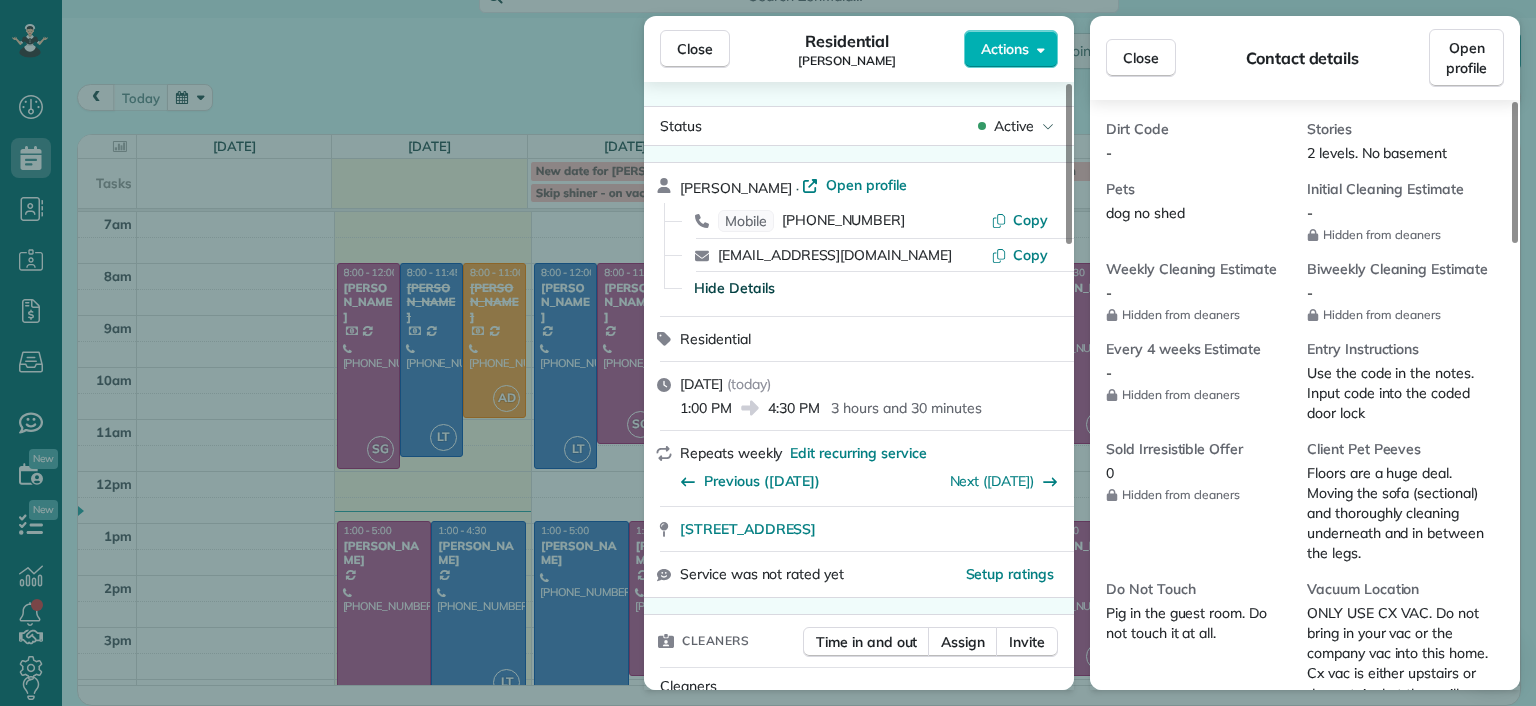 scroll, scrollTop: 0, scrollLeft: 0, axis: both 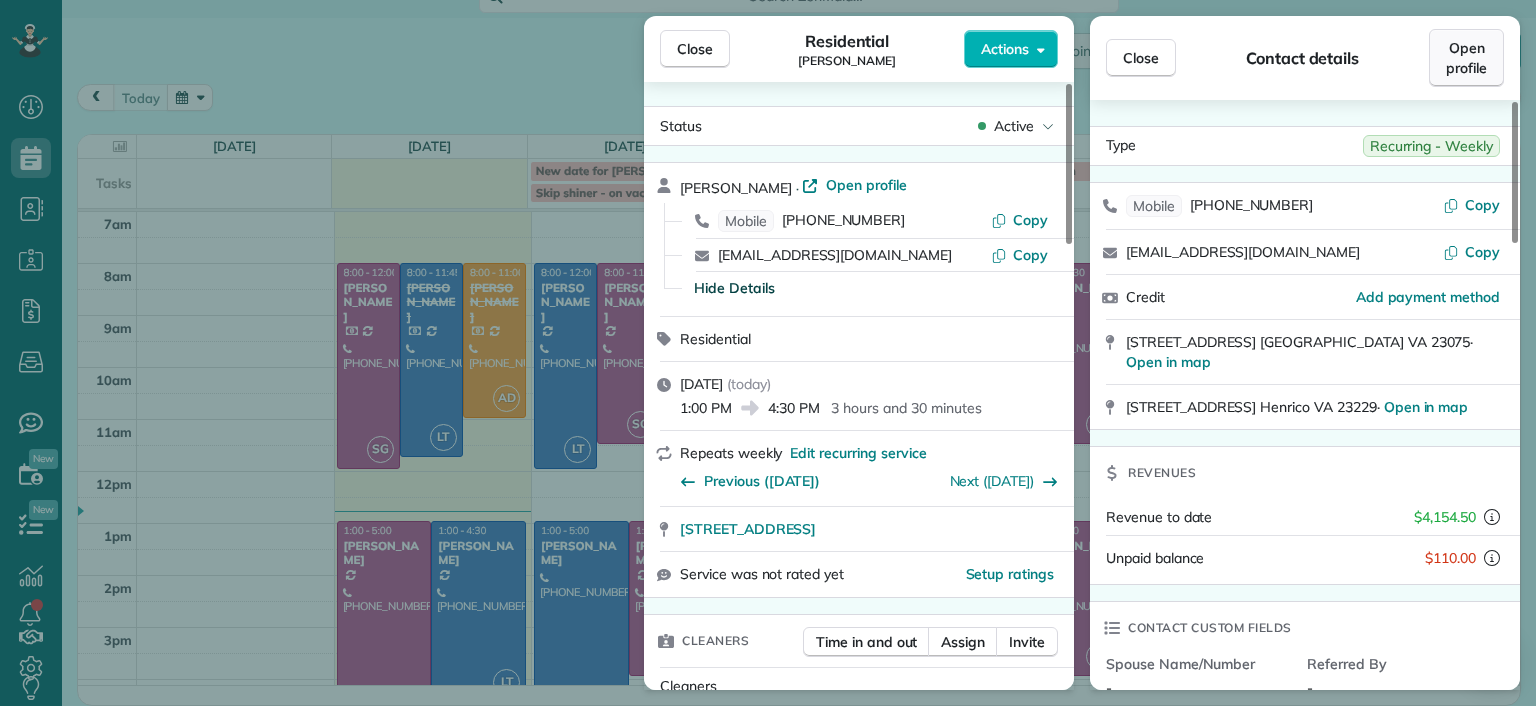click on "Open profile" at bounding box center [1466, 58] 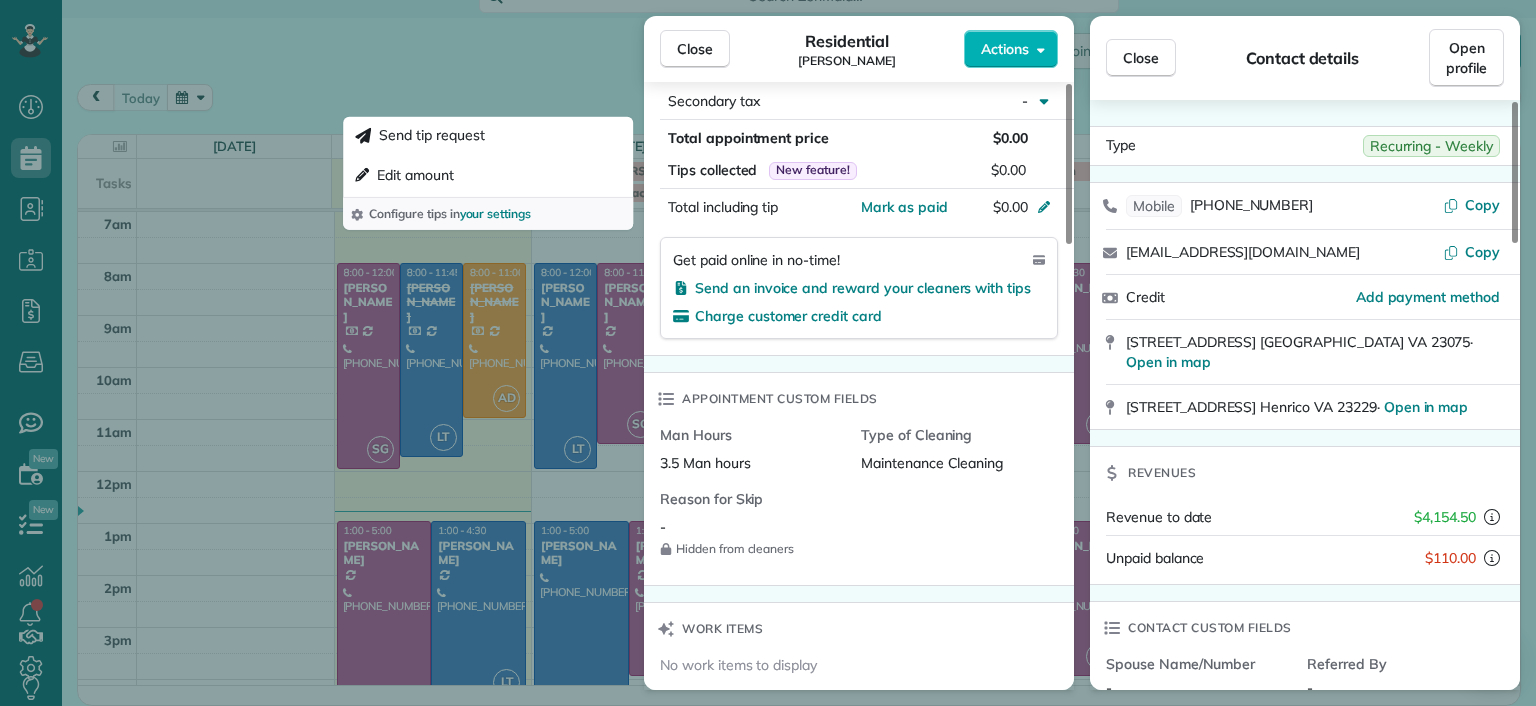 scroll, scrollTop: 1100, scrollLeft: 0, axis: vertical 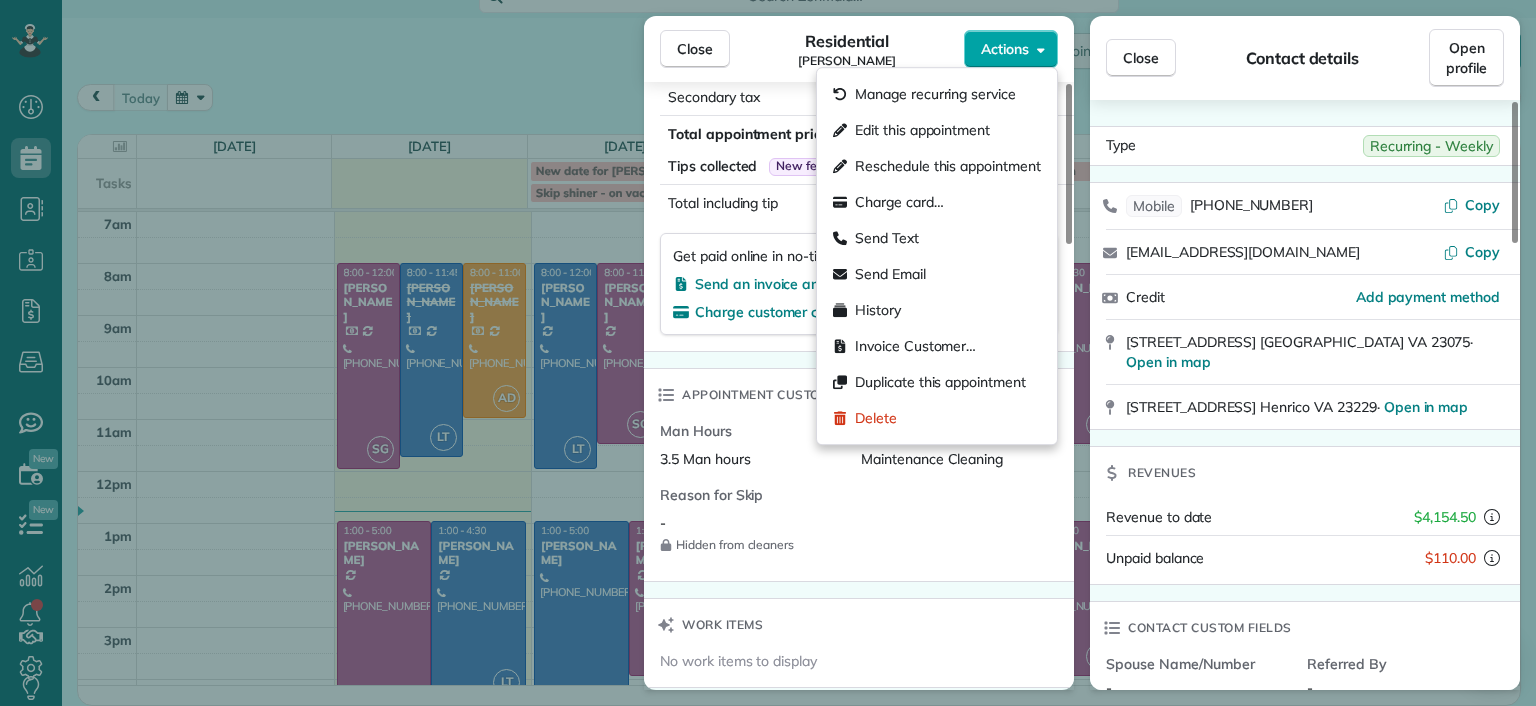 click on "Actions" at bounding box center [1005, 49] 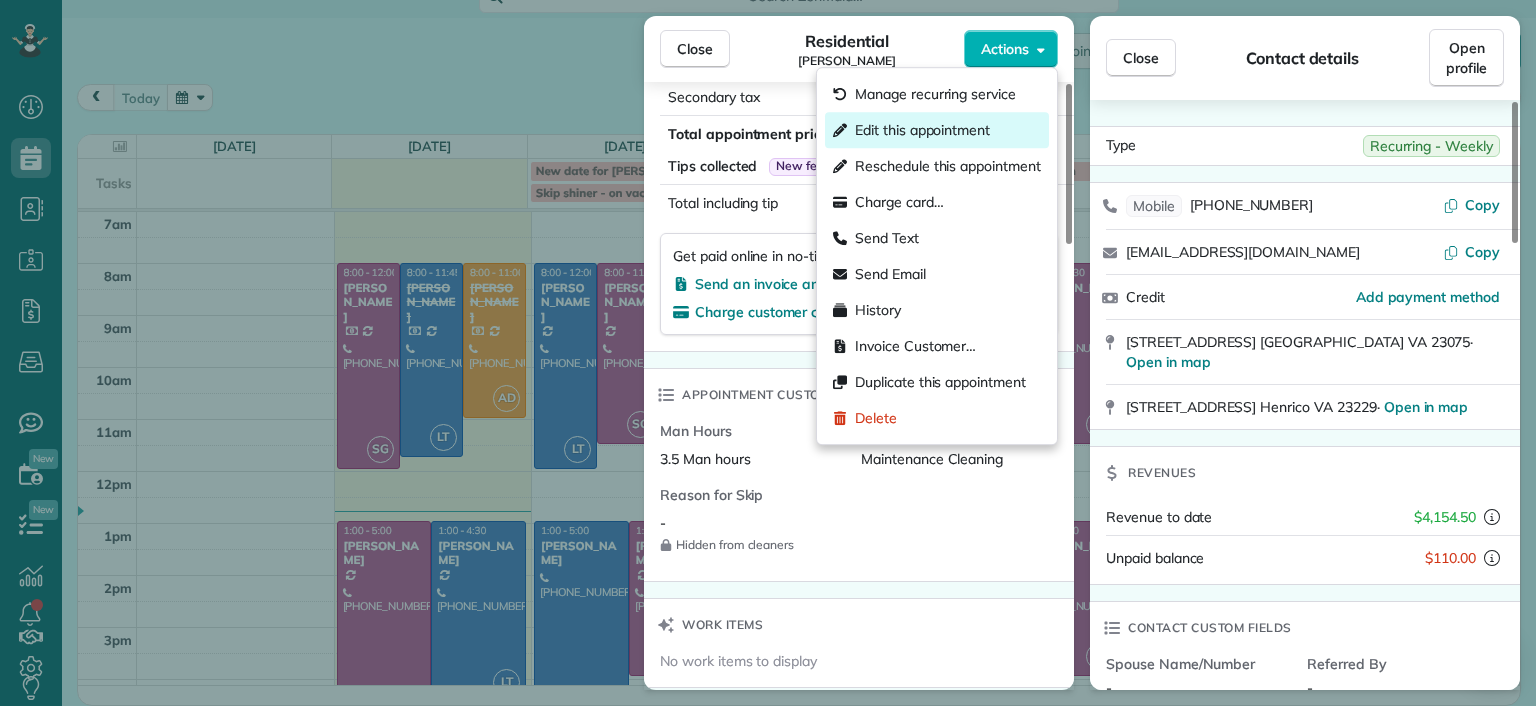 click on "Edit this appointment" at bounding box center (922, 130) 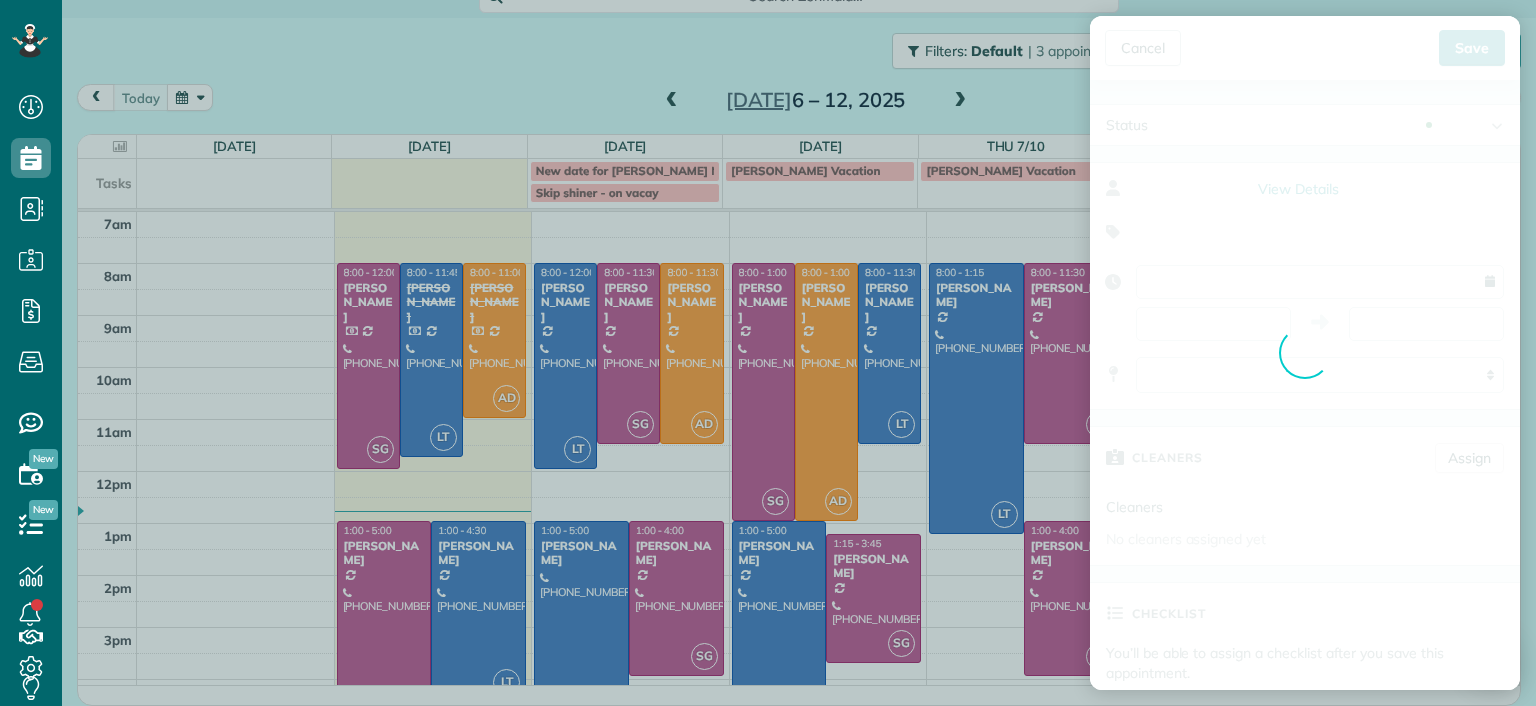 type on "**********" 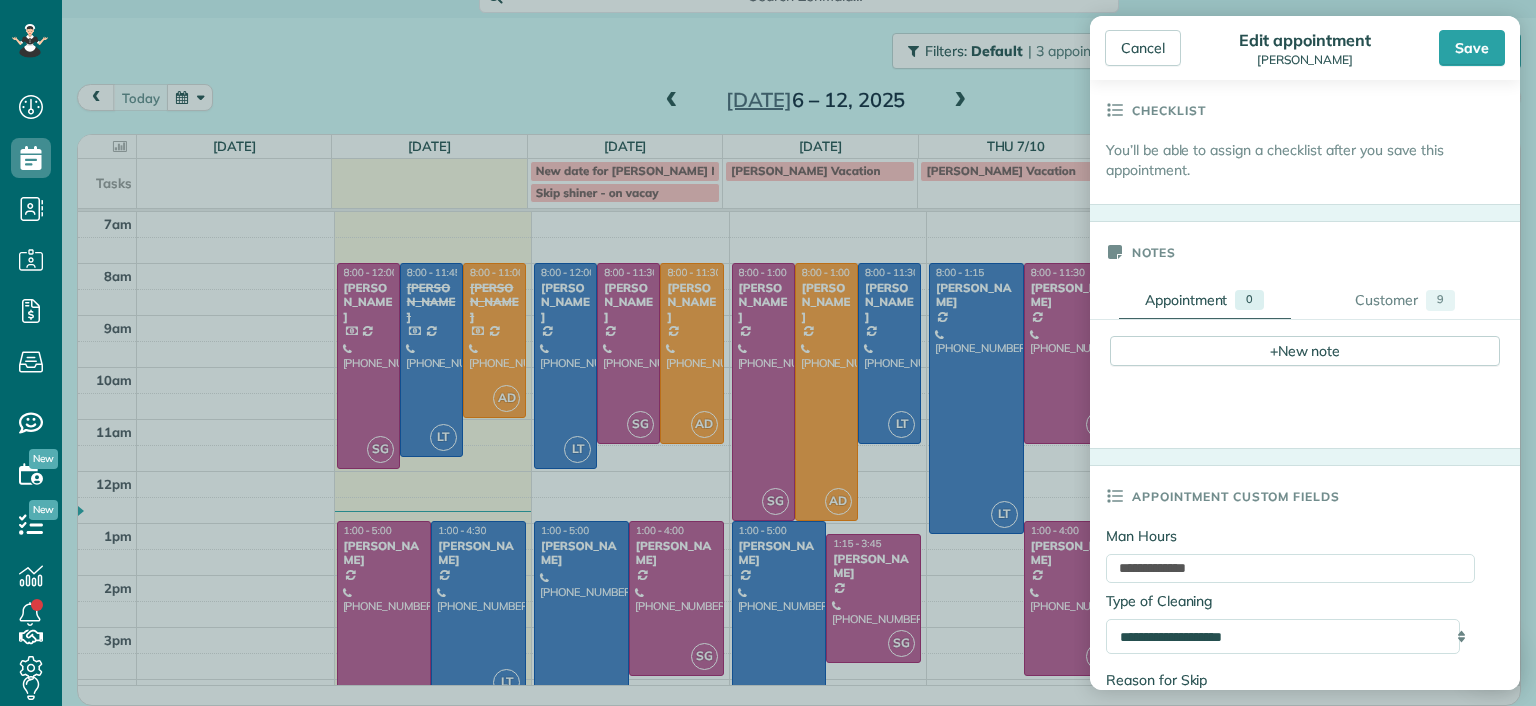 scroll, scrollTop: 0, scrollLeft: 0, axis: both 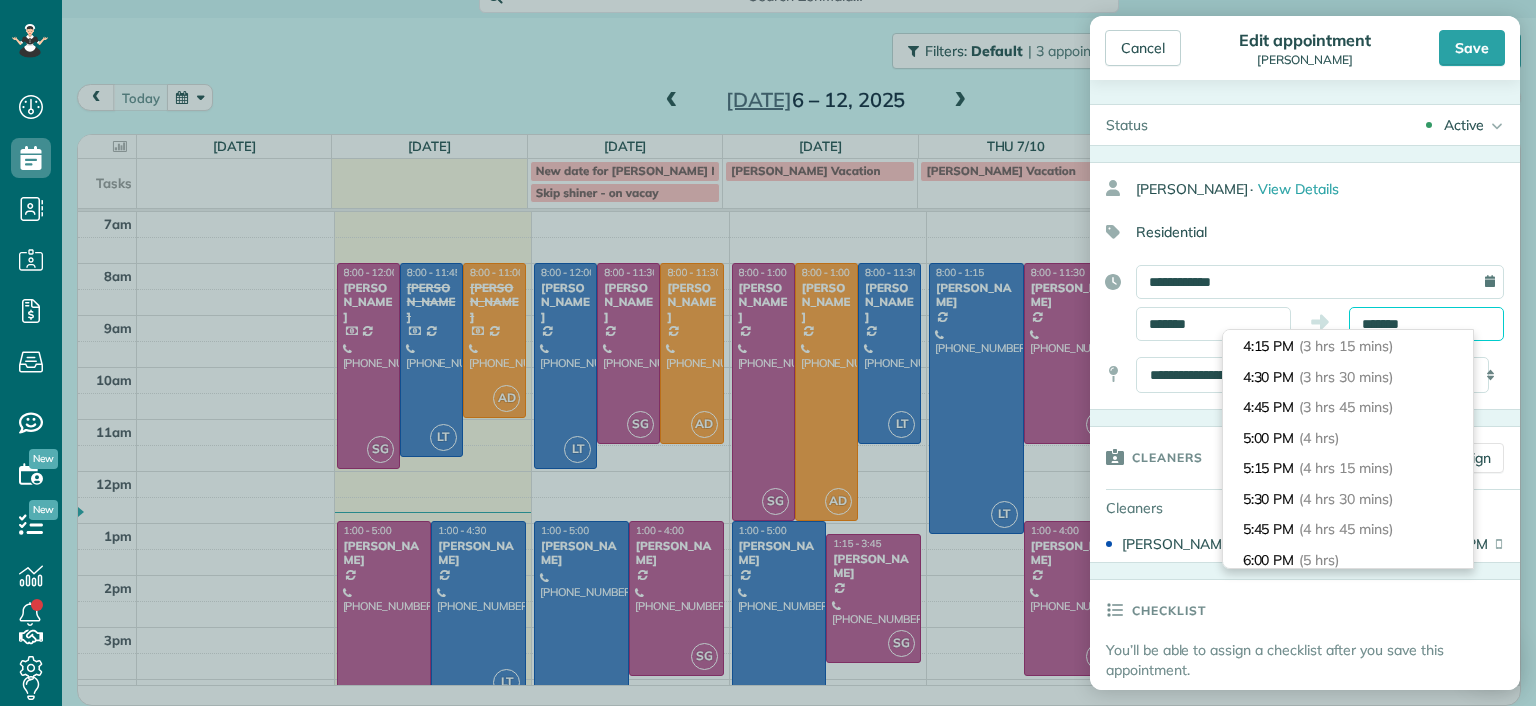 drag, startPoint x: 1382, startPoint y: 321, endPoint x: 1352, endPoint y: 321, distance: 30 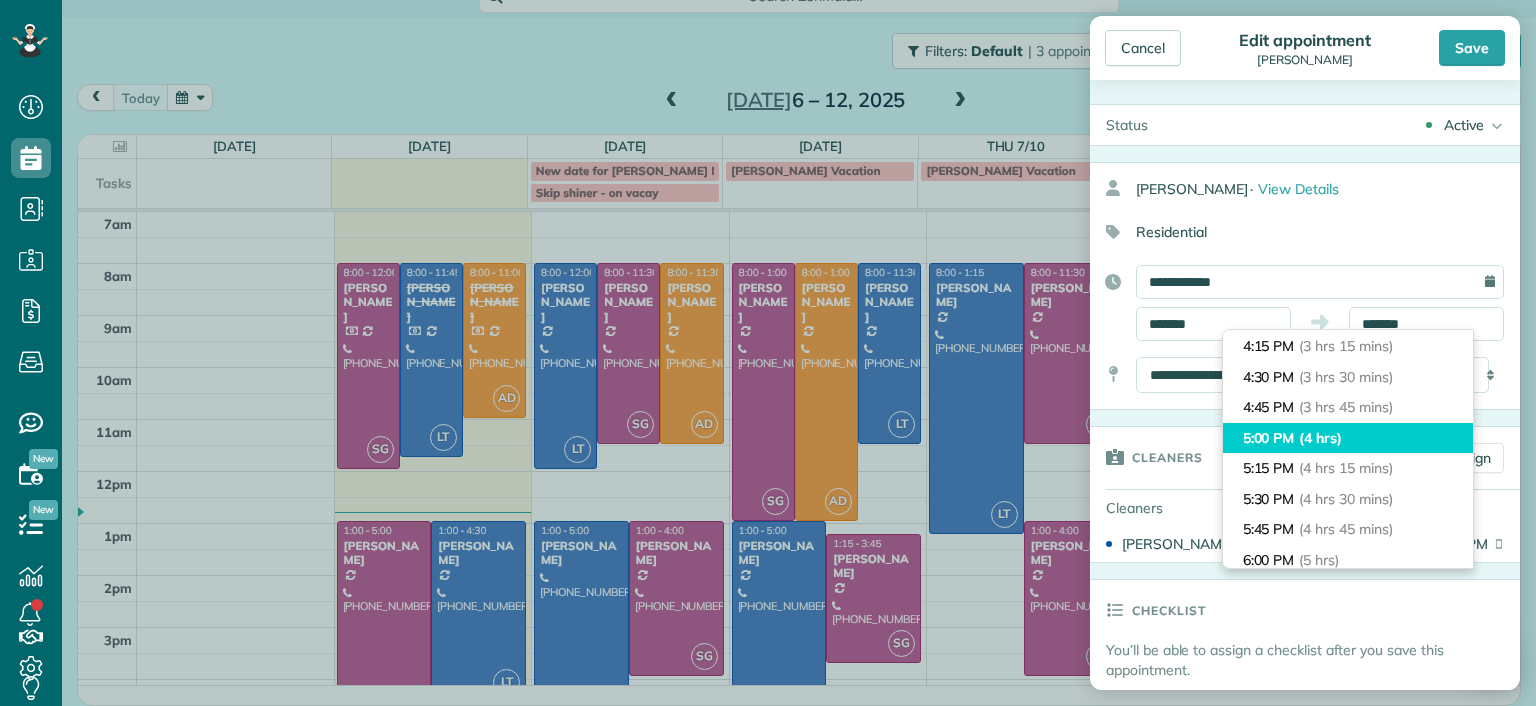 type on "*******" 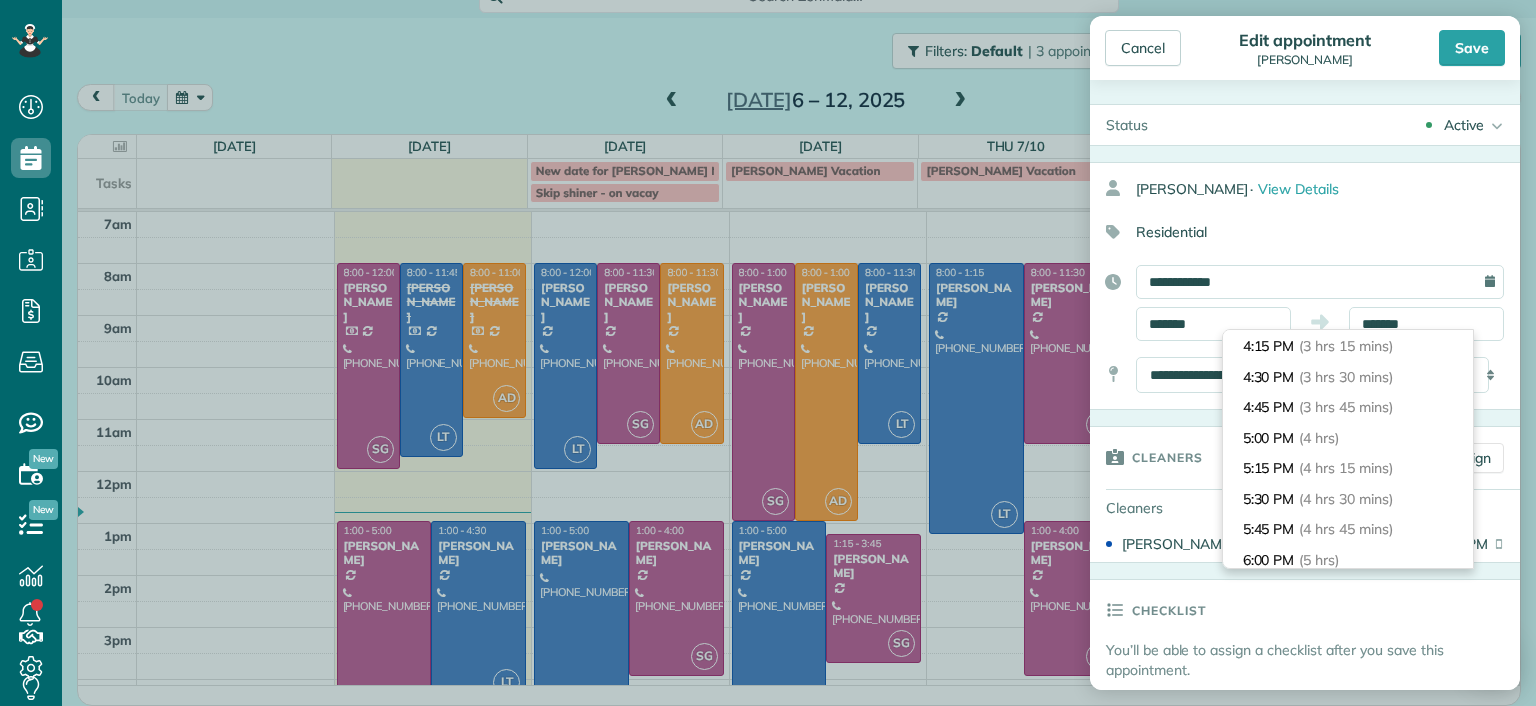 click on "5:00 PM  (4 hrs)" at bounding box center (1348, 438) 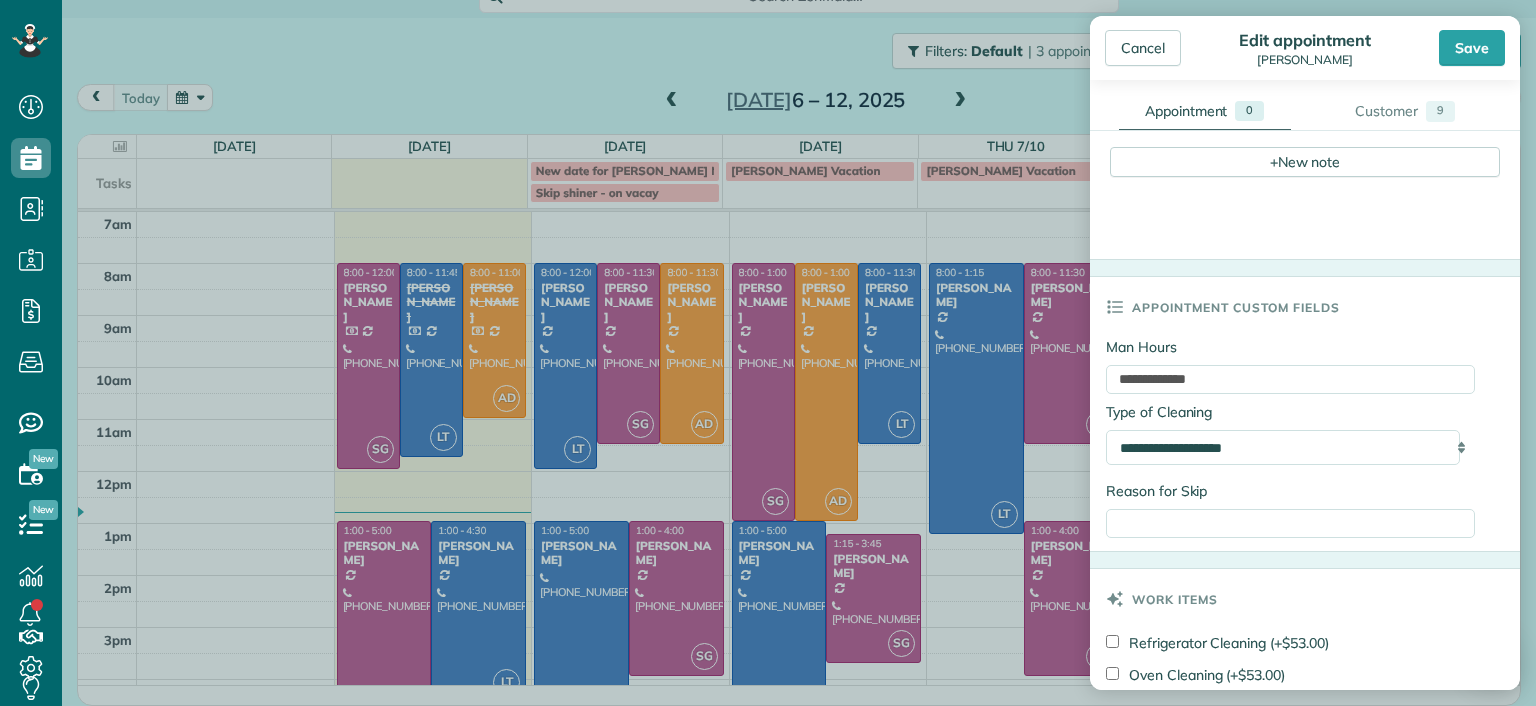 scroll, scrollTop: 800, scrollLeft: 0, axis: vertical 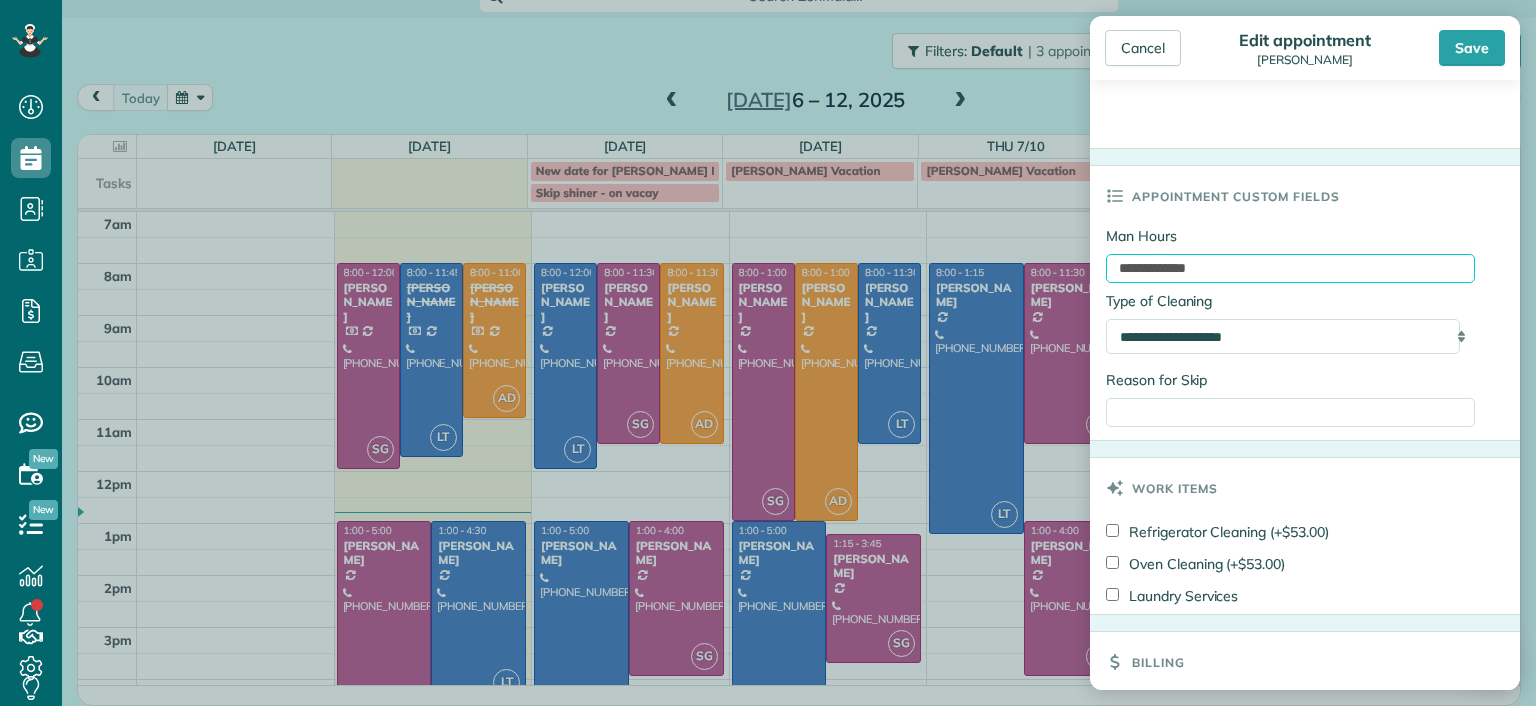 drag, startPoint x: 1137, startPoint y: 263, endPoint x: 1084, endPoint y: 263, distance: 53 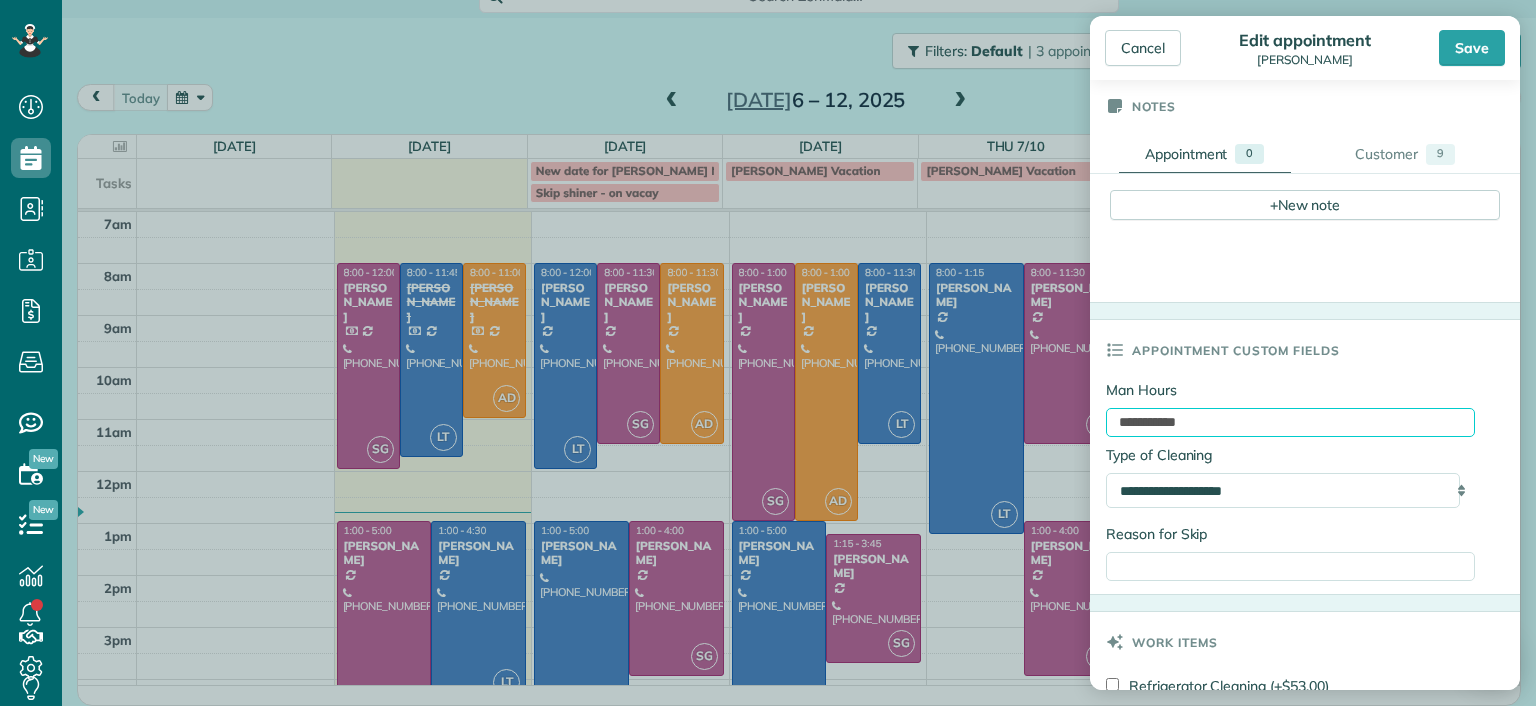 scroll, scrollTop: 300, scrollLeft: 0, axis: vertical 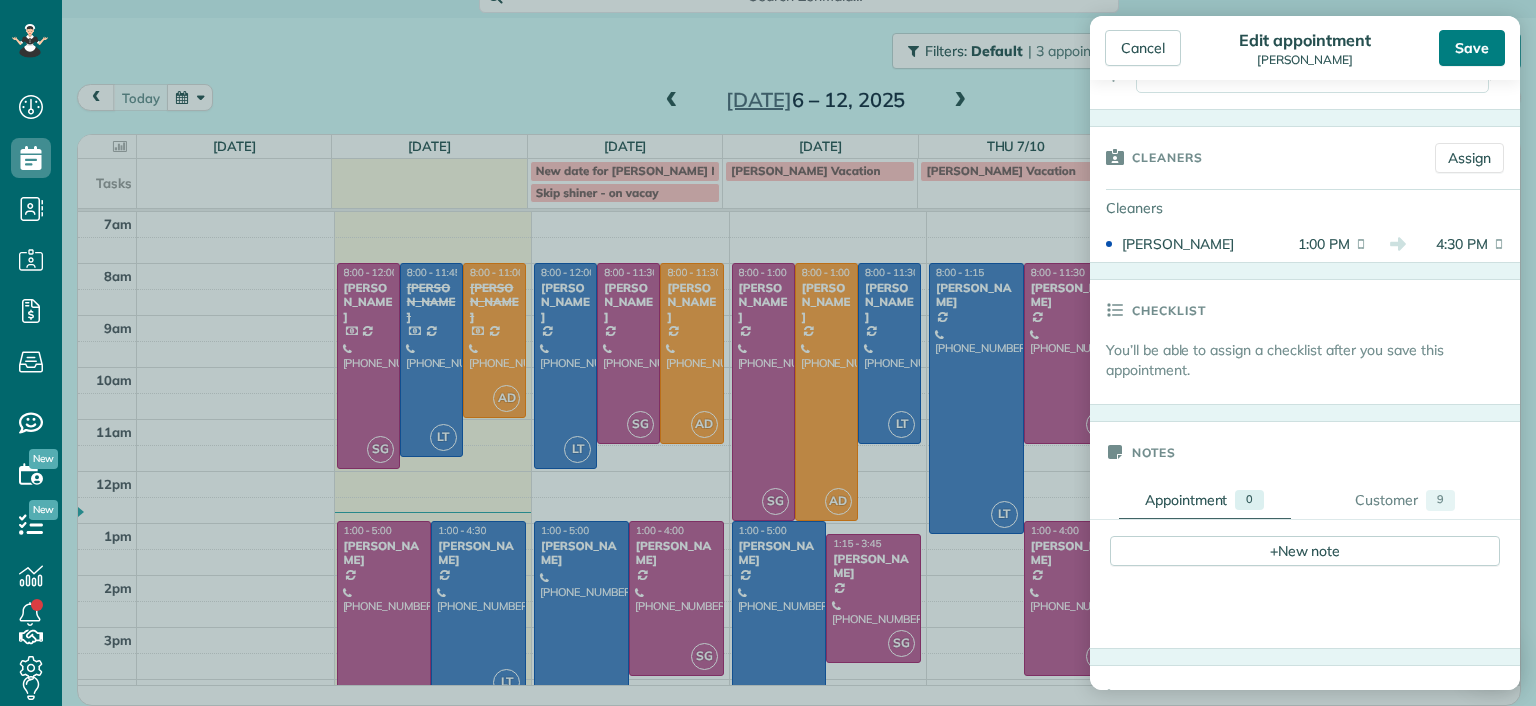 type on "**********" 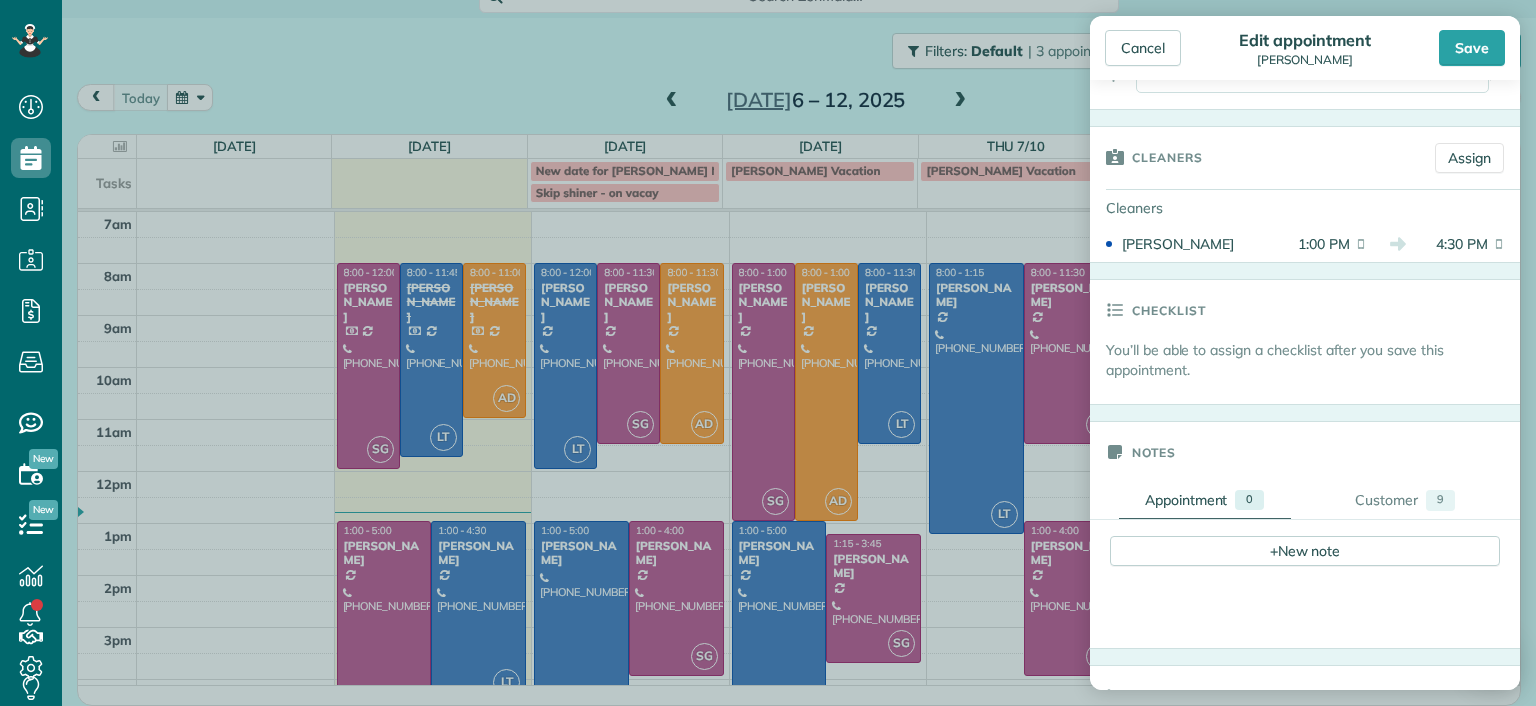 drag, startPoint x: 1469, startPoint y: 60, endPoint x: 1471, endPoint y: 291, distance: 231.00865 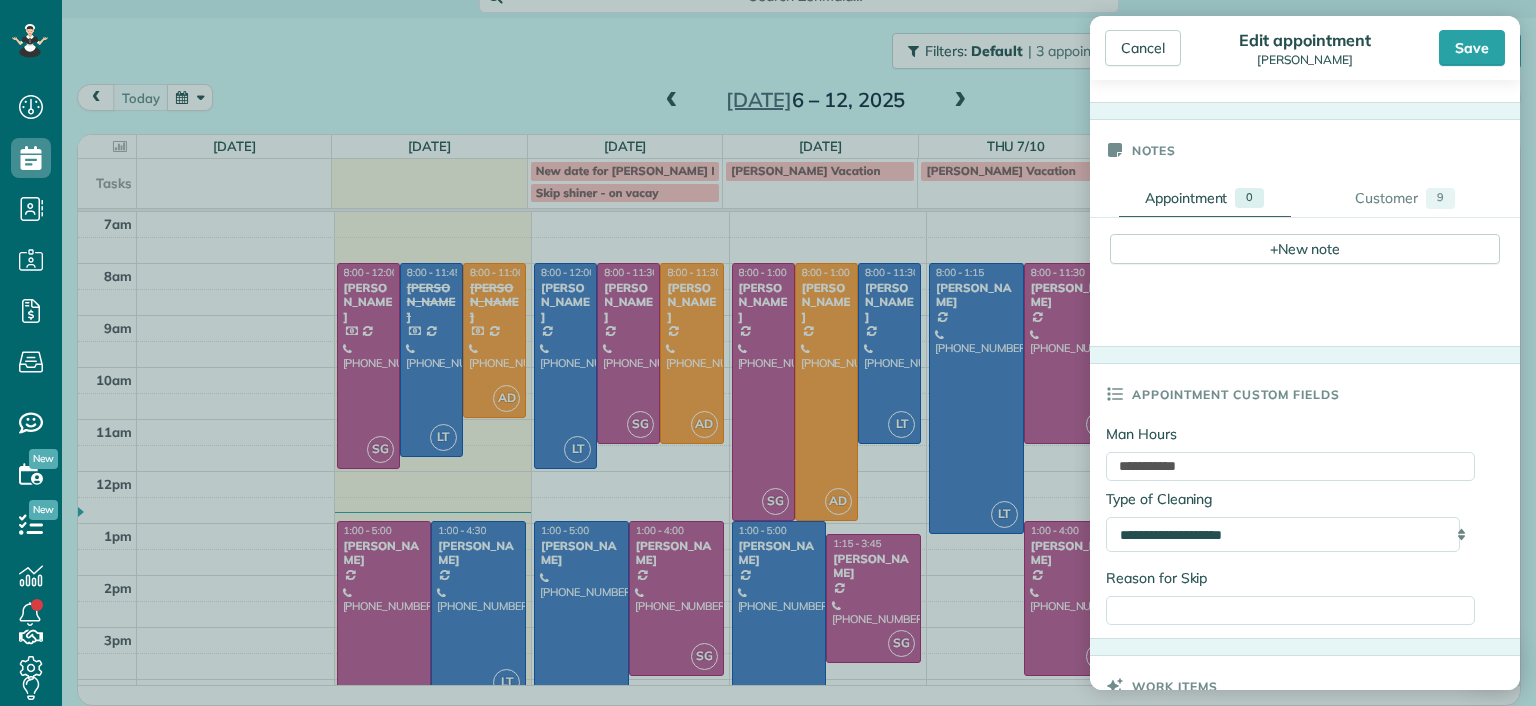scroll, scrollTop: 600, scrollLeft: 0, axis: vertical 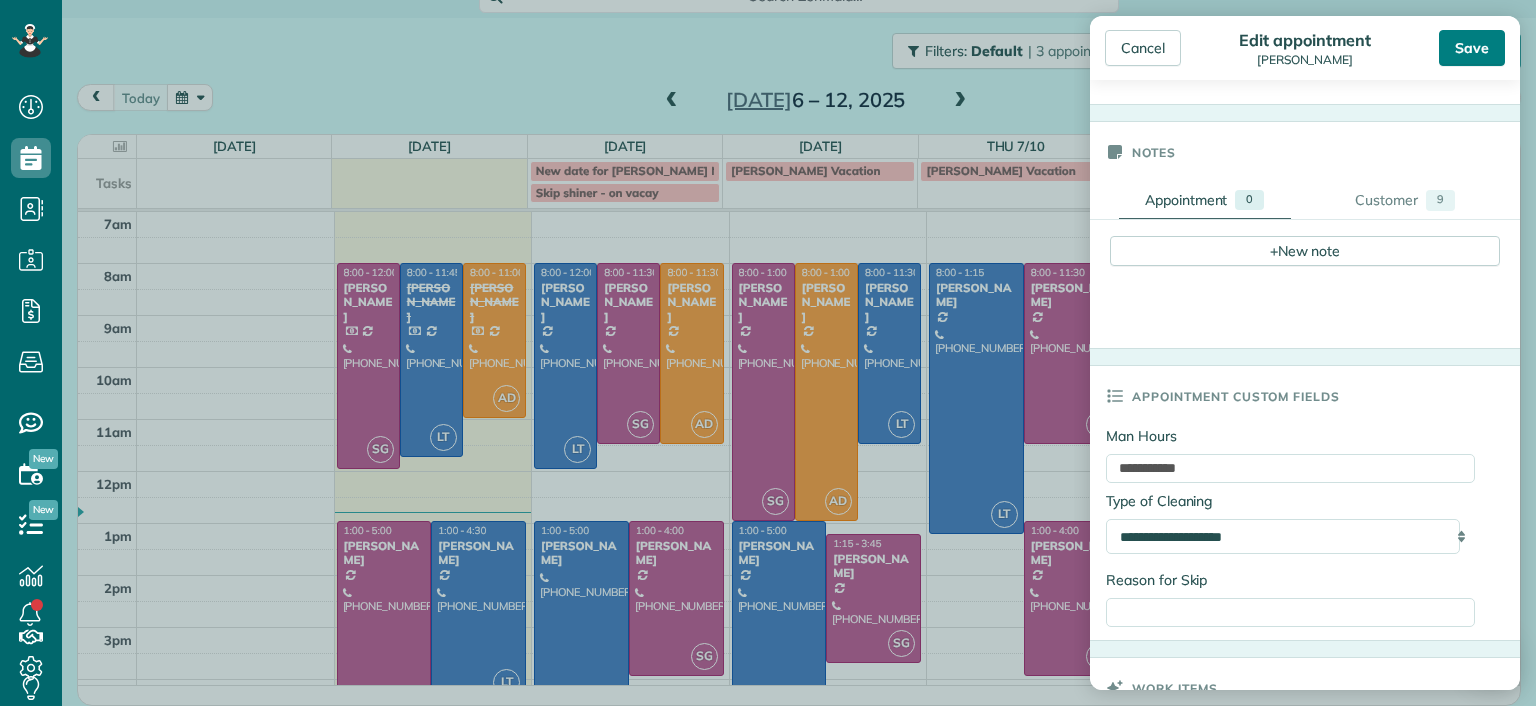 click on "Save" at bounding box center [1472, 48] 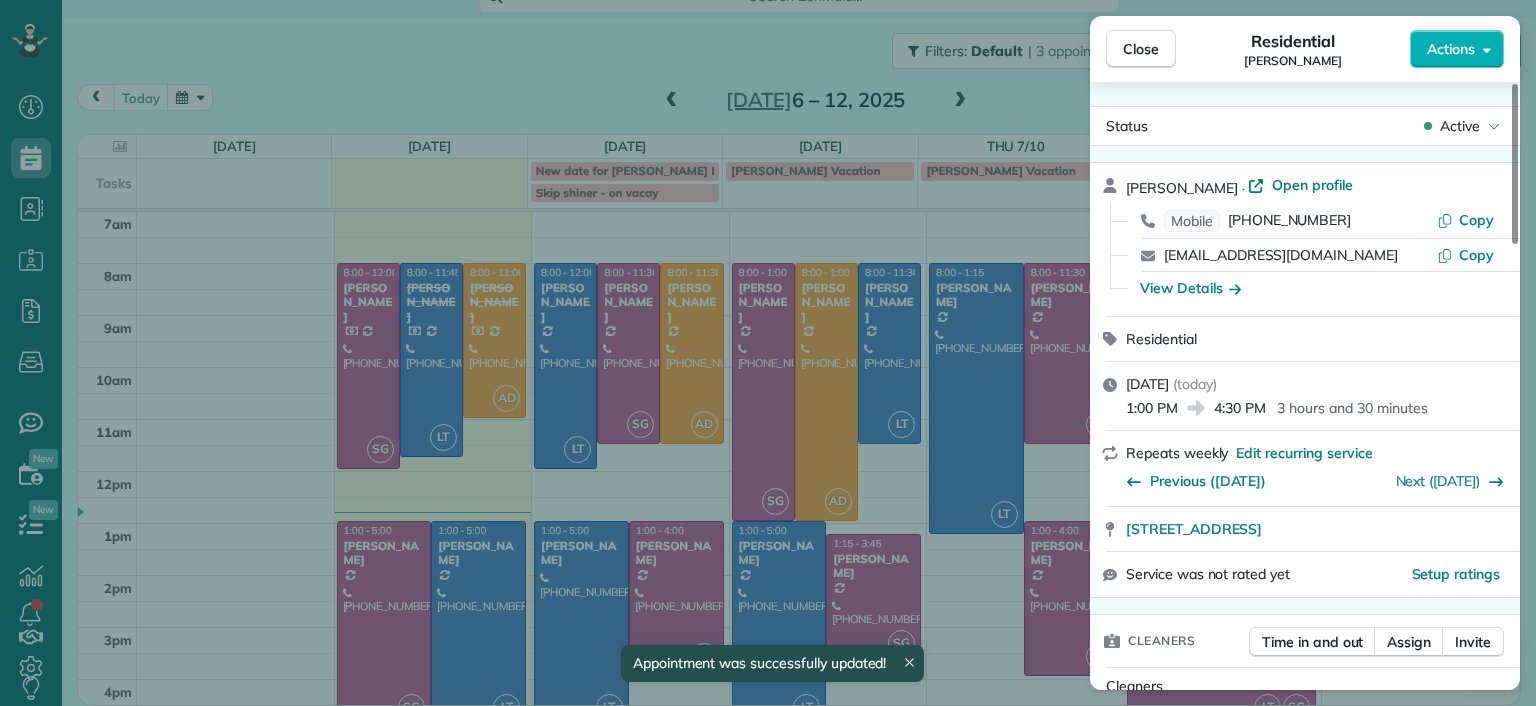 click on "Close Residential Julie Sims Actions Status Active Julie Sims · Open profile Mobile (301) 357-4299 Copy slfloyd07@verizon.net Copy View Details Residential Monday, July 07, 2025 ( today ) 1:00 PM 4:30 PM 3 hours and 30 minutes Repeats weekly Edit recurring service Previous (Jul 05) Next (Jul 19) 1212 Grumman Drive Henrico VA 23229 Service was not rated yet Setup ratings Cleaners Time in and out Assign Invite Cleaners Laura   Thaller 1:00 PM 4:30 PM Checklist Try Now Keep this appointment up to your standards. Stay on top of every detail, keep your cleaners organised, and your client happy. Assign a checklist Watch a 5 min demo Billing Billing actions Price $0.00 Overcharge $0.00 Discount $0.00 Coupon discount - Primary tax - Secondary tax - Total appointment price $0.00 Tips collected New feature! $0.00 Mark as paid Total including tip $0.00 Get paid online in no-time! Send an invoice and reward your cleaners with tips Charge customer credit card Appointment custom fields Man Hours 3.5 Man hours - Work items" at bounding box center (768, 353) 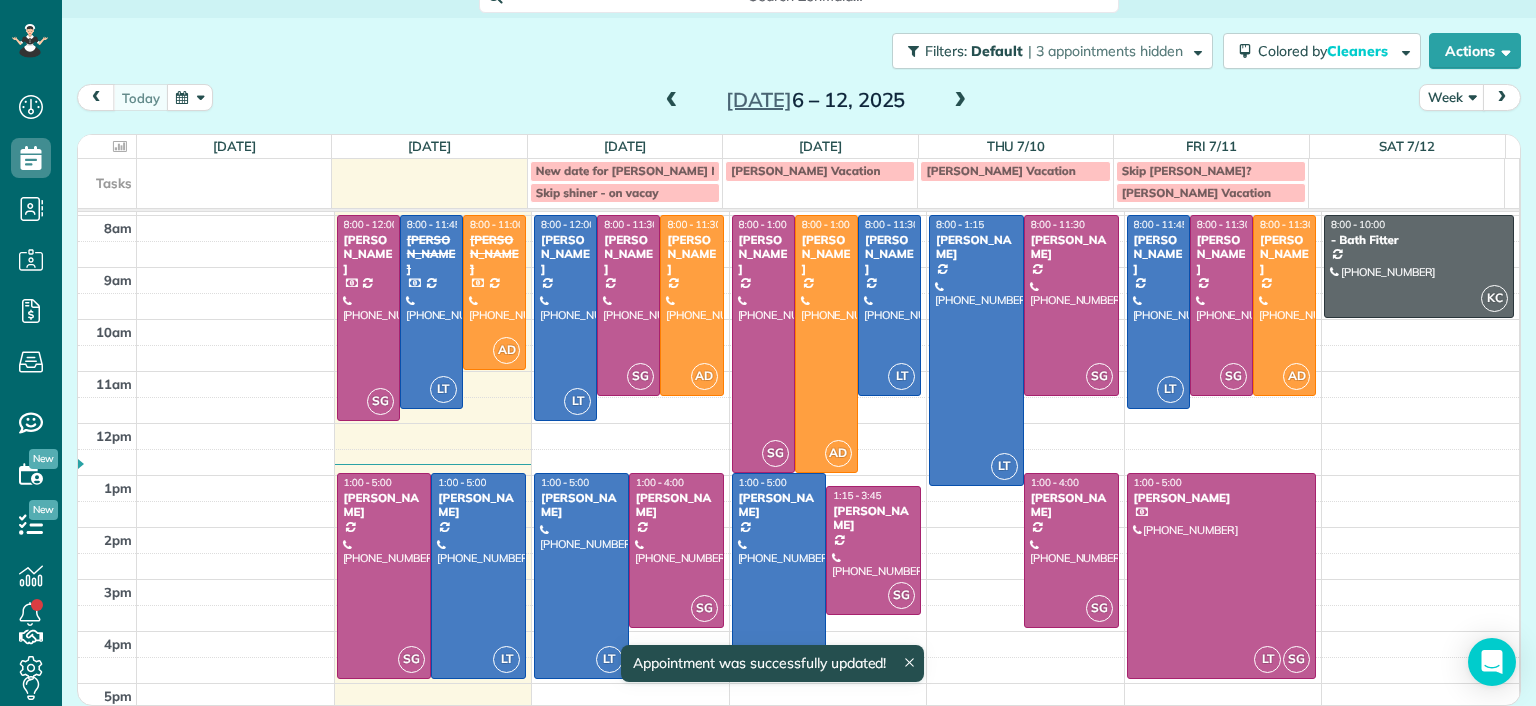 scroll, scrollTop: 73, scrollLeft: 0, axis: vertical 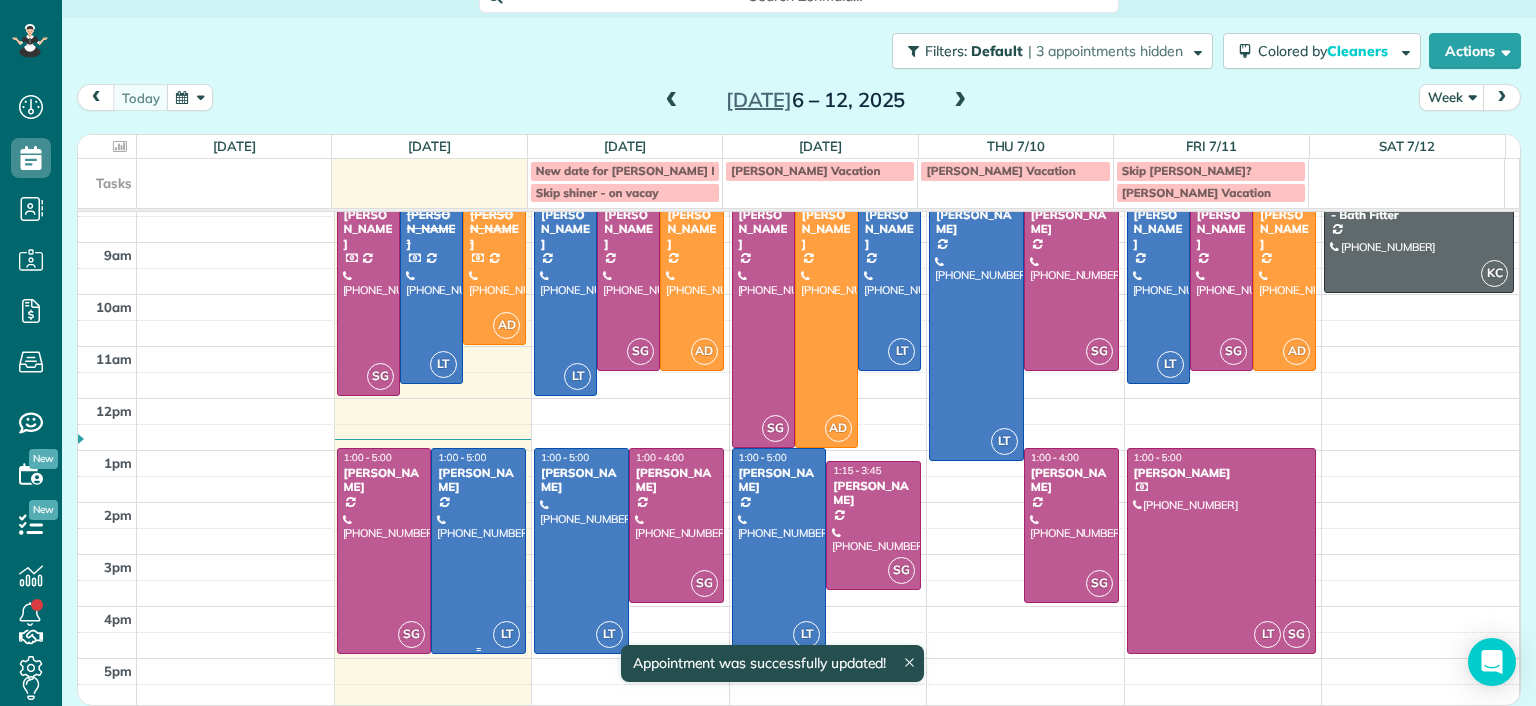 click at bounding box center [478, 551] 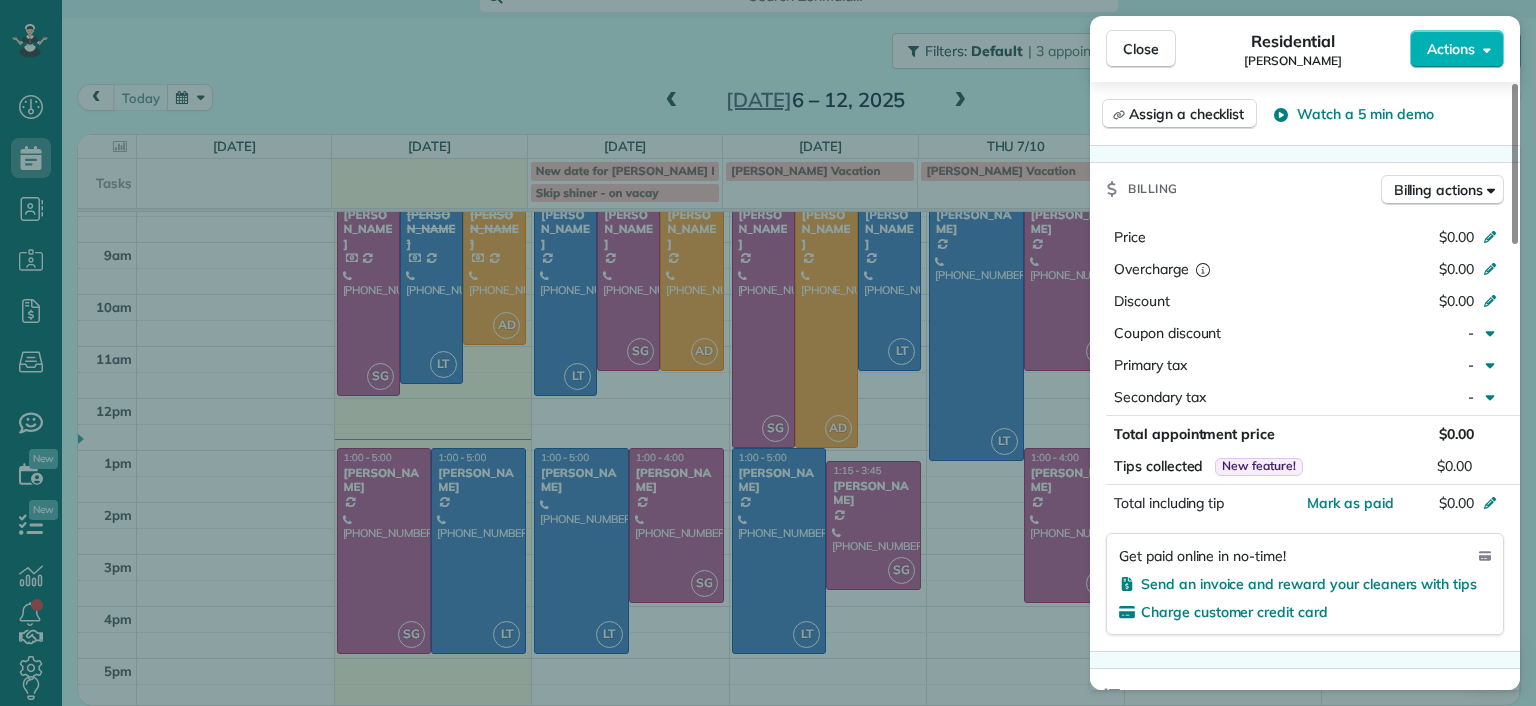 scroll, scrollTop: 1400, scrollLeft: 0, axis: vertical 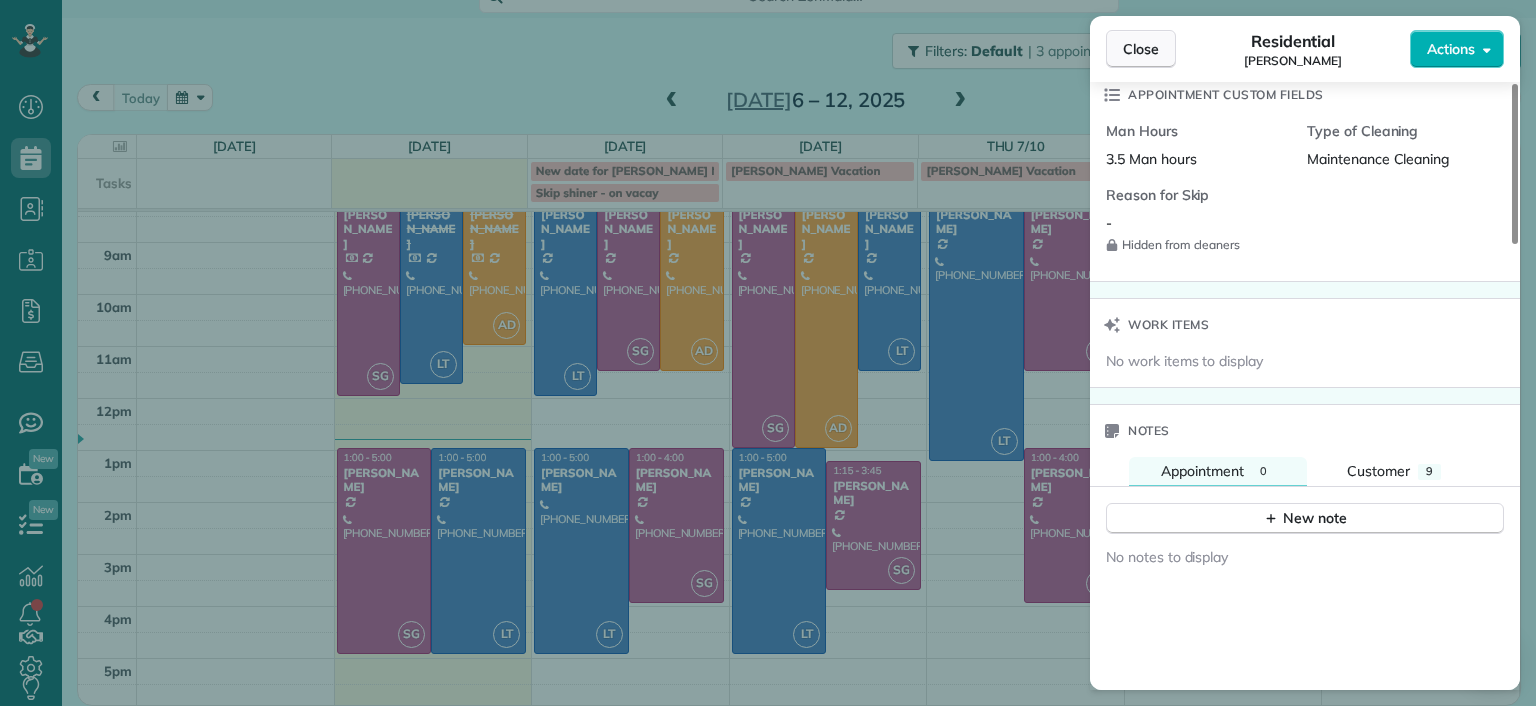 click on "Close" at bounding box center (1141, 49) 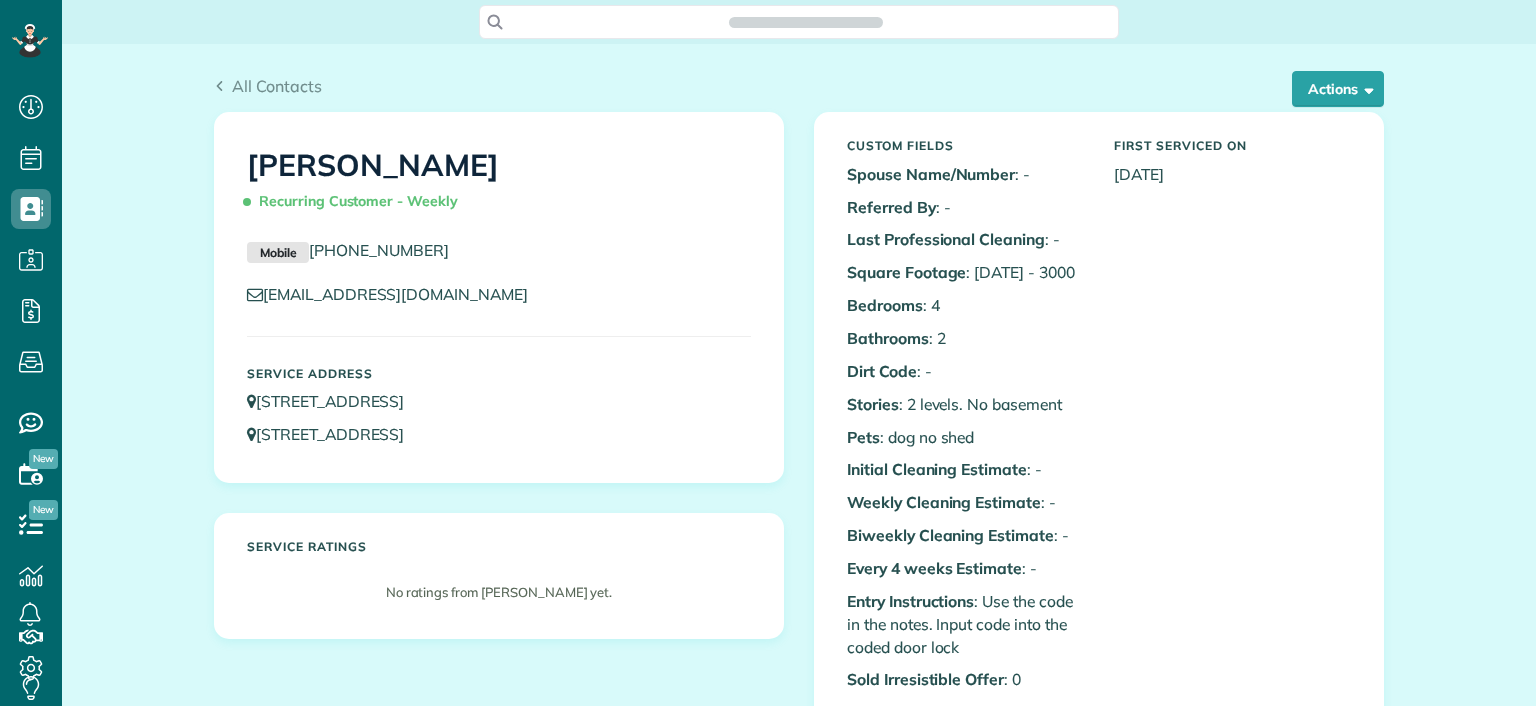 scroll, scrollTop: 0, scrollLeft: 0, axis: both 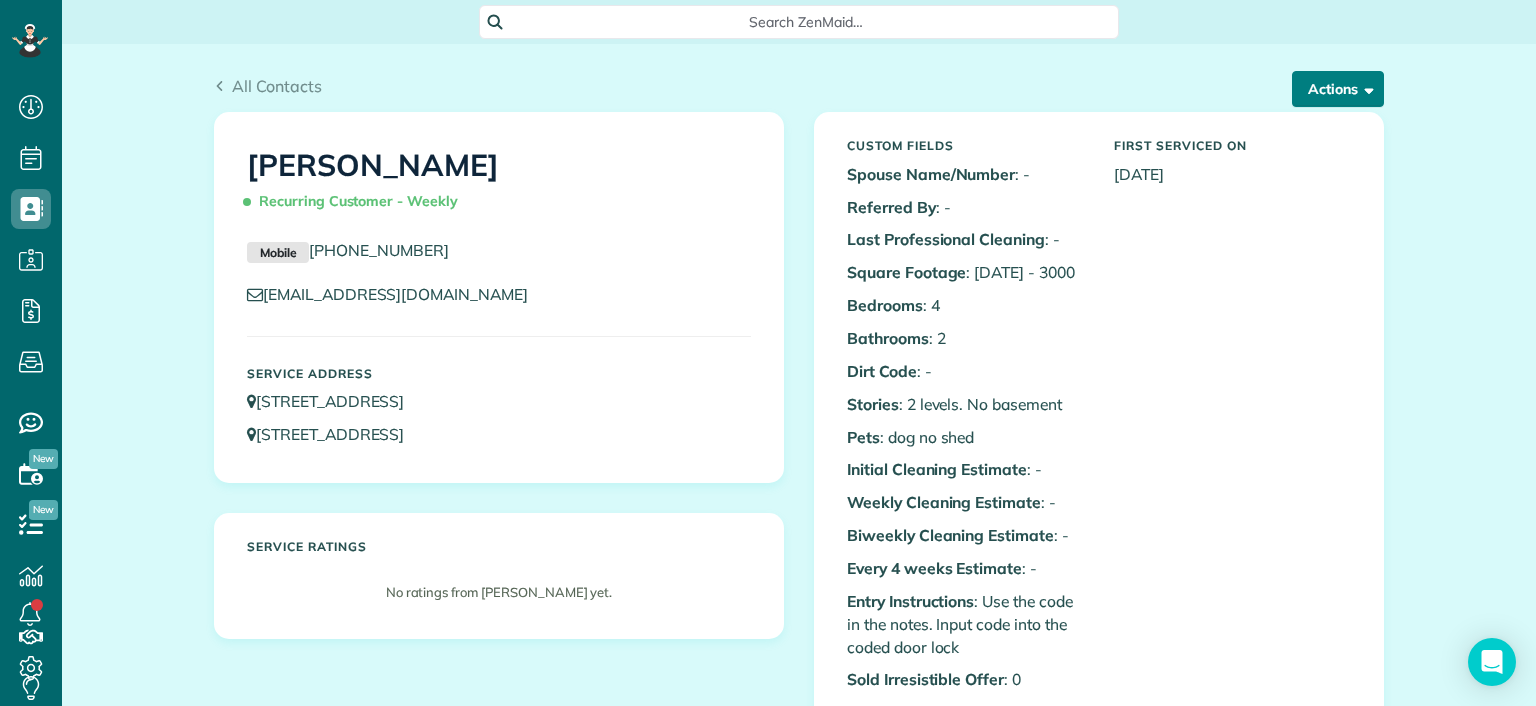 click on "Actions" at bounding box center [1338, 89] 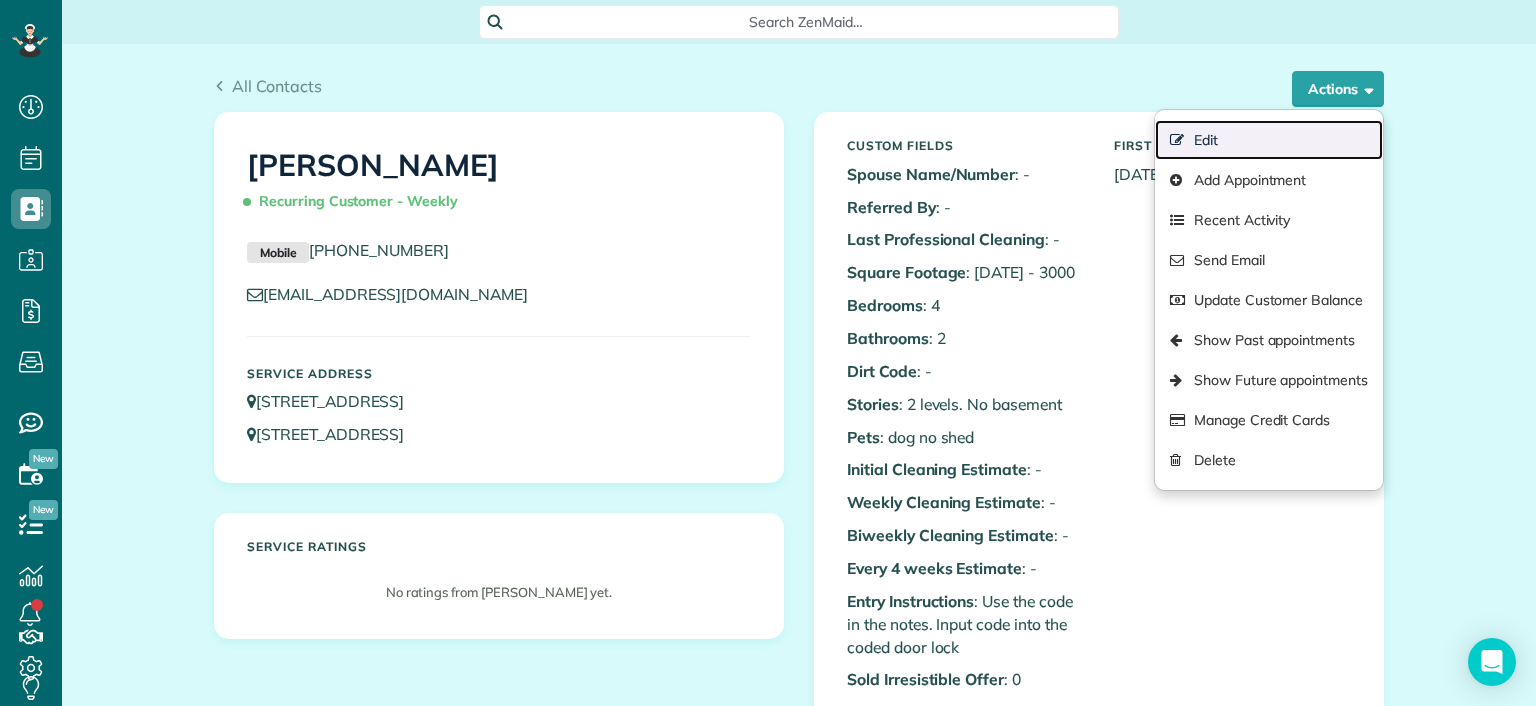 click on "Edit" at bounding box center [1269, 140] 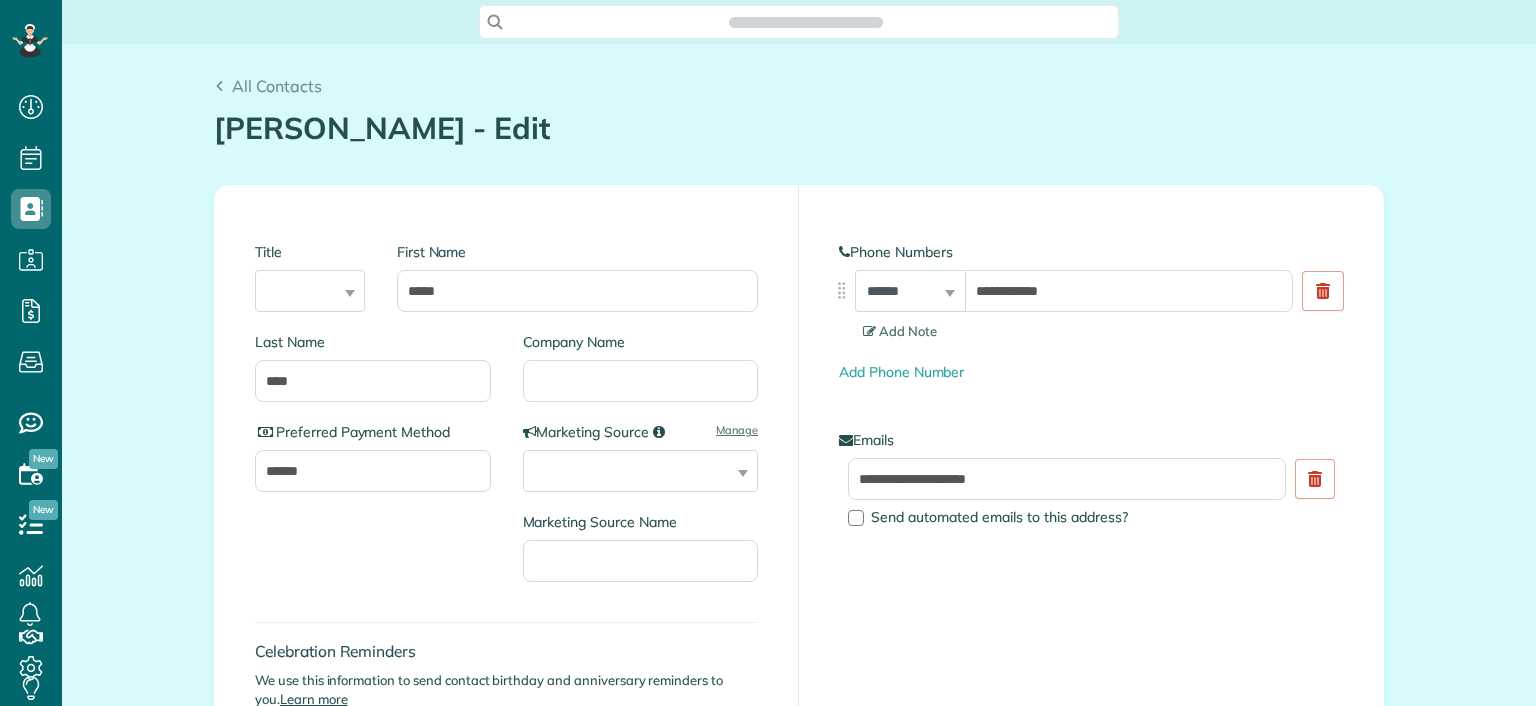scroll, scrollTop: 0, scrollLeft: 0, axis: both 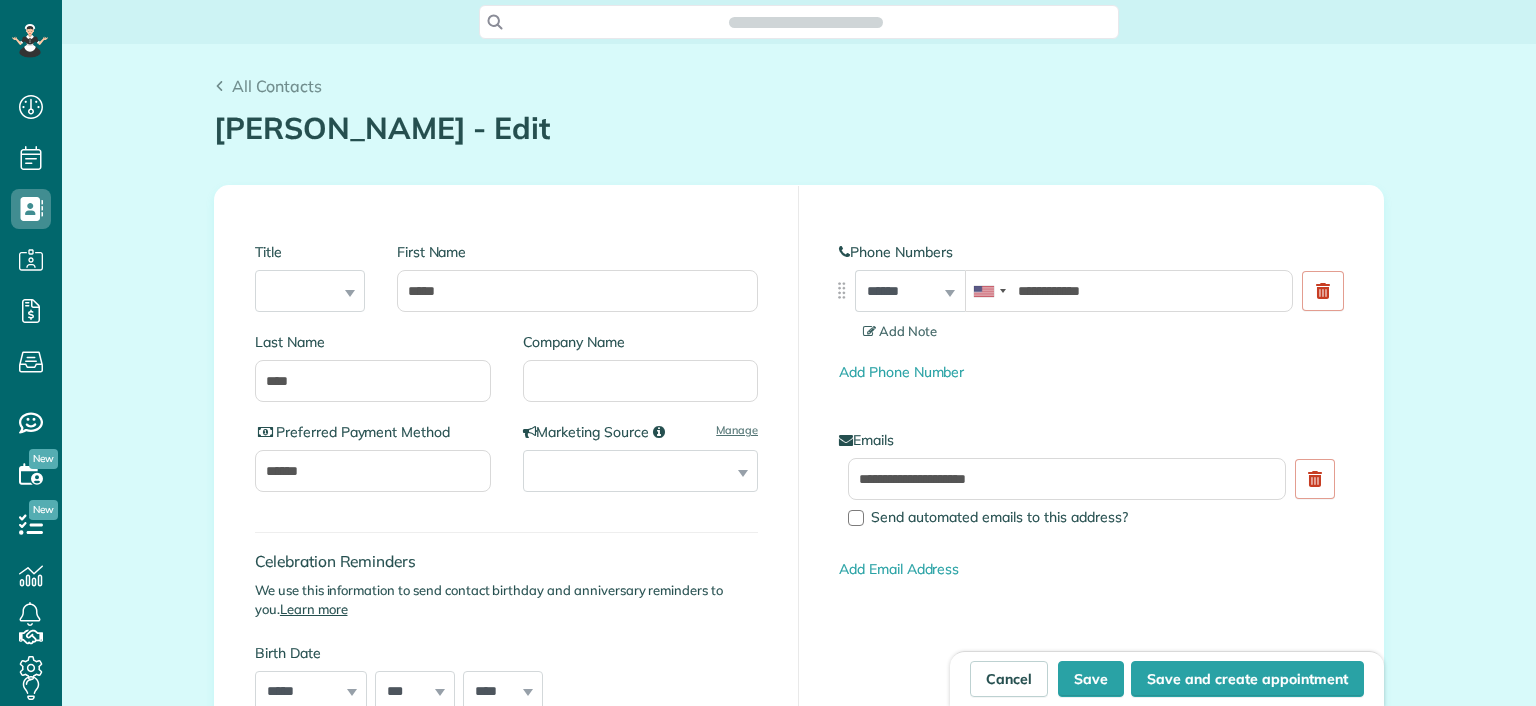 type on "**********" 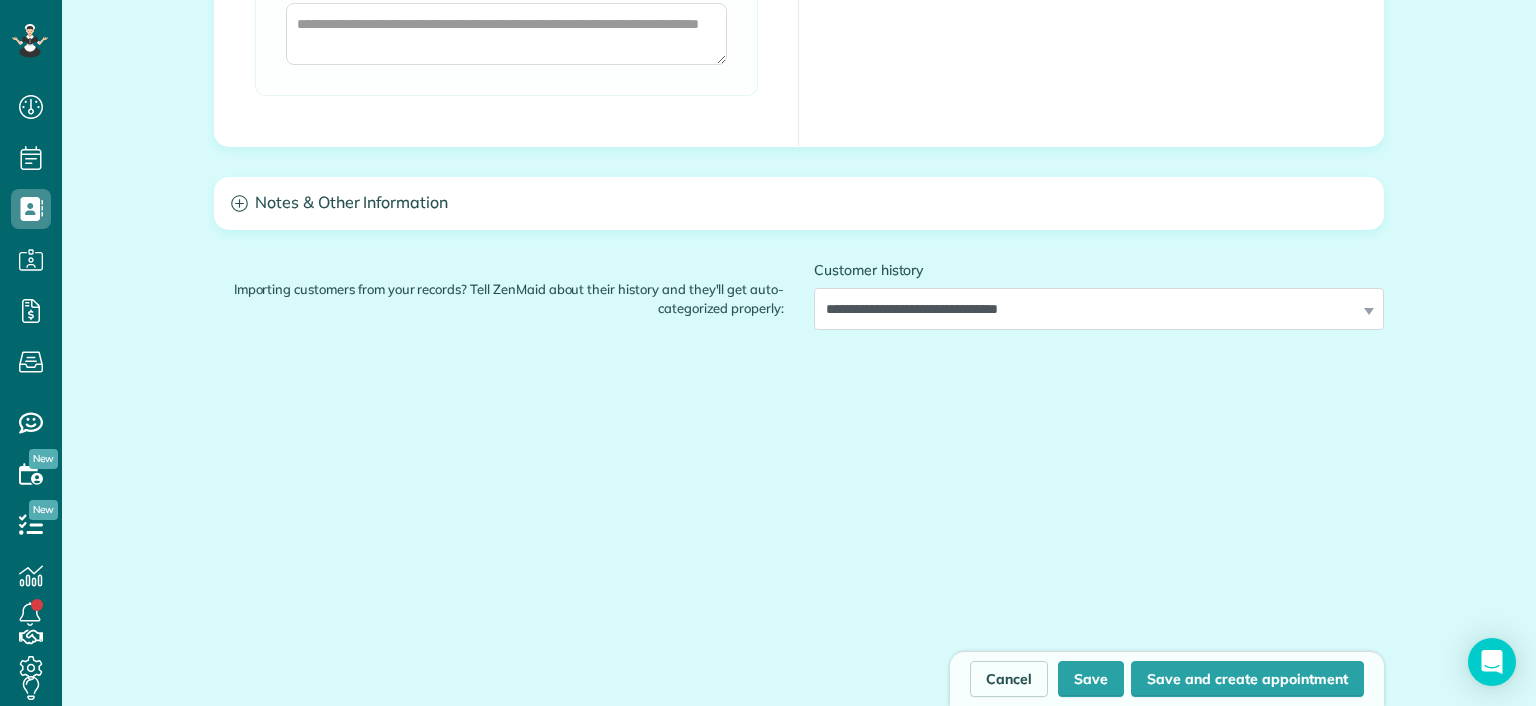 scroll, scrollTop: 2595, scrollLeft: 0, axis: vertical 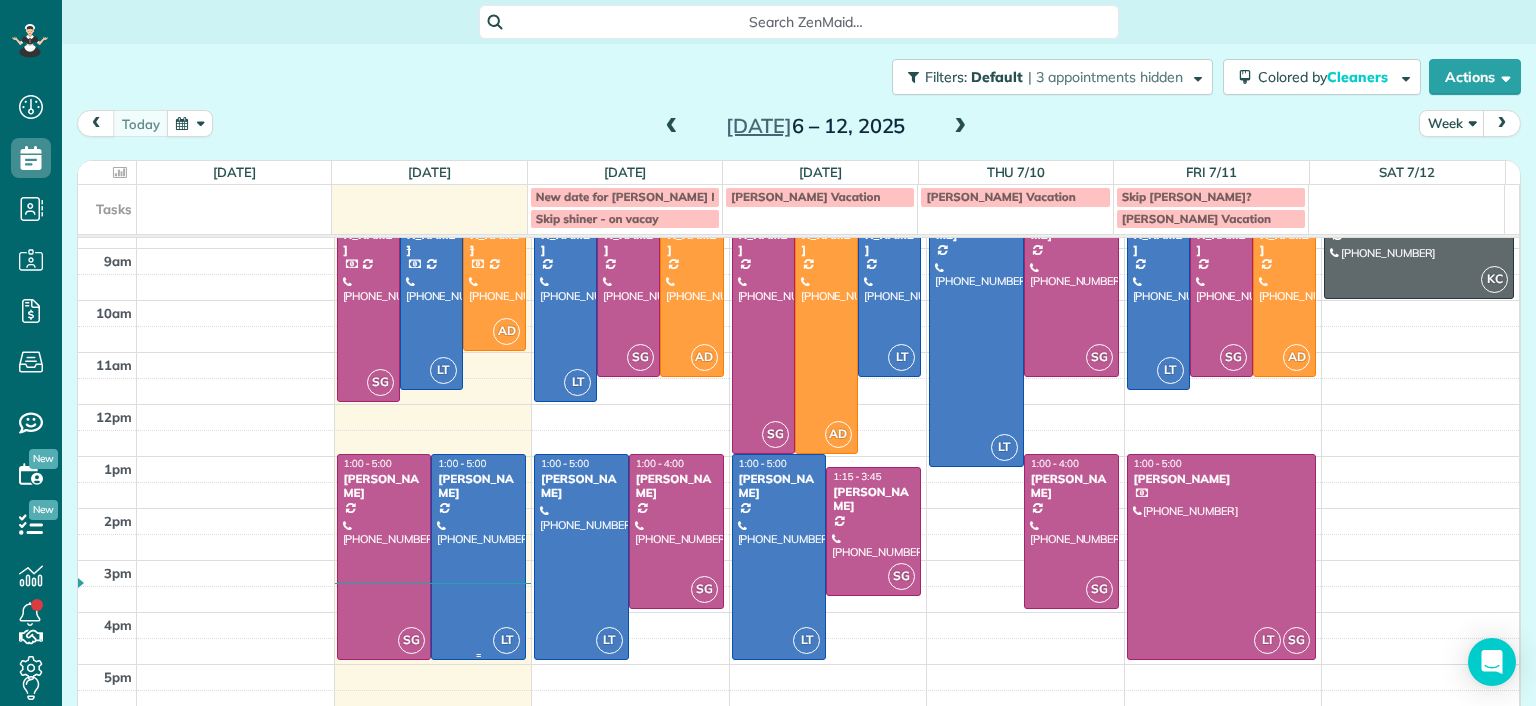 click at bounding box center [478, 557] 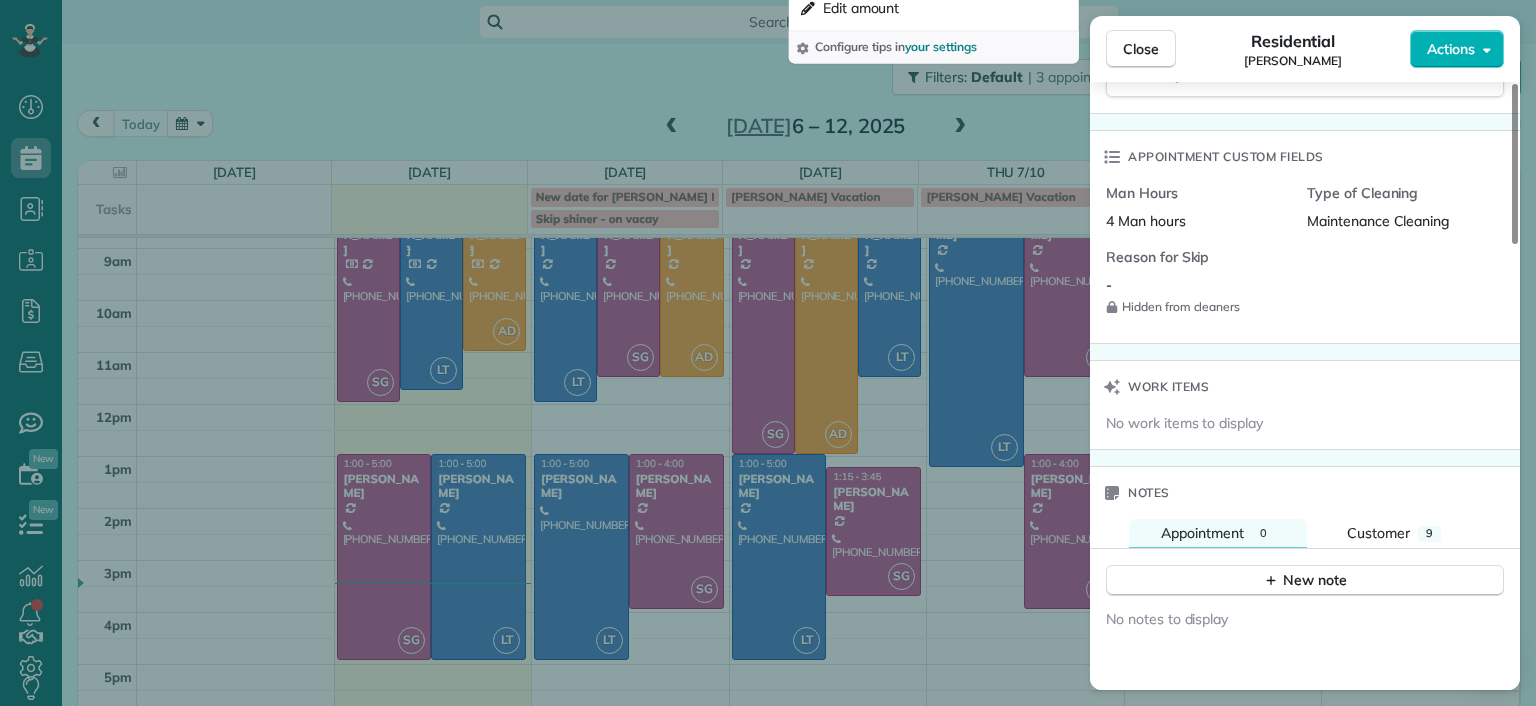 scroll, scrollTop: 1400, scrollLeft: 0, axis: vertical 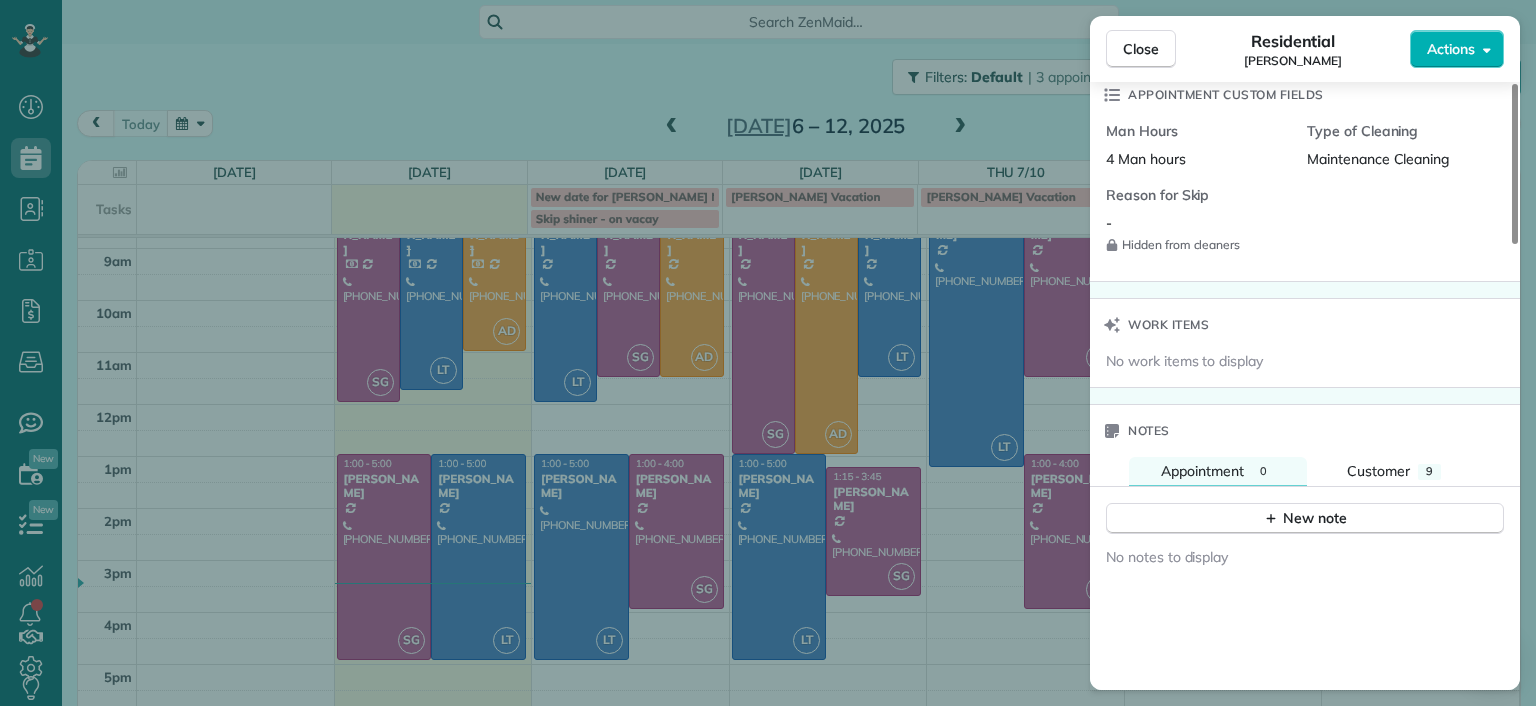 click on "Close Residential Julie Sims Actions Status Active Julie Sims · Open profile Mobile (301) 357-4299 Copy slfloyd07@verizon.net Copy View Details Residential Monday, July 07, 2025 ( today ) 1:00 PM 5:00 PM 4 hours and 0 minutes Repeats weekly Edit recurring service Previous (Jul 05) Next (Jul 19) 1212 Grumman Drive Henrico VA 23229 Service was not rated yet Setup ratings Cleaners Time in and out Assign Invite Cleaners Laura   Thaller 1:00 PM 5:00 PM Checklist Try Now Keep this appointment up to your standards. Stay on top of every detail, keep your cleaners organised, and your client happy. Assign a checklist Watch a 5 min demo Billing Billing actions Price $0.00 Overcharge $0.00 Discount $0.00 Coupon discount - Primary tax - Secondary tax - Total appointment price $0.00 Tips collected New feature! $0.00 Mark as paid Total including tip $0.00 Get paid online in no-time! Send an invoice and reward your cleaners with tips Charge customer credit card Appointment custom fields Man Hours 4 Man hours Reason for Skip" at bounding box center [768, 353] 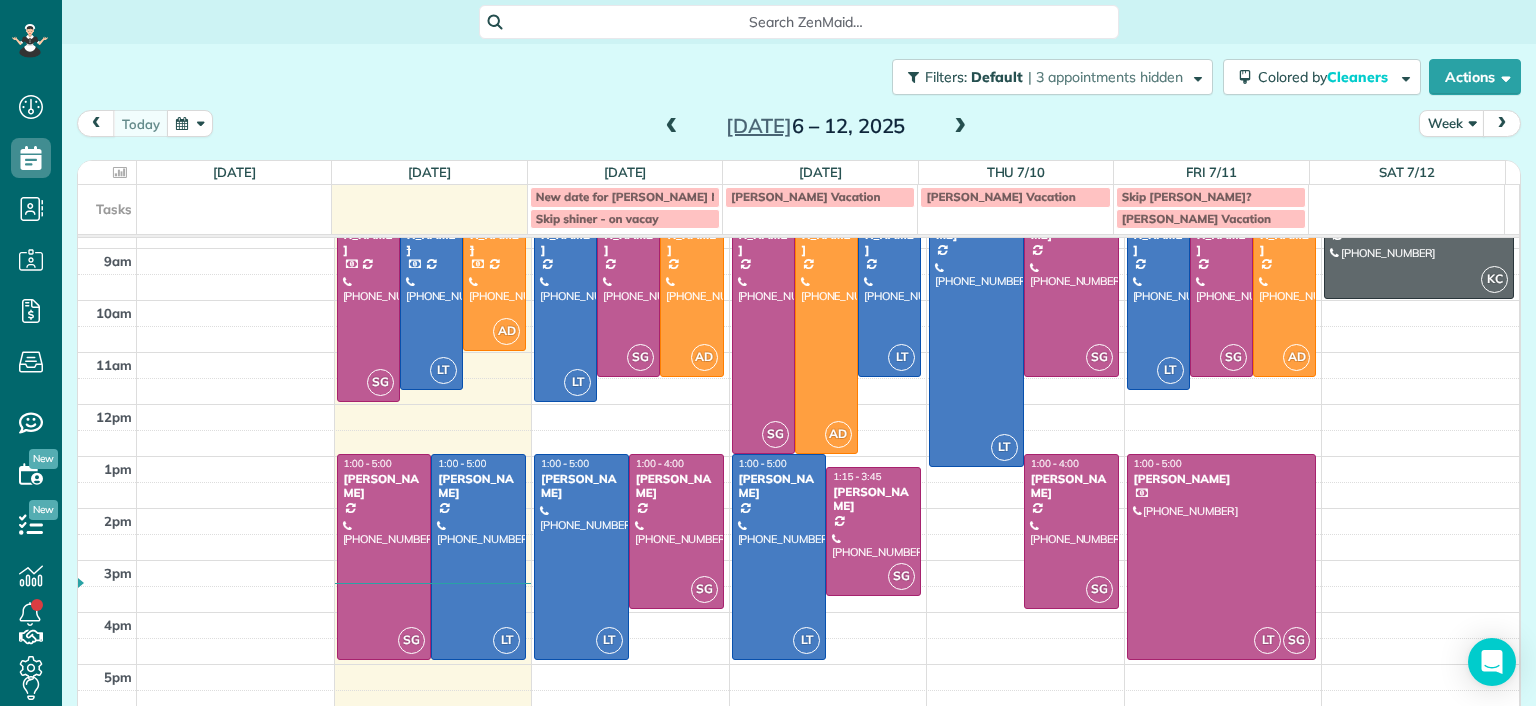 click at bounding box center [960, 127] 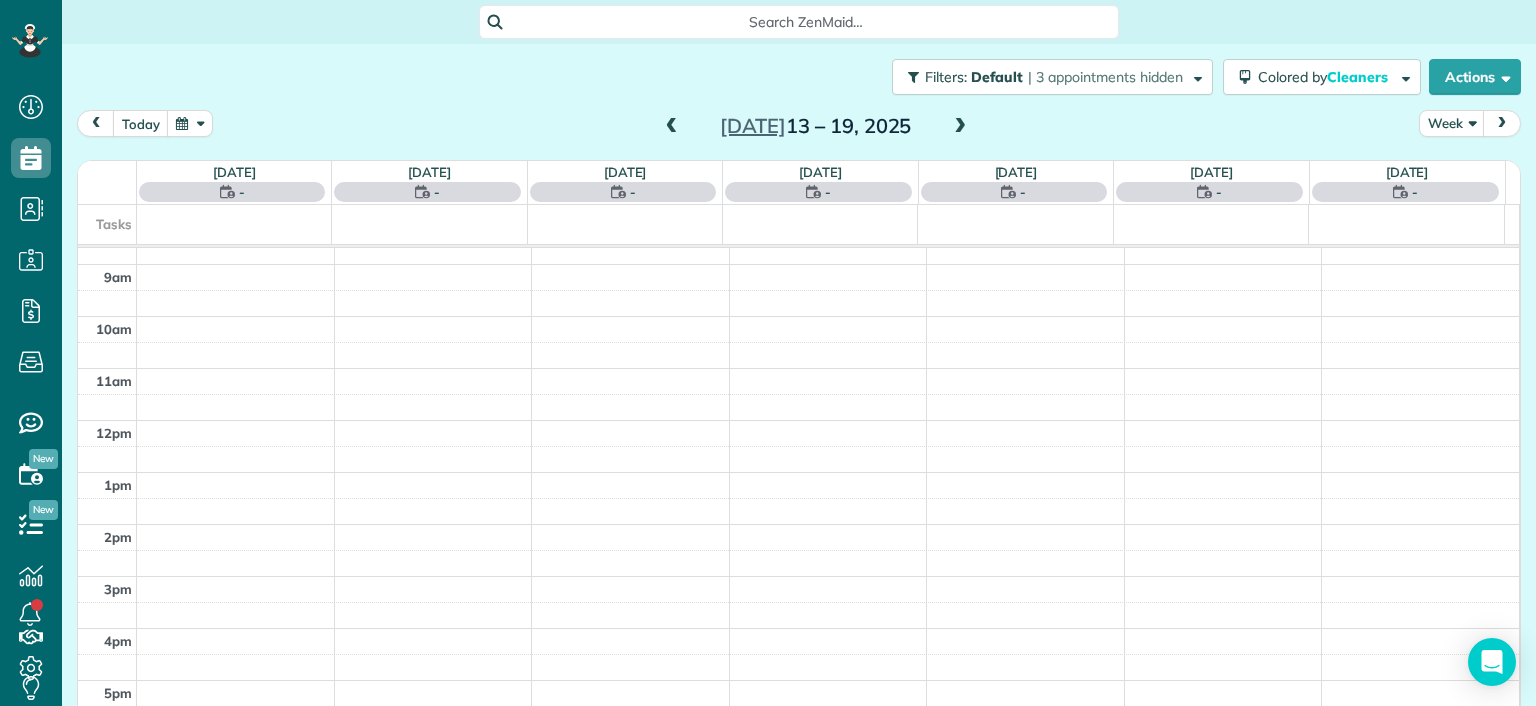 scroll, scrollTop: 0, scrollLeft: 0, axis: both 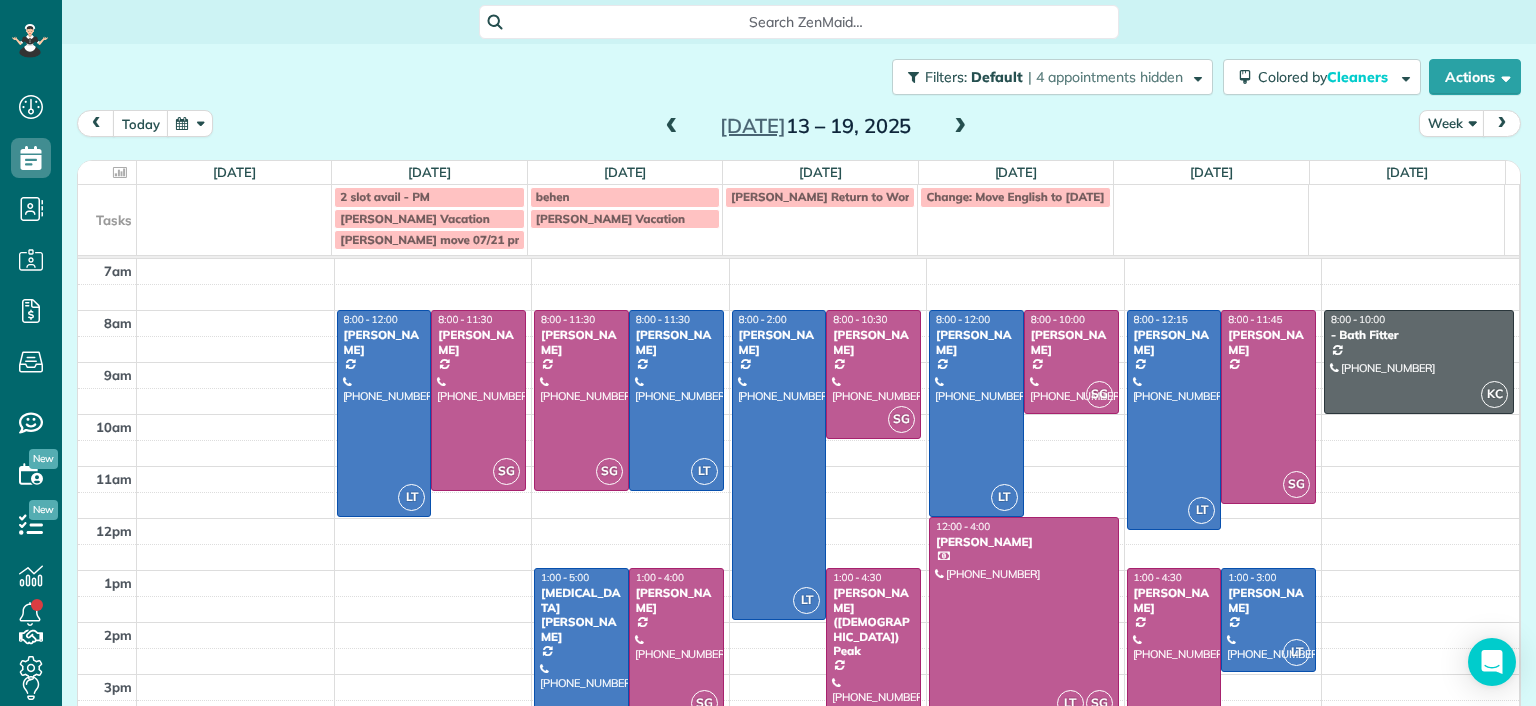 click at bounding box center (960, 127) 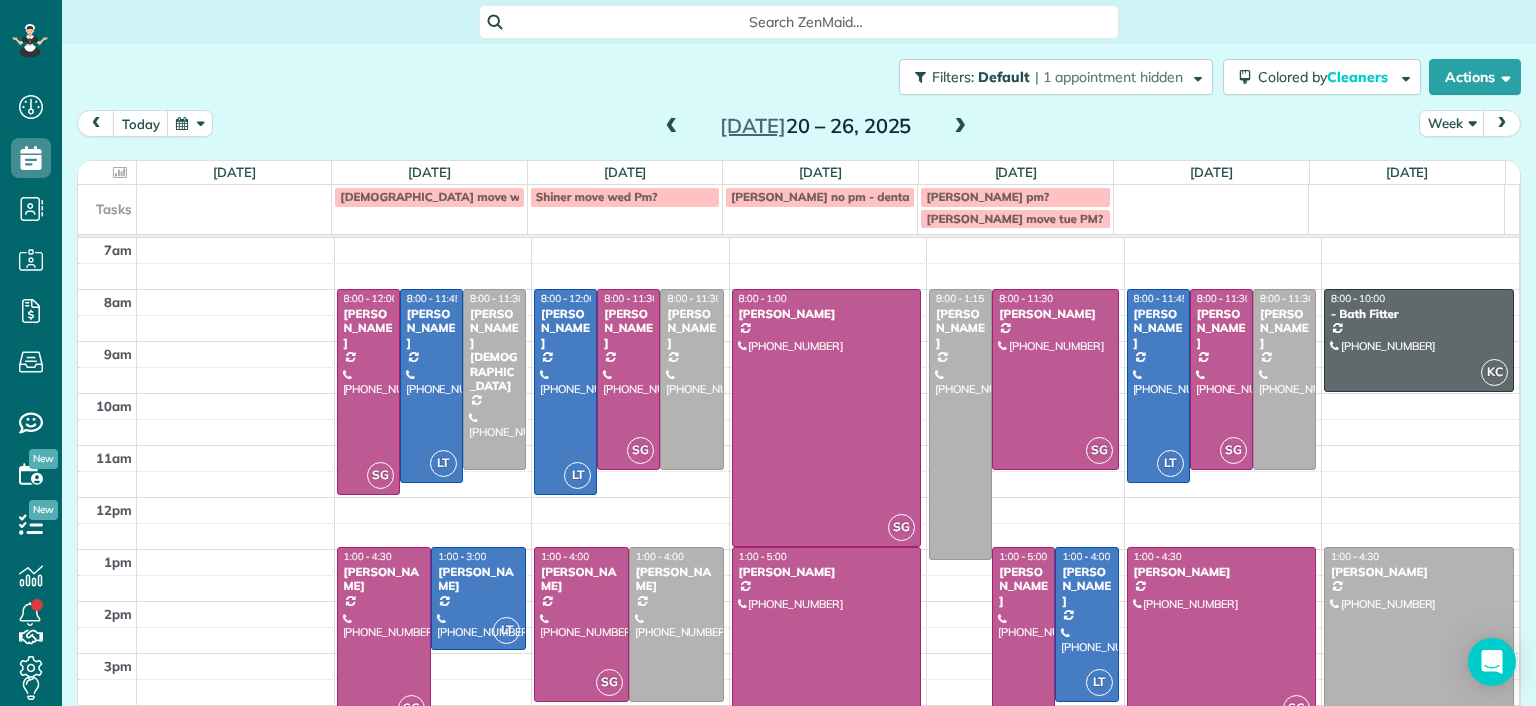 click at bounding box center [960, 127] 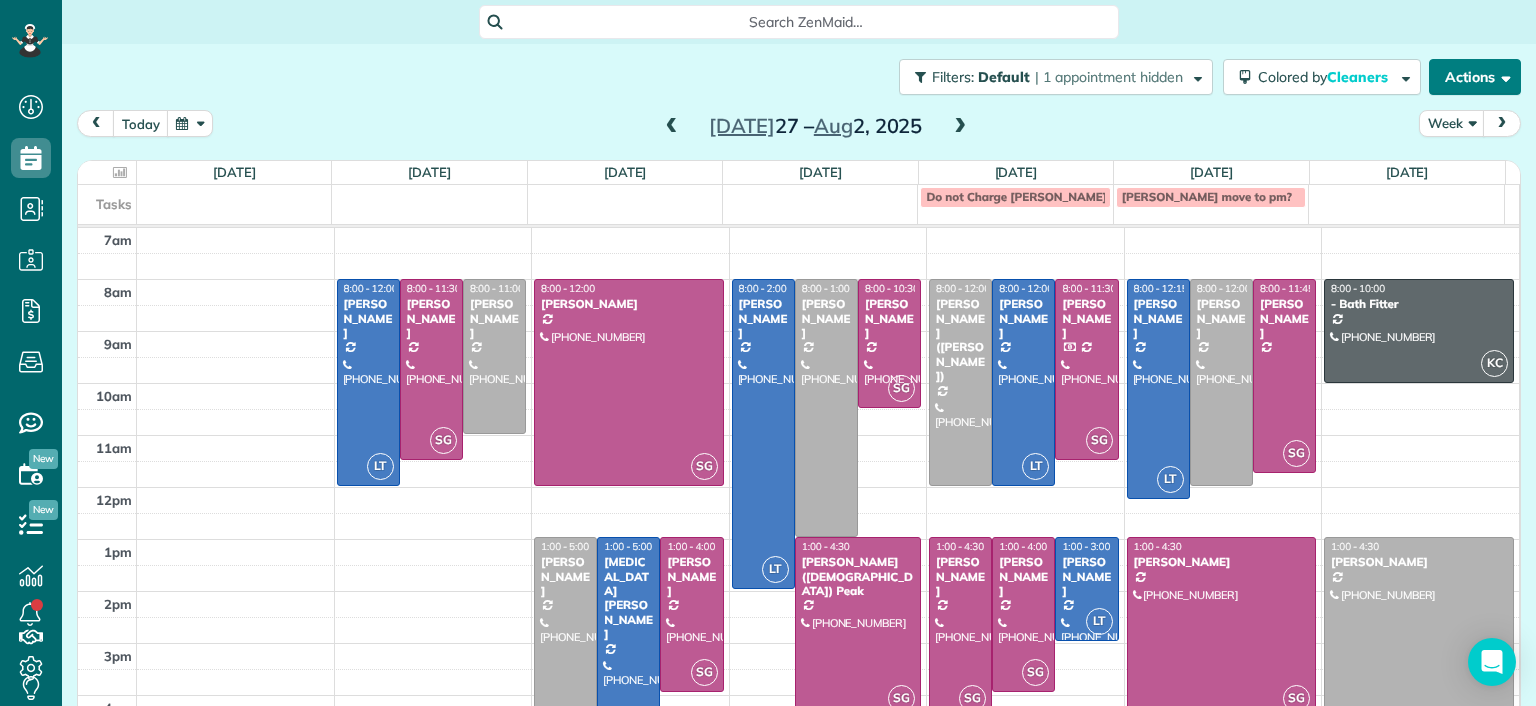 click on "Actions" at bounding box center [1475, 77] 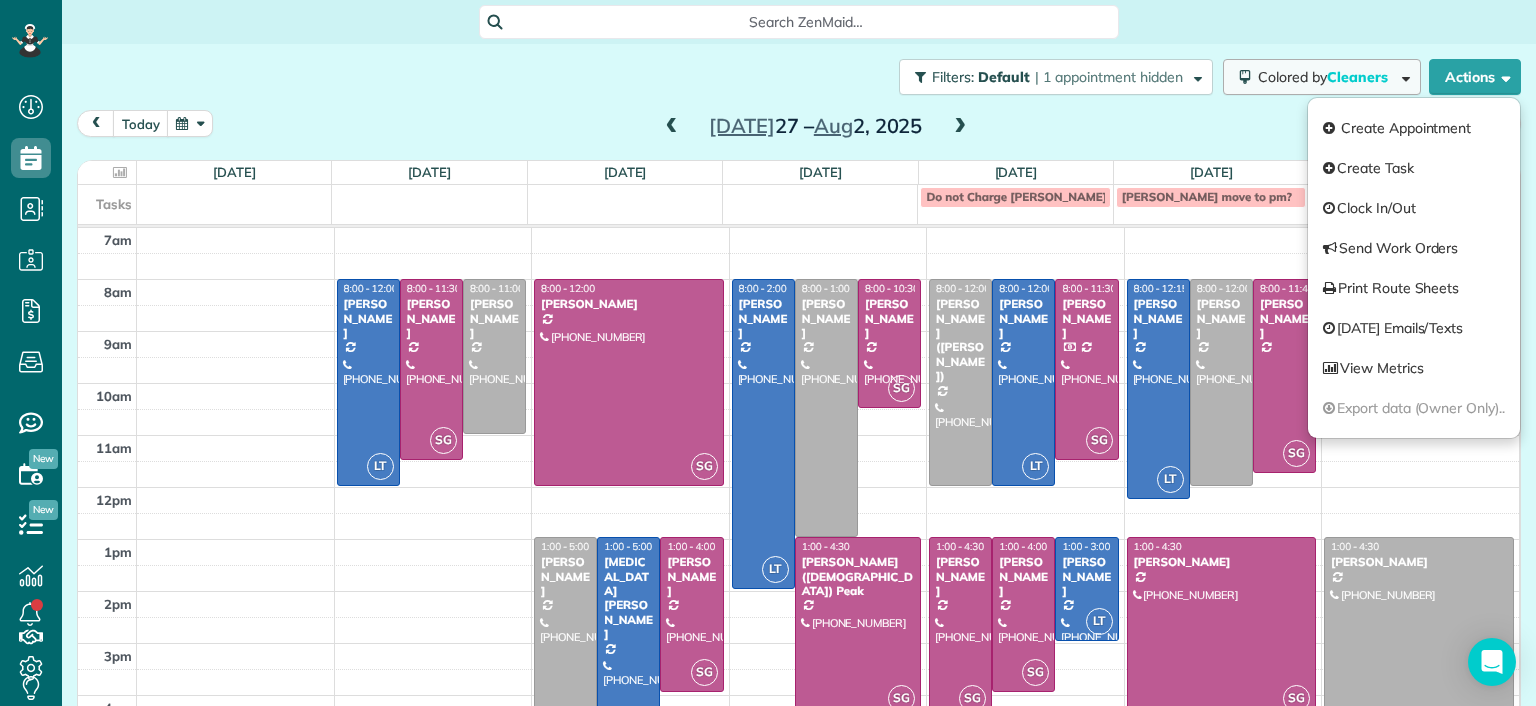 click on "Cleaners" at bounding box center [1359, 77] 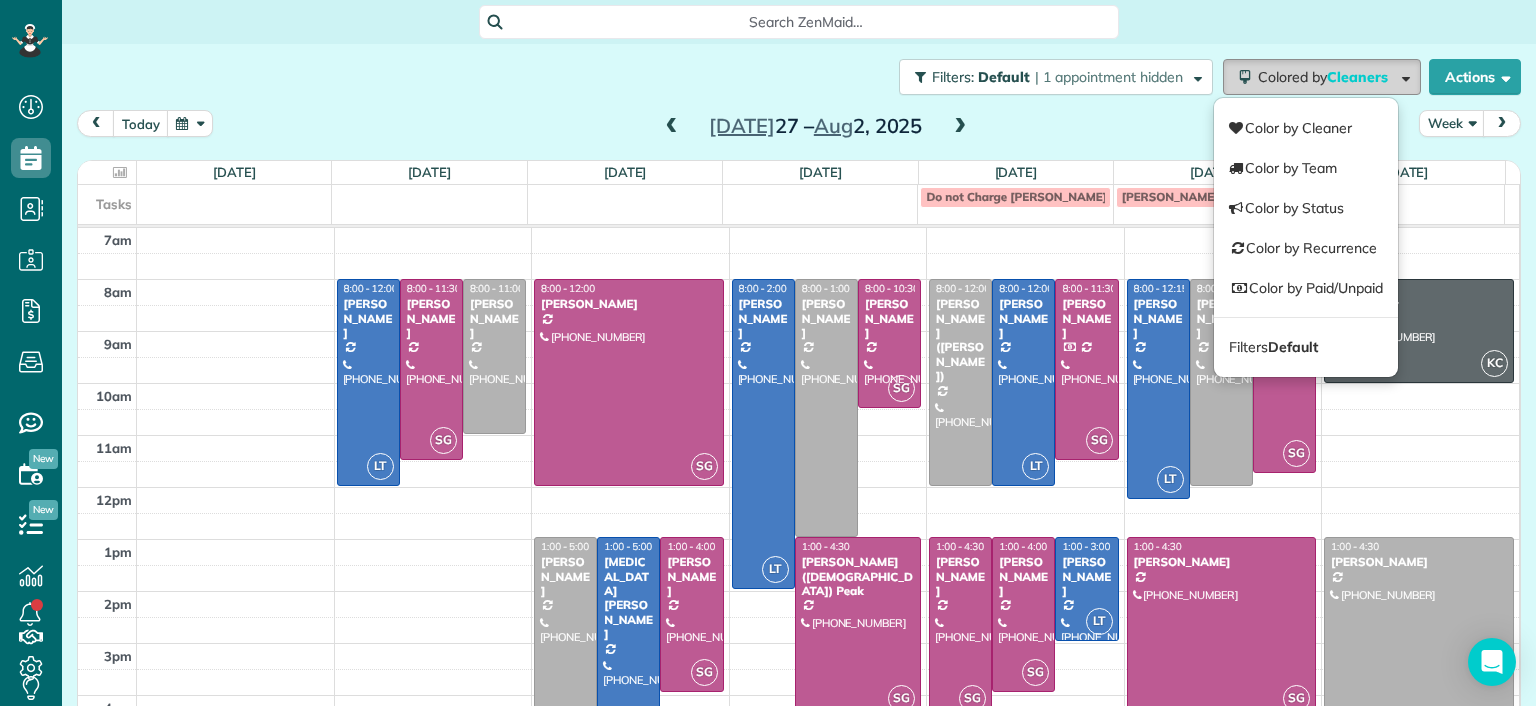 click on "Cleaners" at bounding box center [1359, 77] 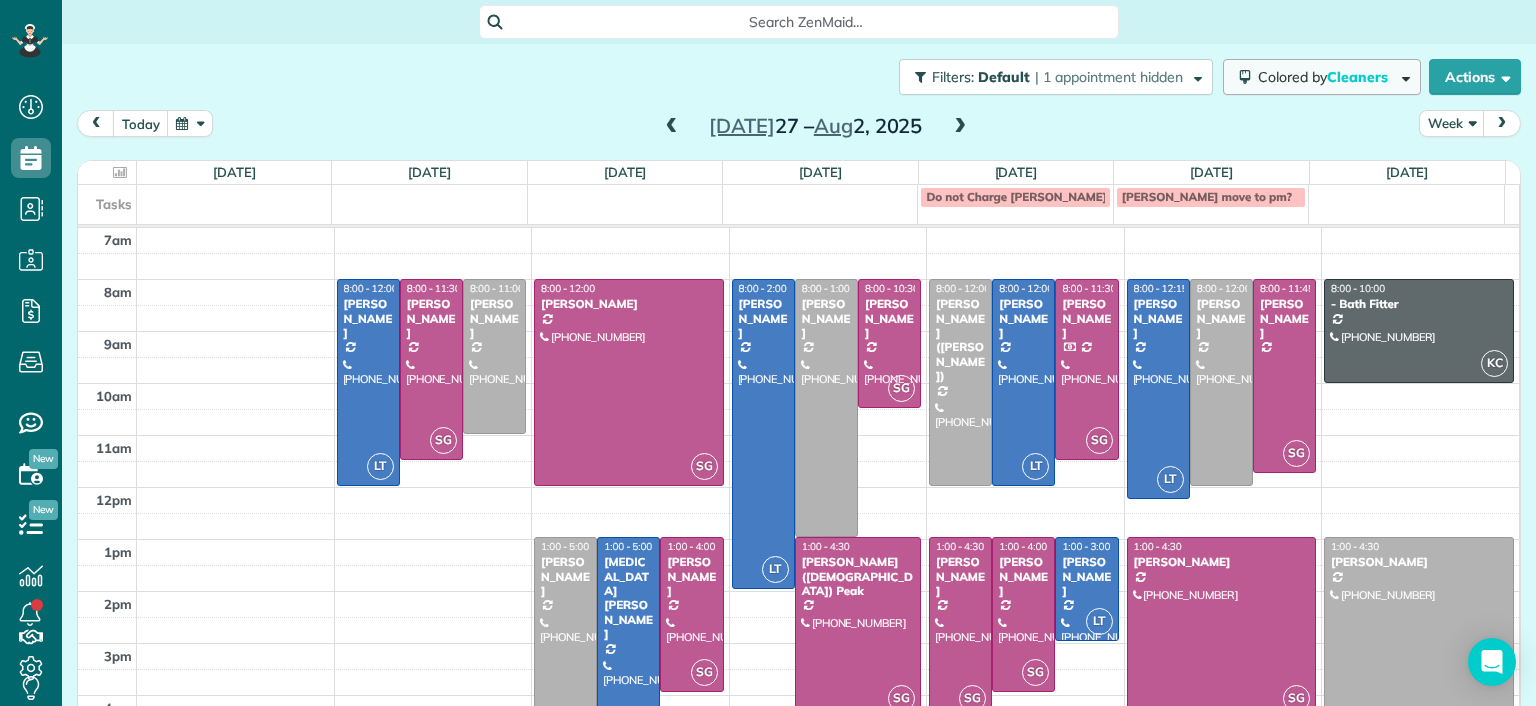 click on "Cleaners" at bounding box center [1359, 77] 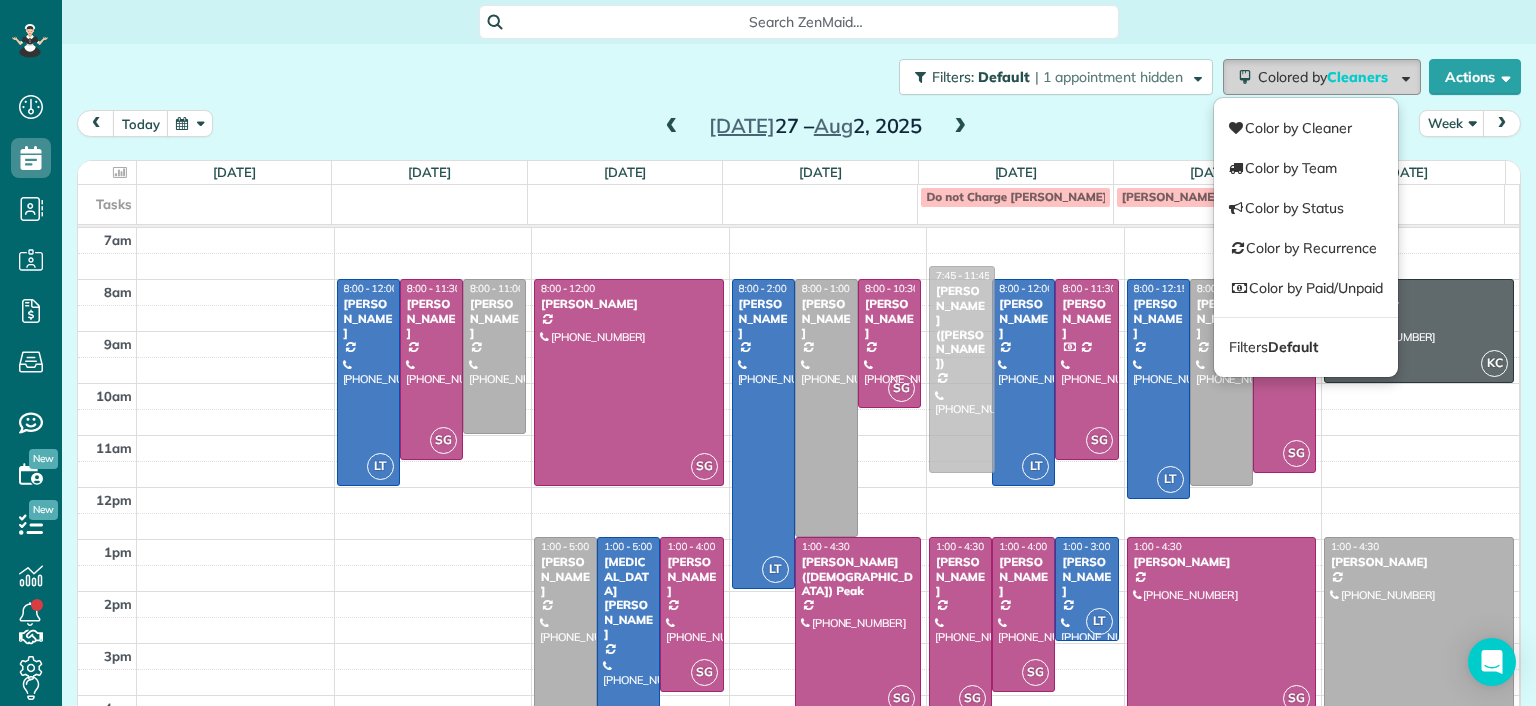 drag, startPoint x: 960, startPoint y: 400, endPoint x: 959, endPoint y: 358, distance: 42.0119 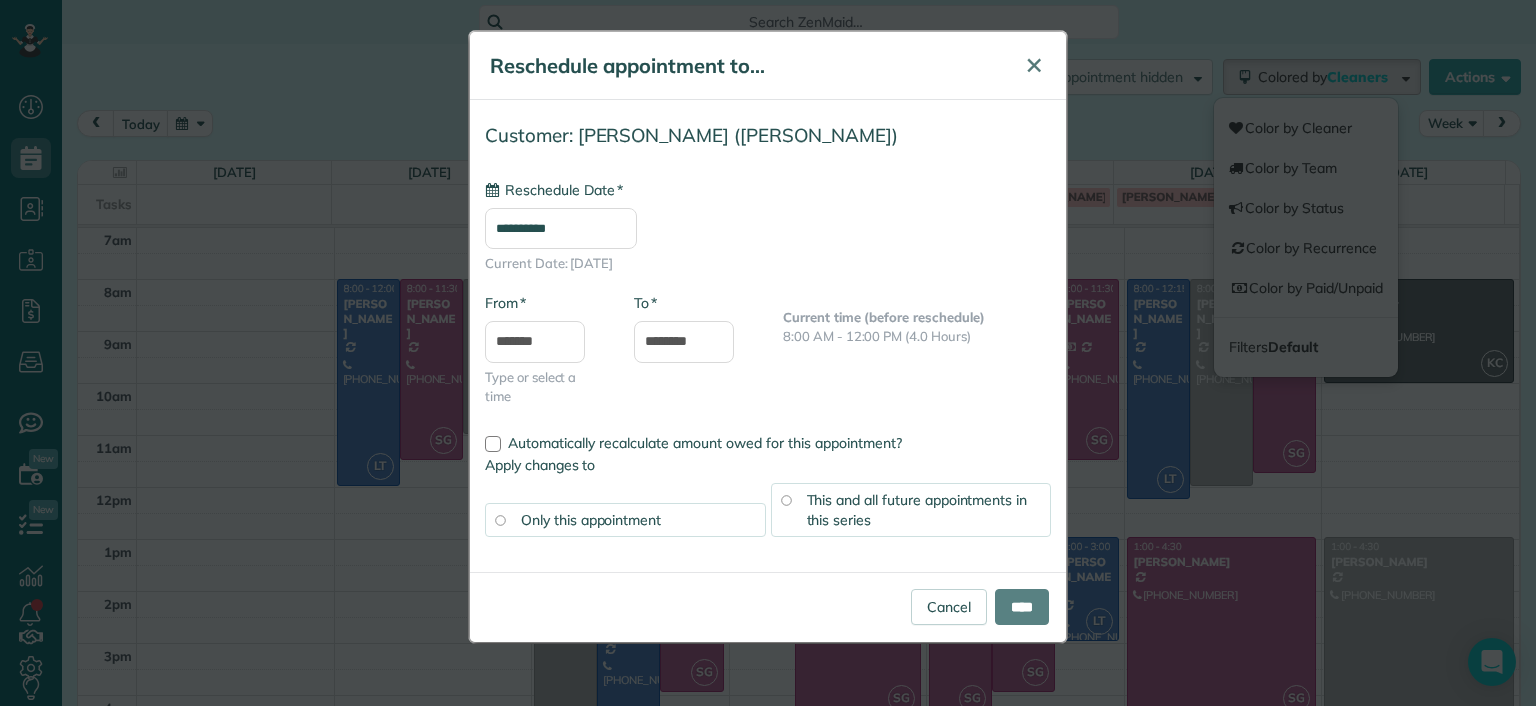 type on "**********" 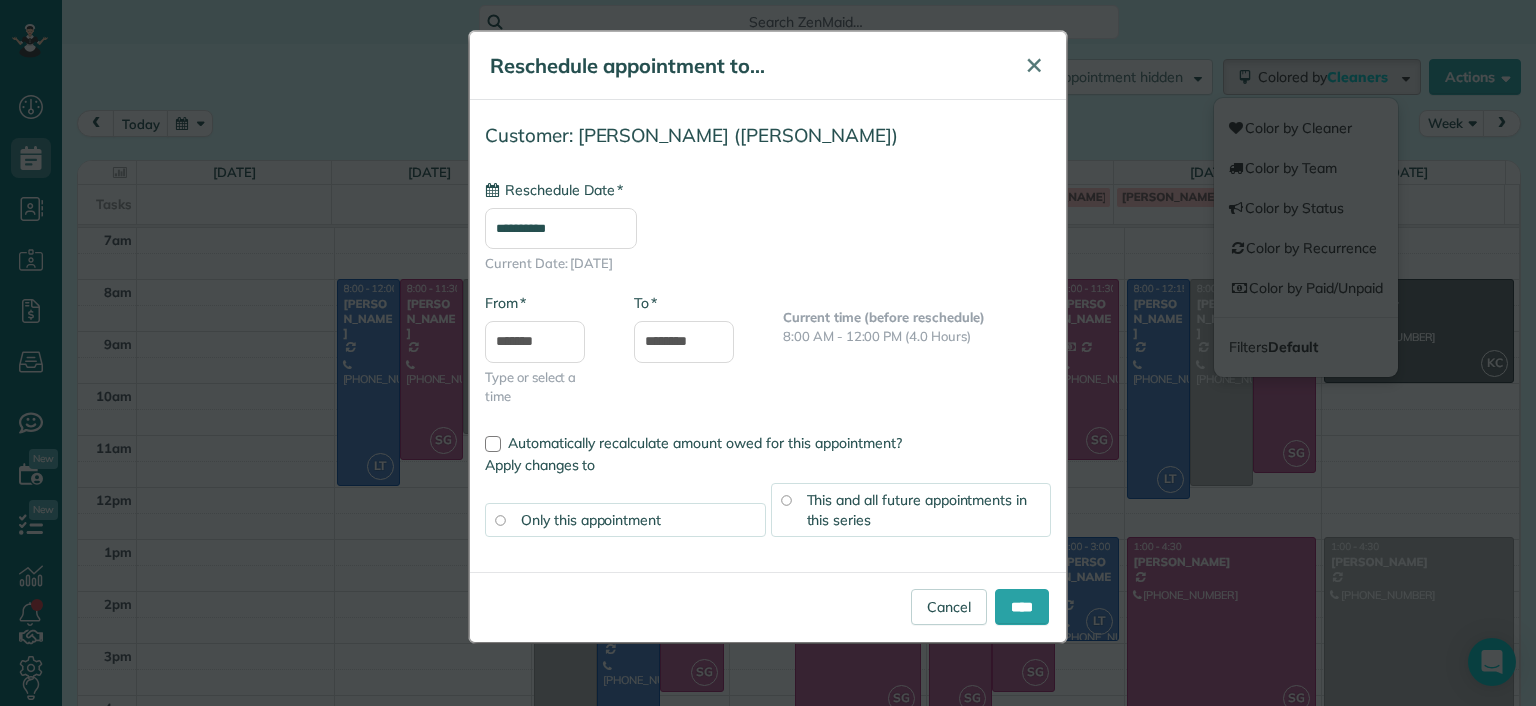 click on "✕" at bounding box center (1034, 65) 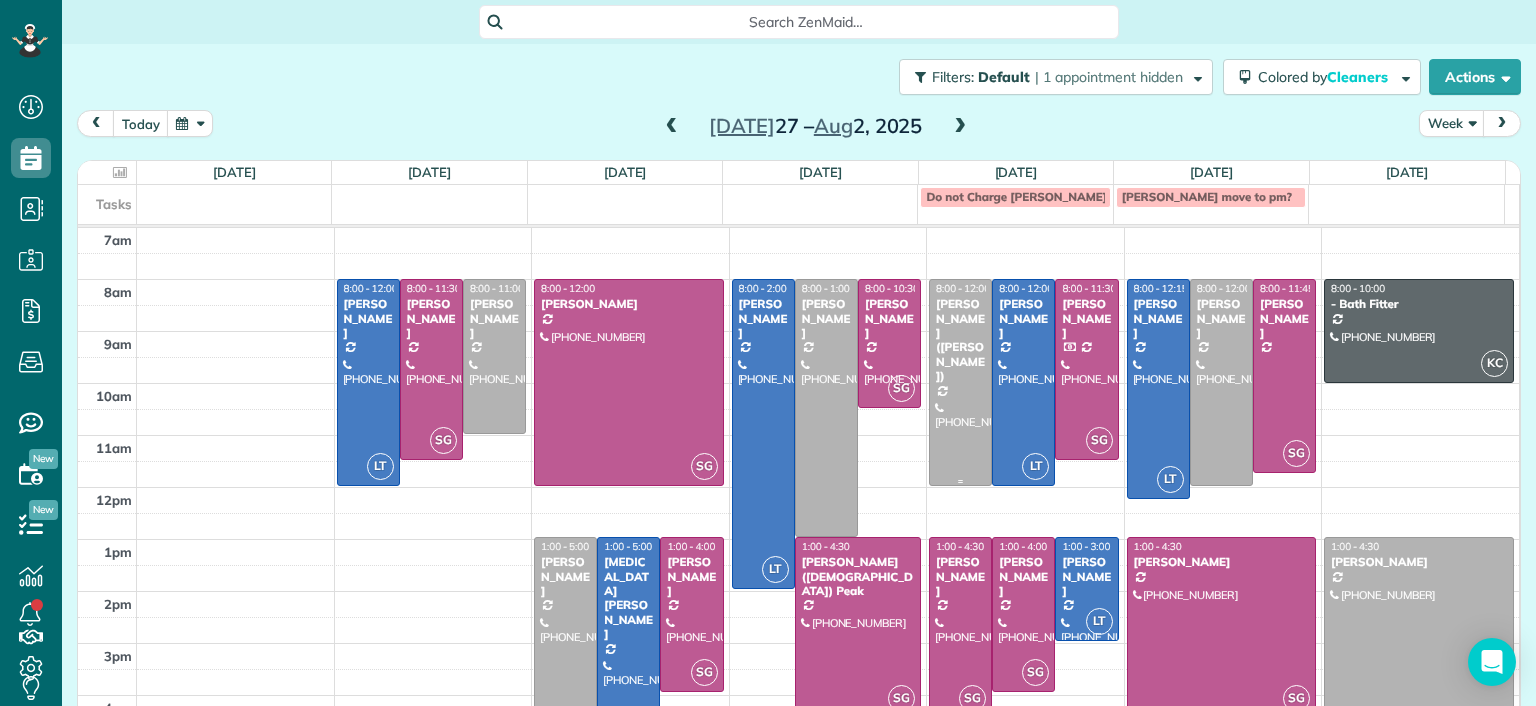 click on "[PERSON_NAME] ([PERSON_NAME])" at bounding box center (960, 340) 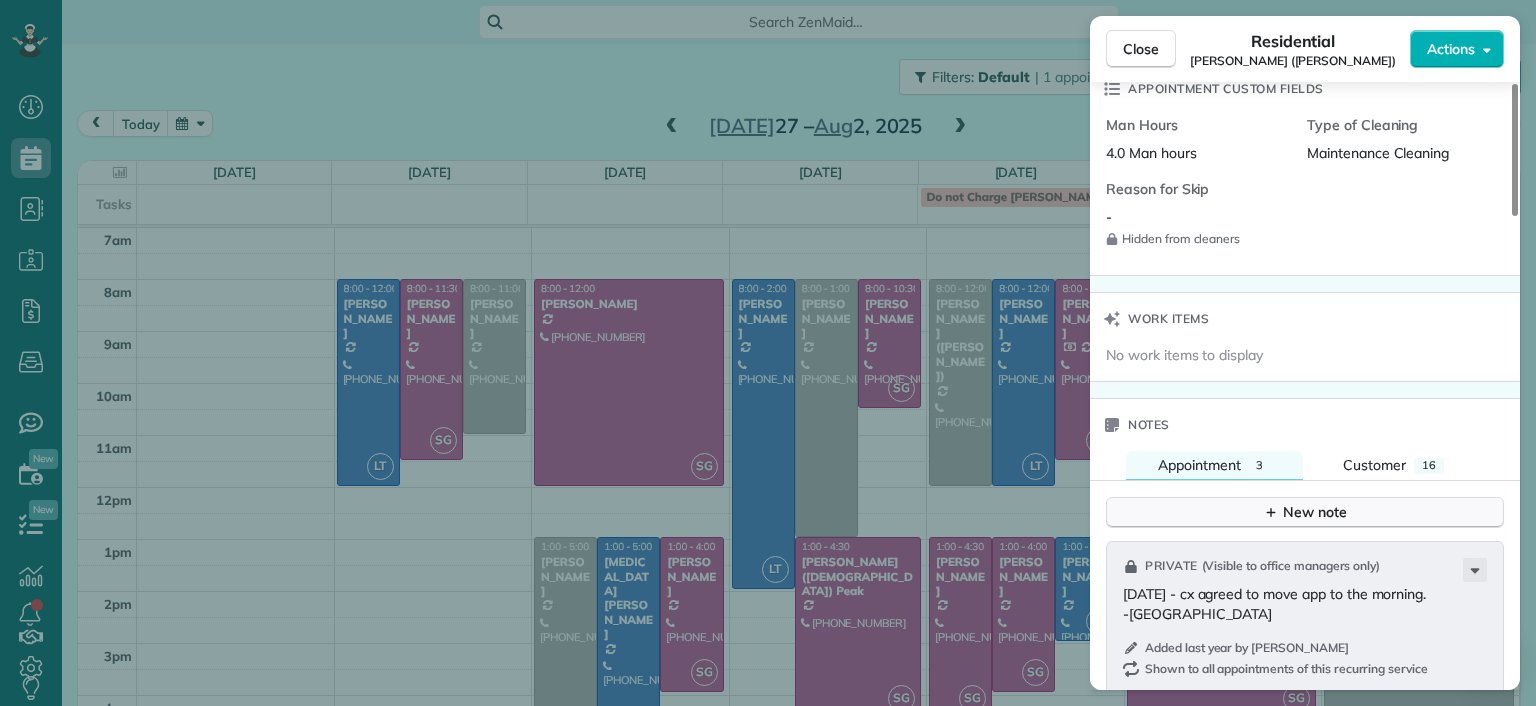 scroll, scrollTop: 1500, scrollLeft: 0, axis: vertical 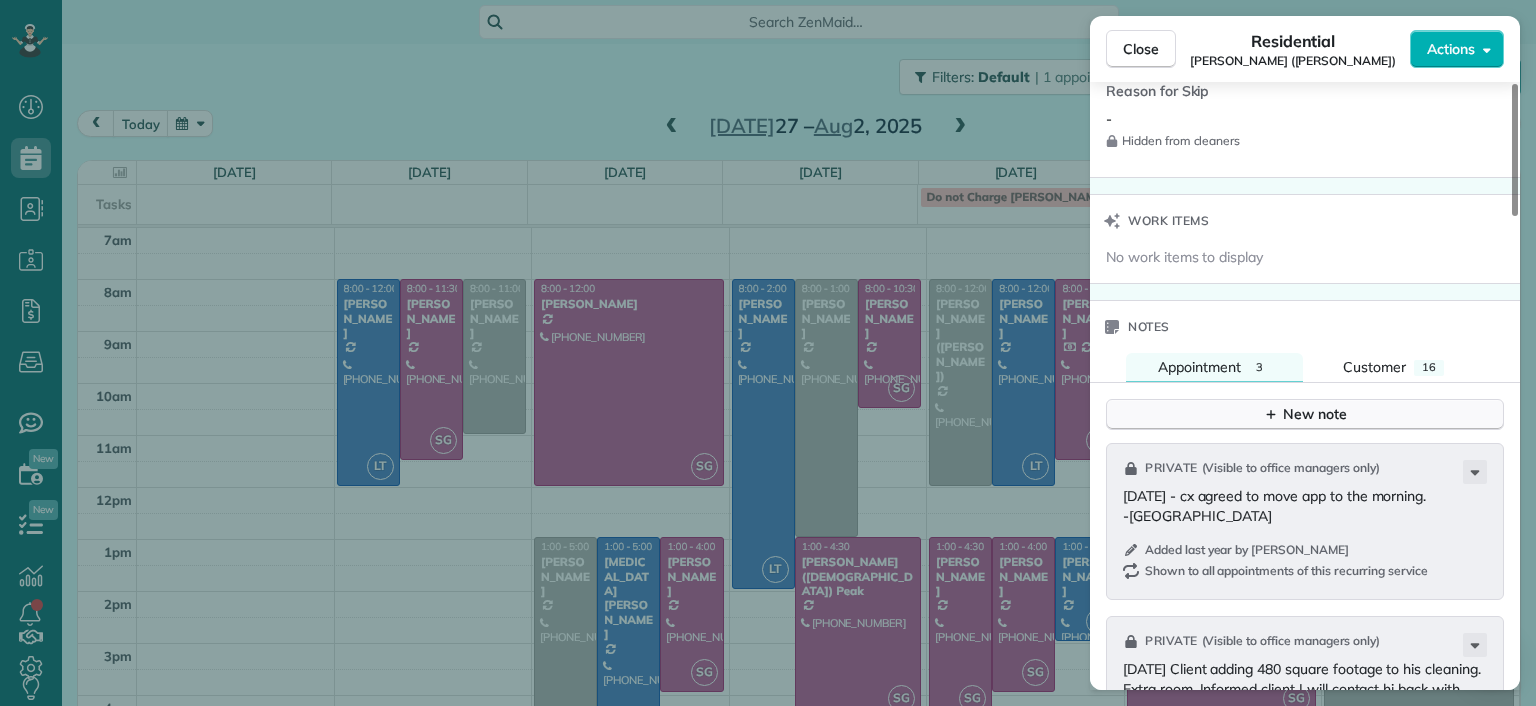 click on "New note" at bounding box center [1305, 414] 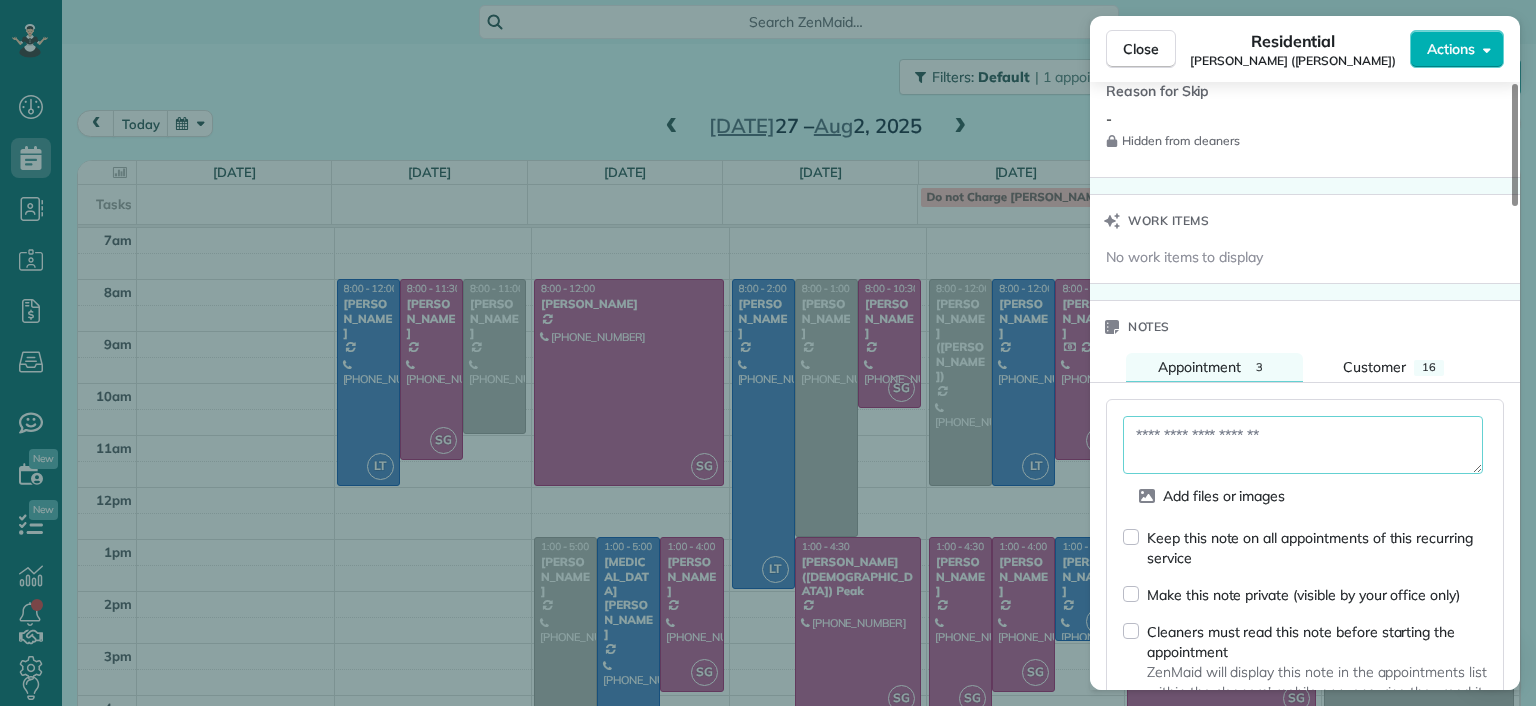 click at bounding box center (1303, 445) 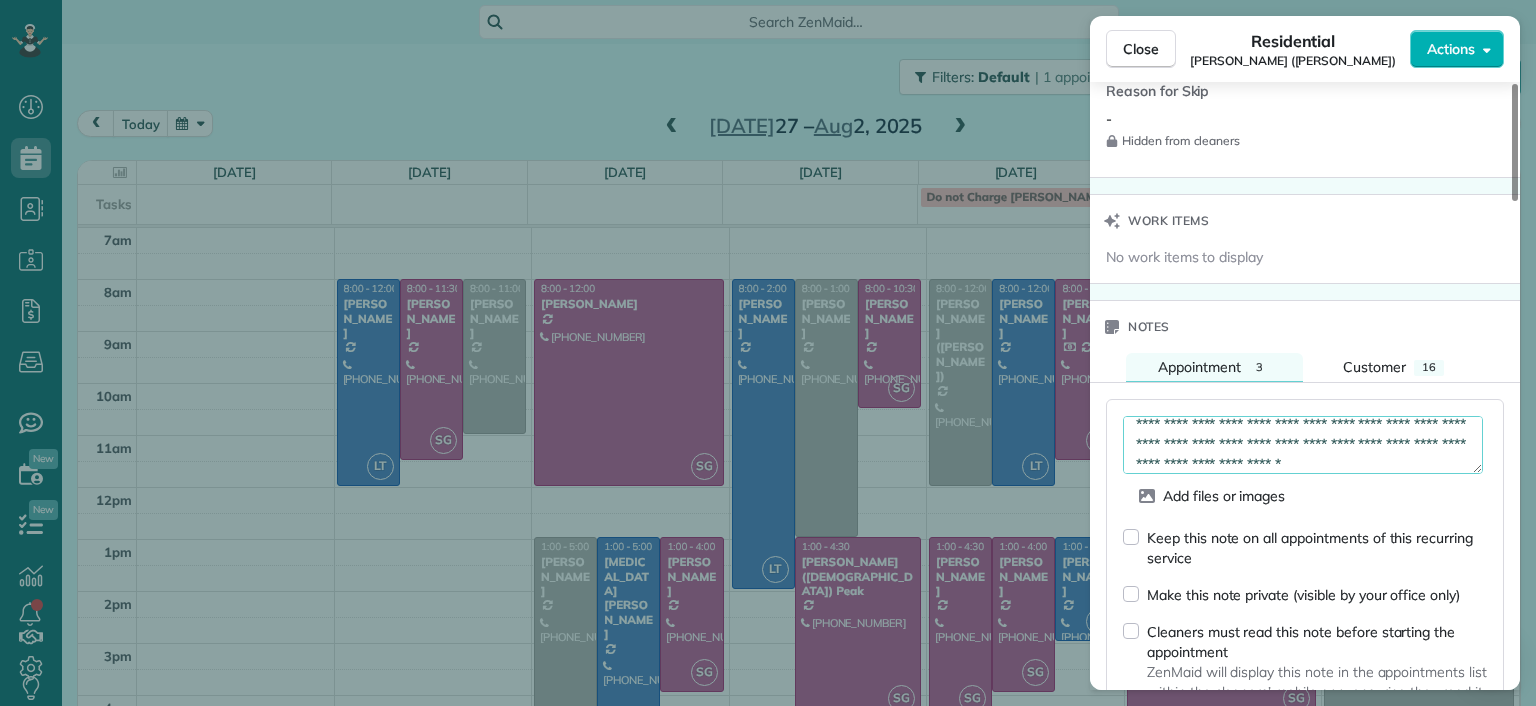 scroll, scrollTop: 31, scrollLeft: 0, axis: vertical 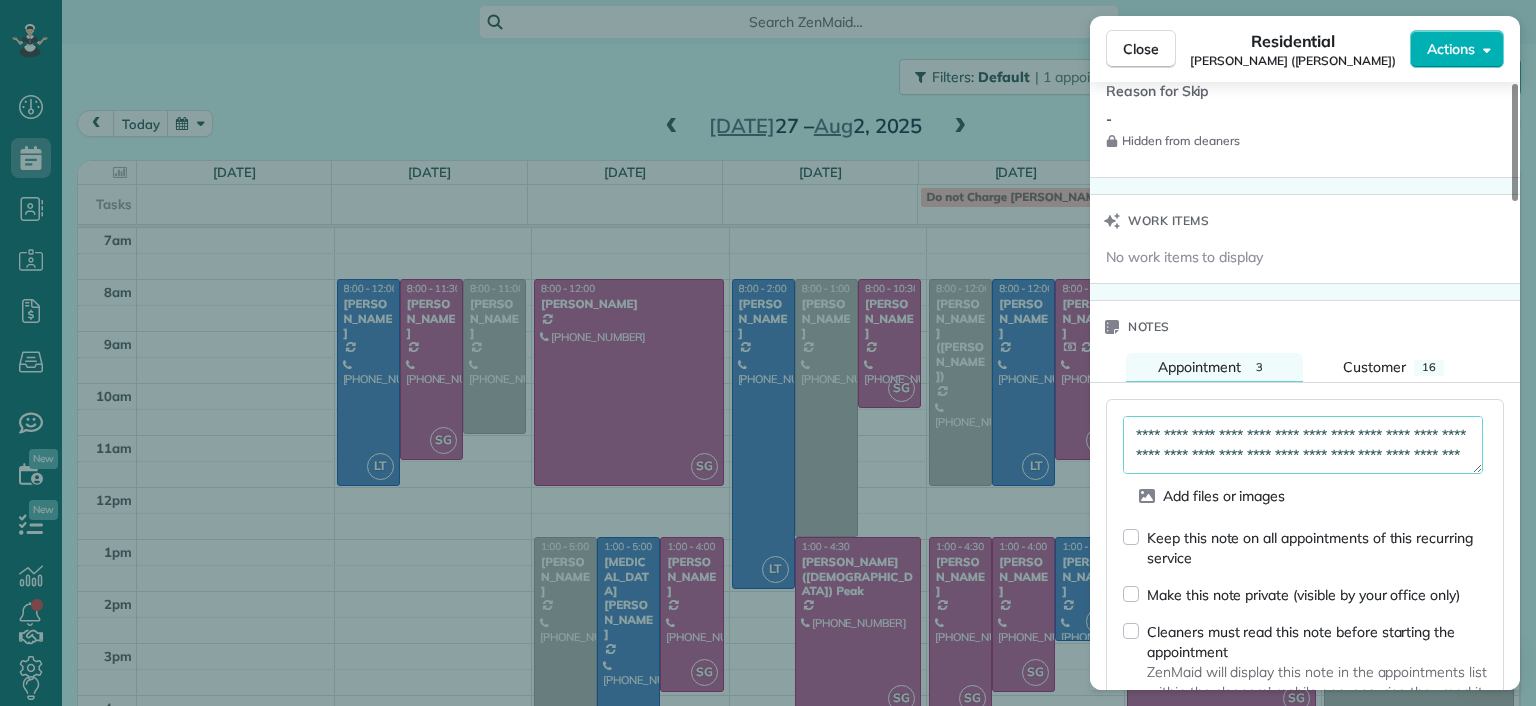 click on "Make this note private (visible by your office only)" at bounding box center (1291, 594) 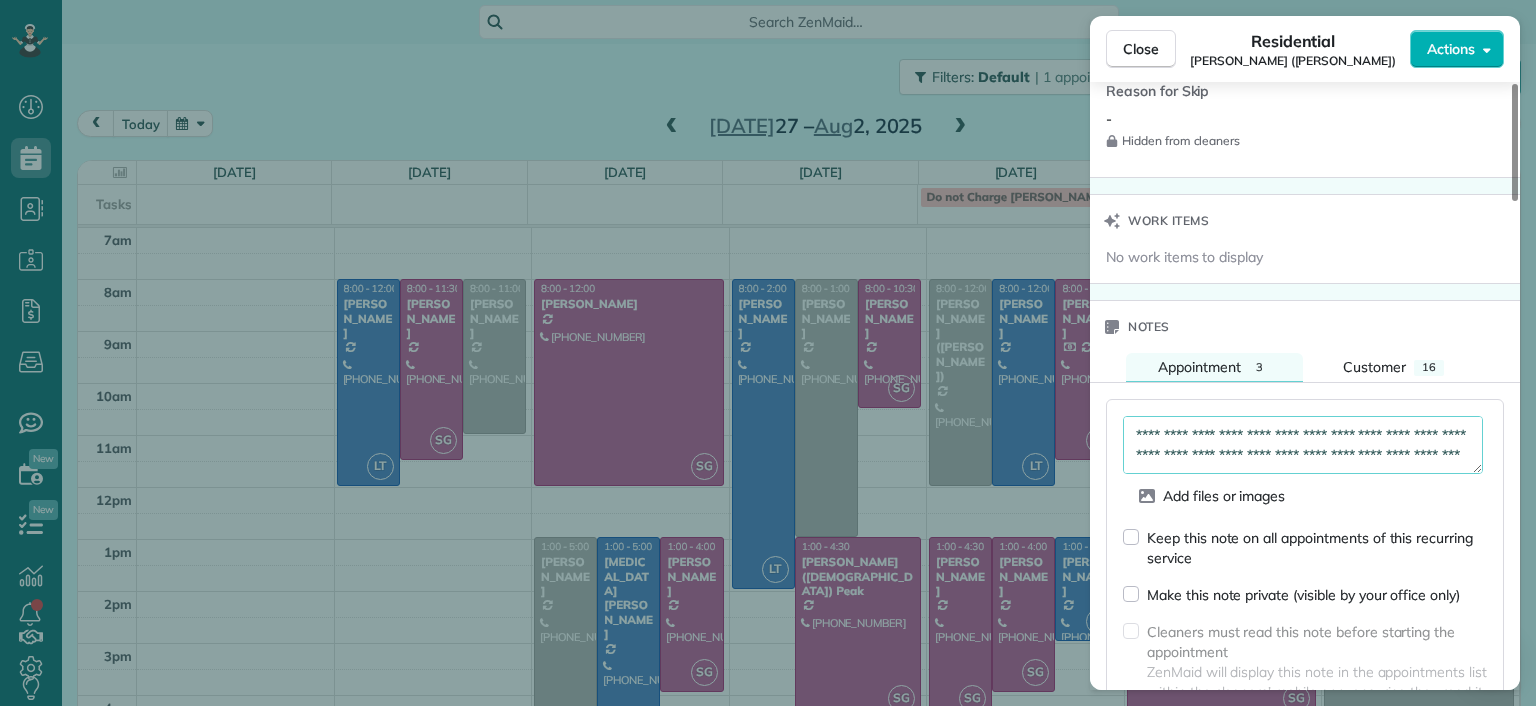 scroll, scrollTop: 40, scrollLeft: 0, axis: vertical 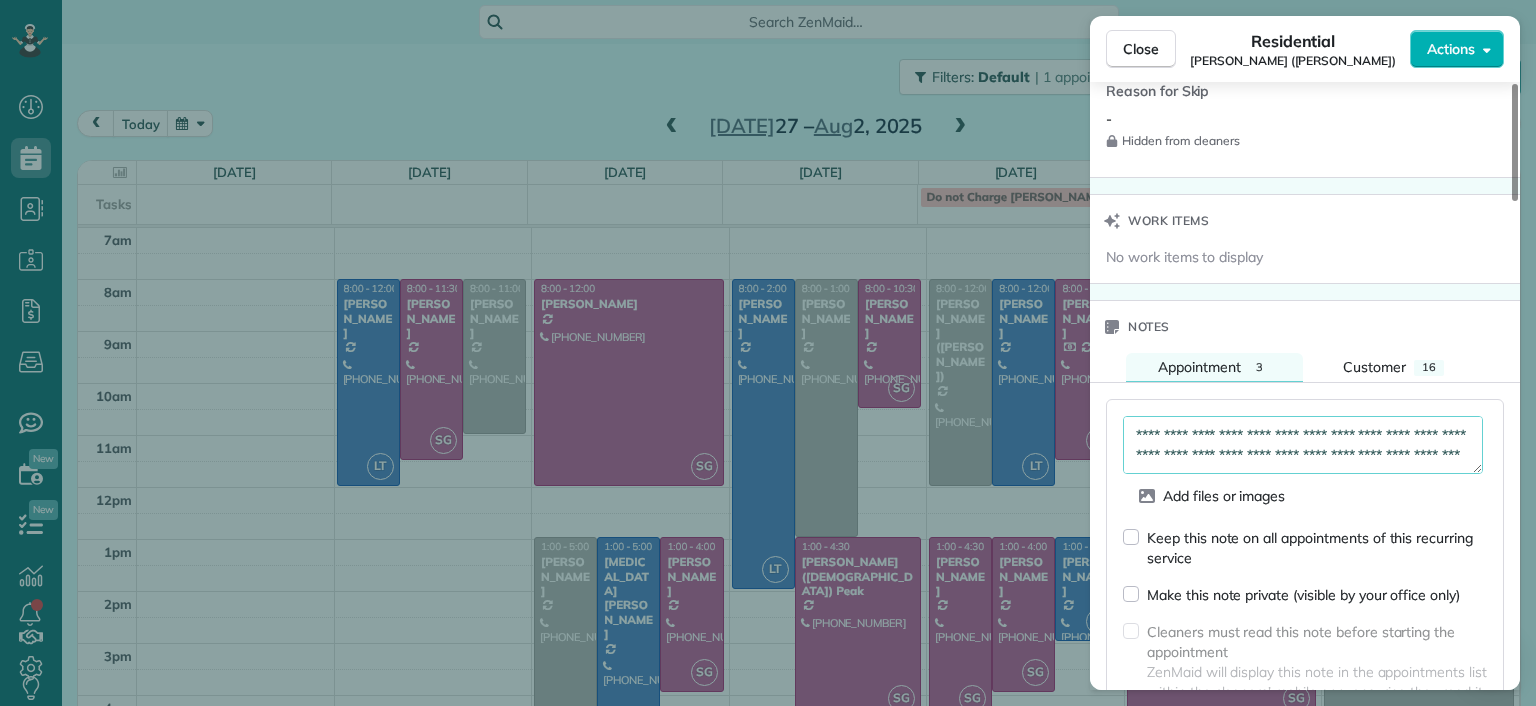 click on "**********" at bounding box center (1303, 445) 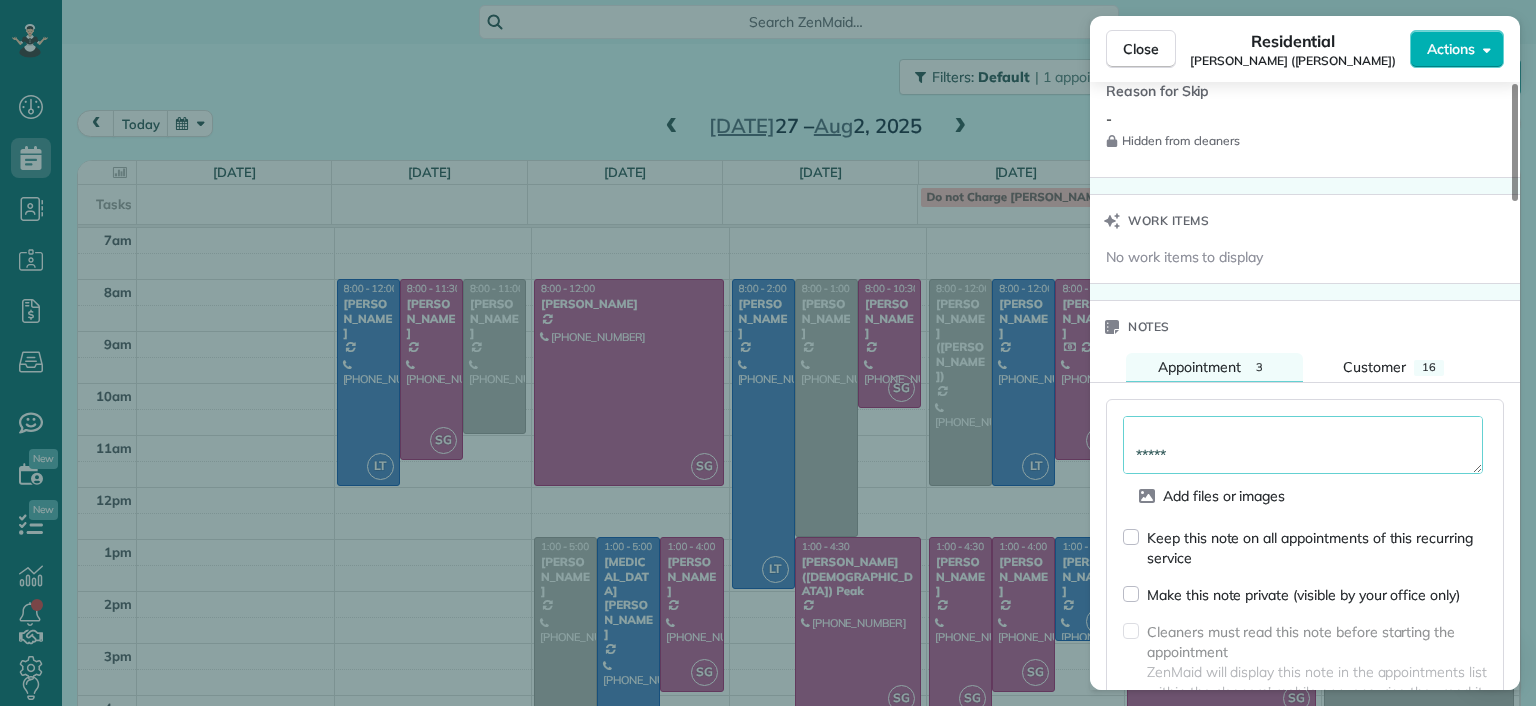 scroll, scrollTop: 80, scrollLeft: 0, axis: vertical 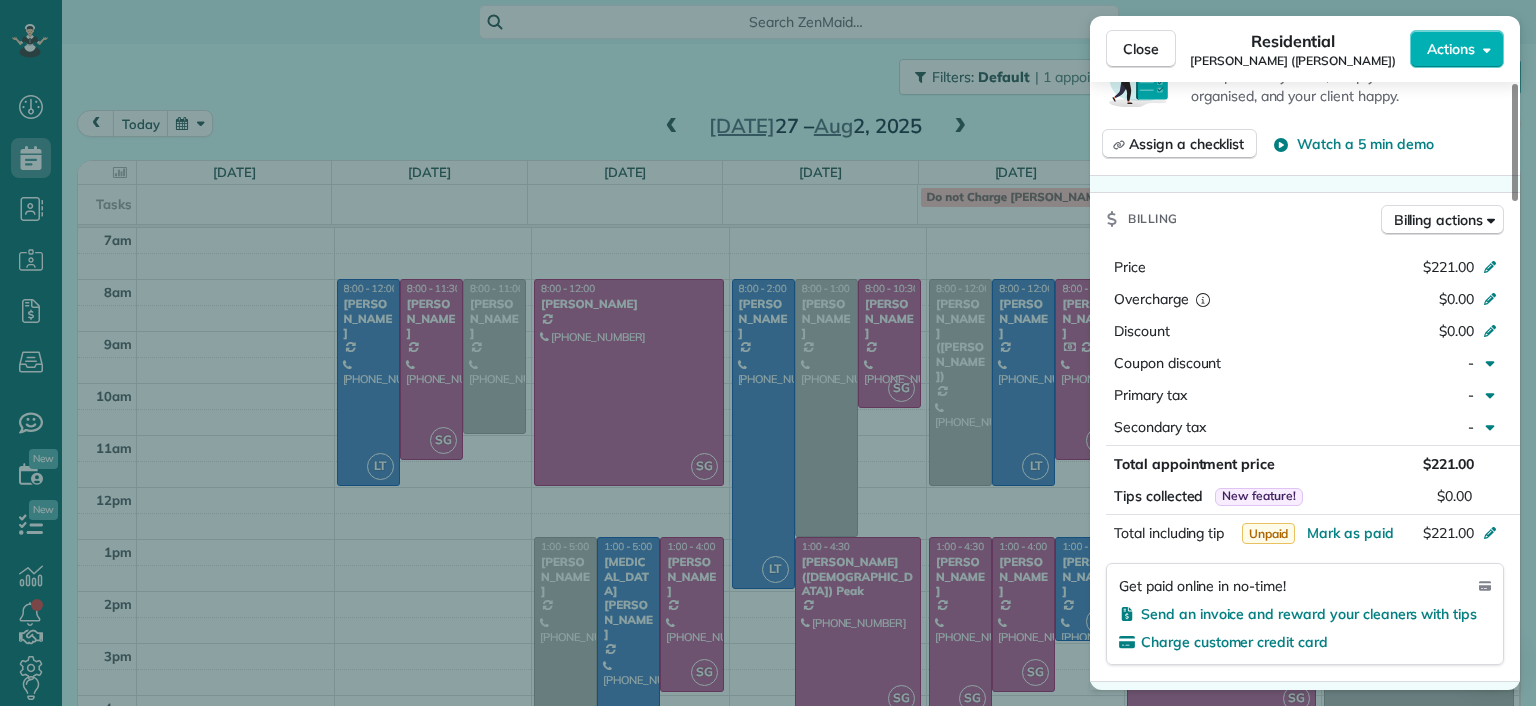 type on "**********" 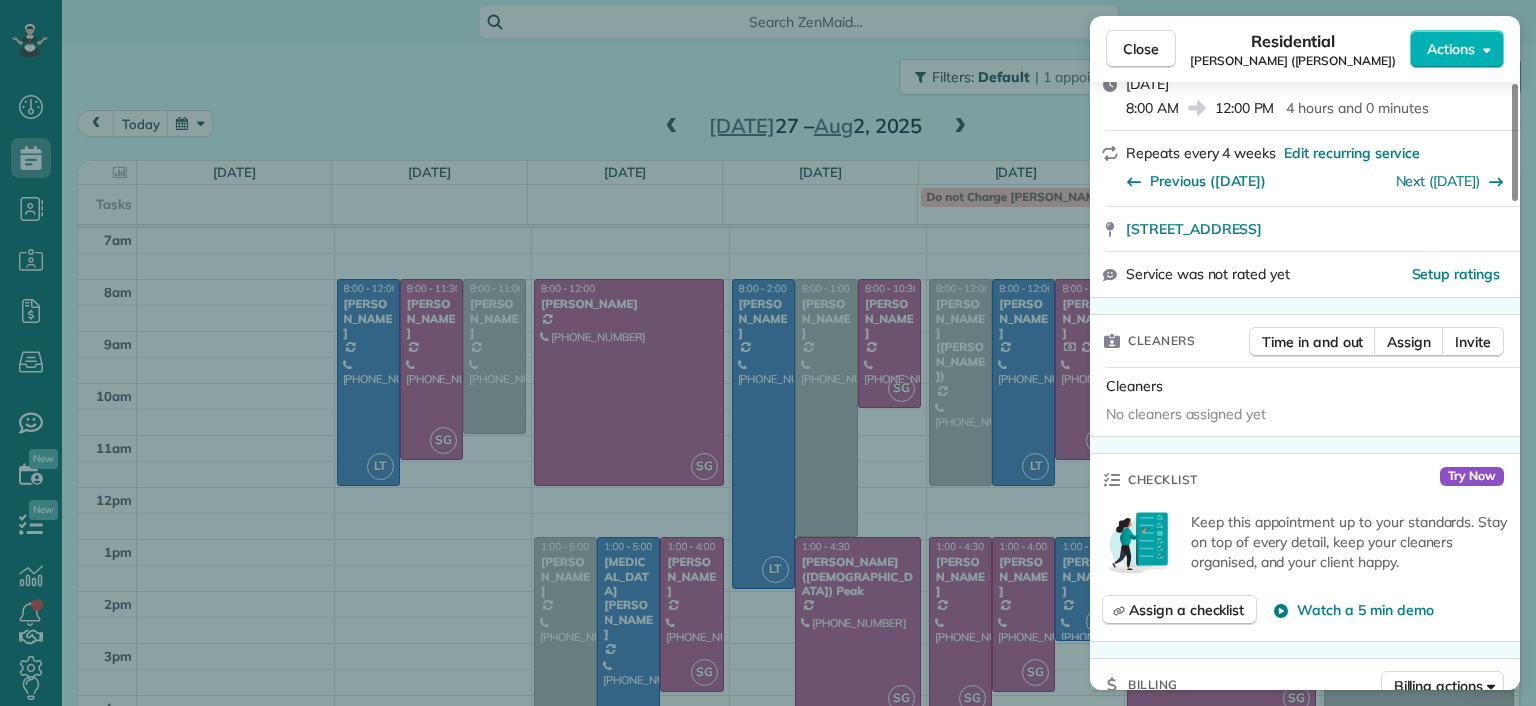 scroll, scrollTop: 0, scrollLeft: 0, axis: both 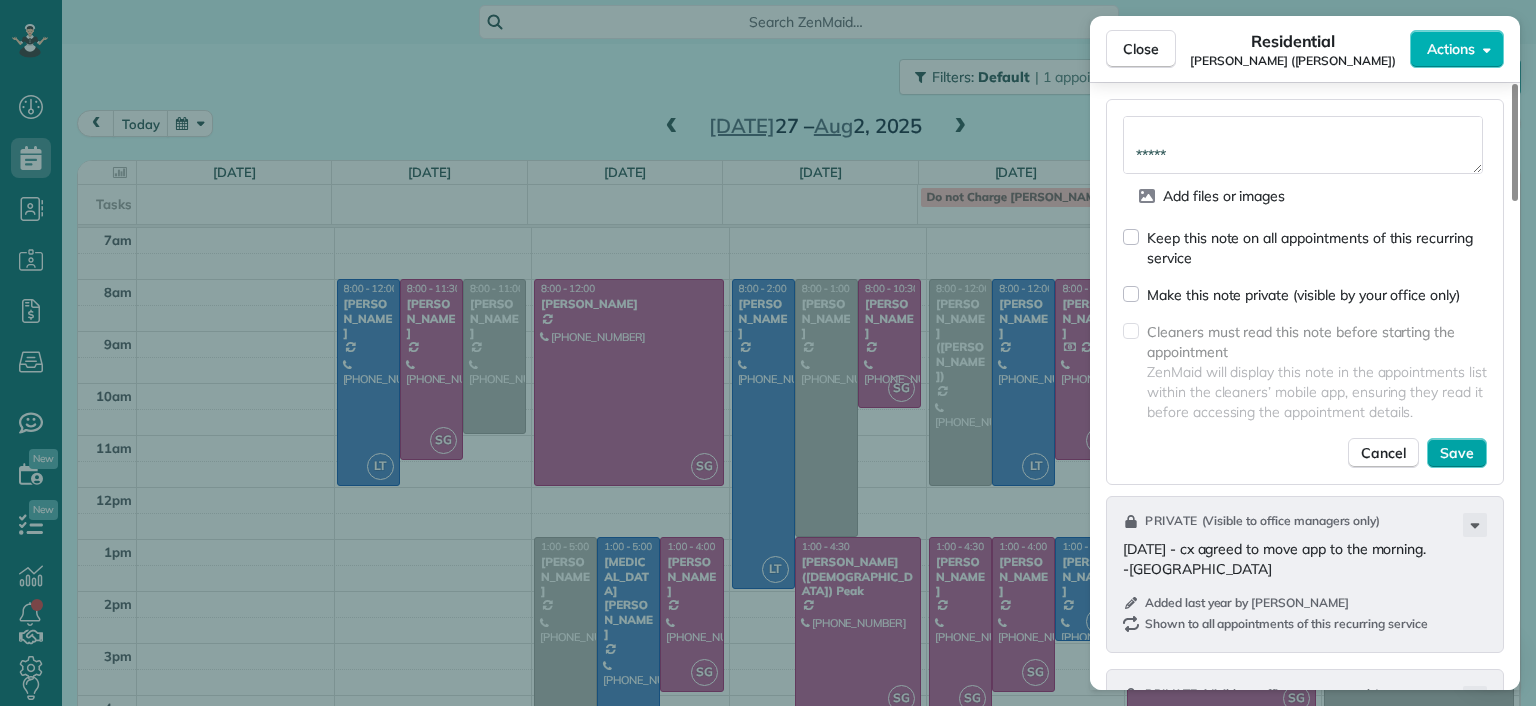 click on "Save" at bounding box center (1457, 453) 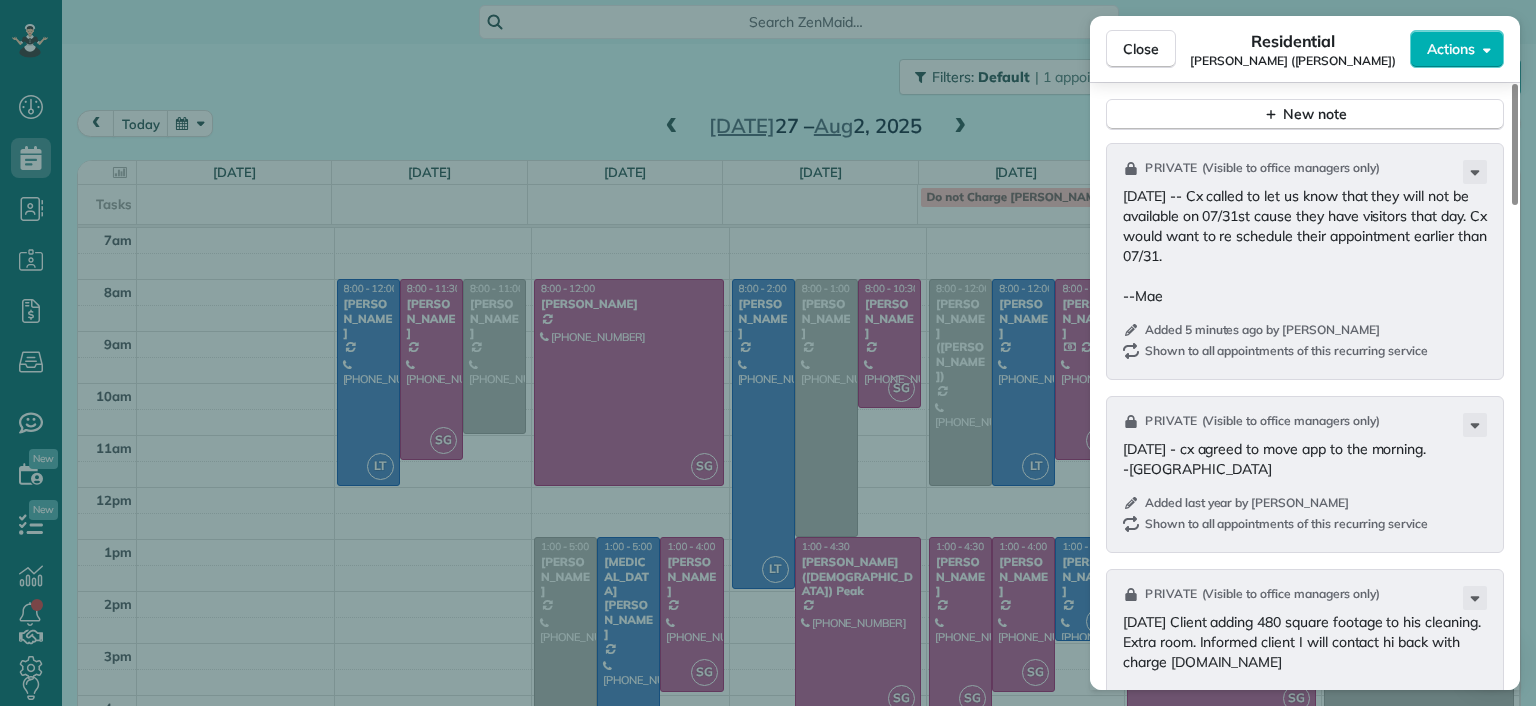drag, startPoint x: 360, startPoint y: 584, endPoint x: 340, endPoint y: 578, distance: 20.880613 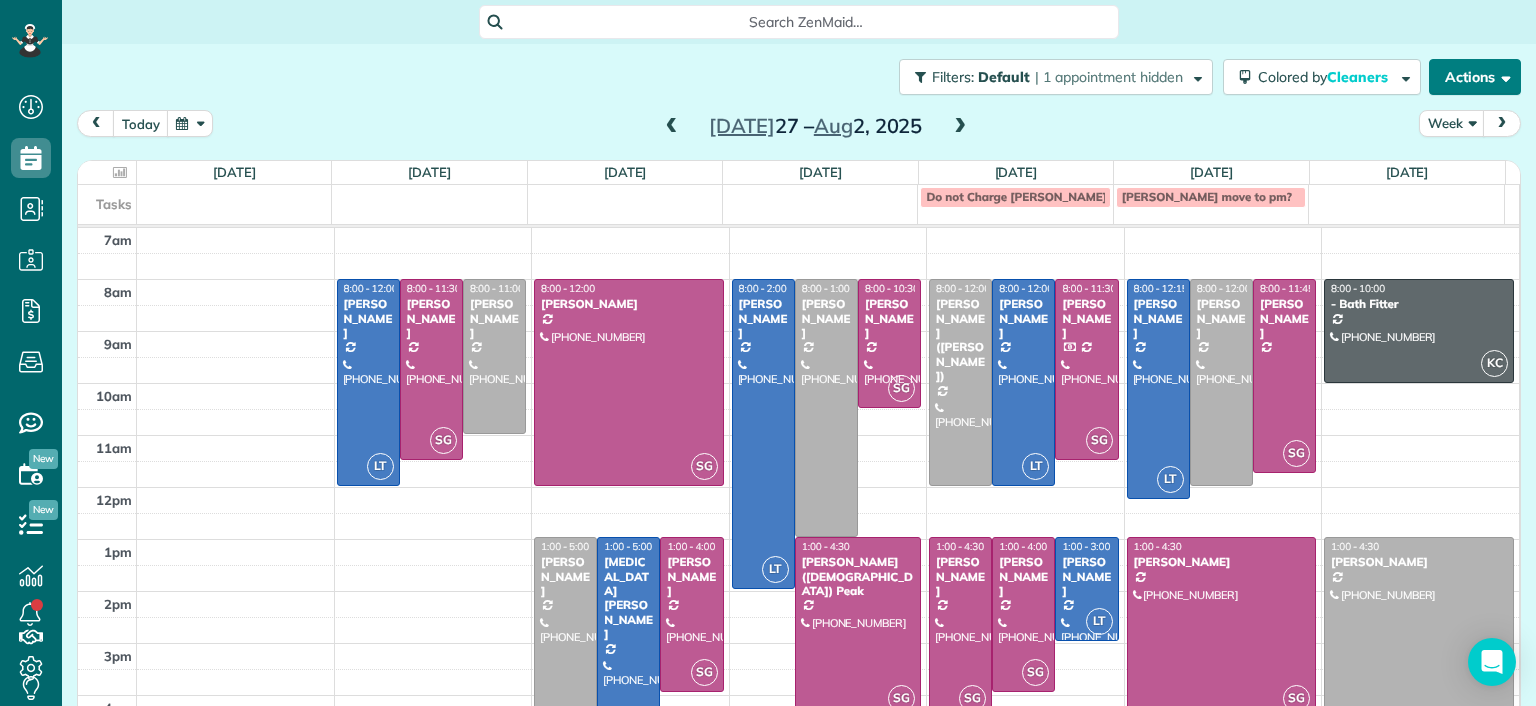 click on "Actions" at bounding box center [1475, 77] 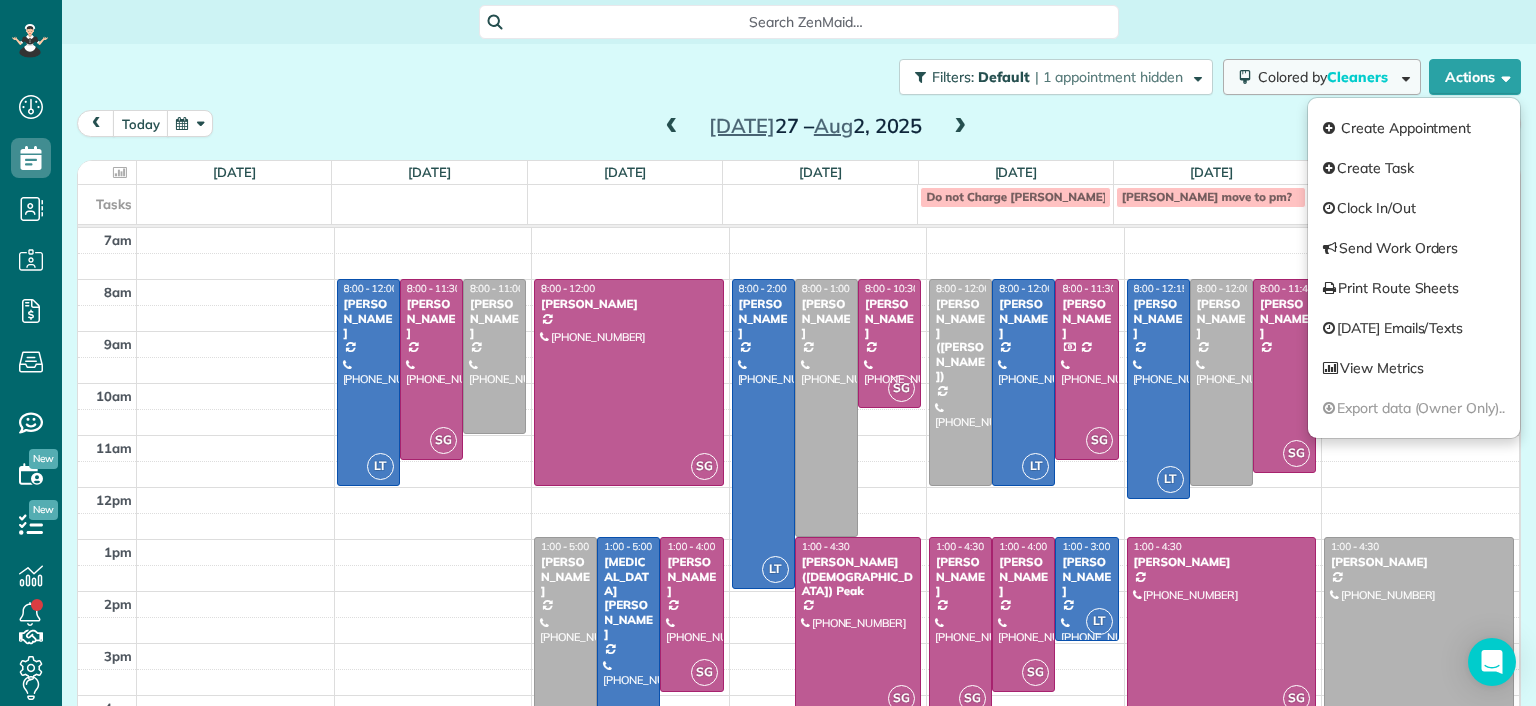click on "Cleaners" at bounding box center [1359, 77] 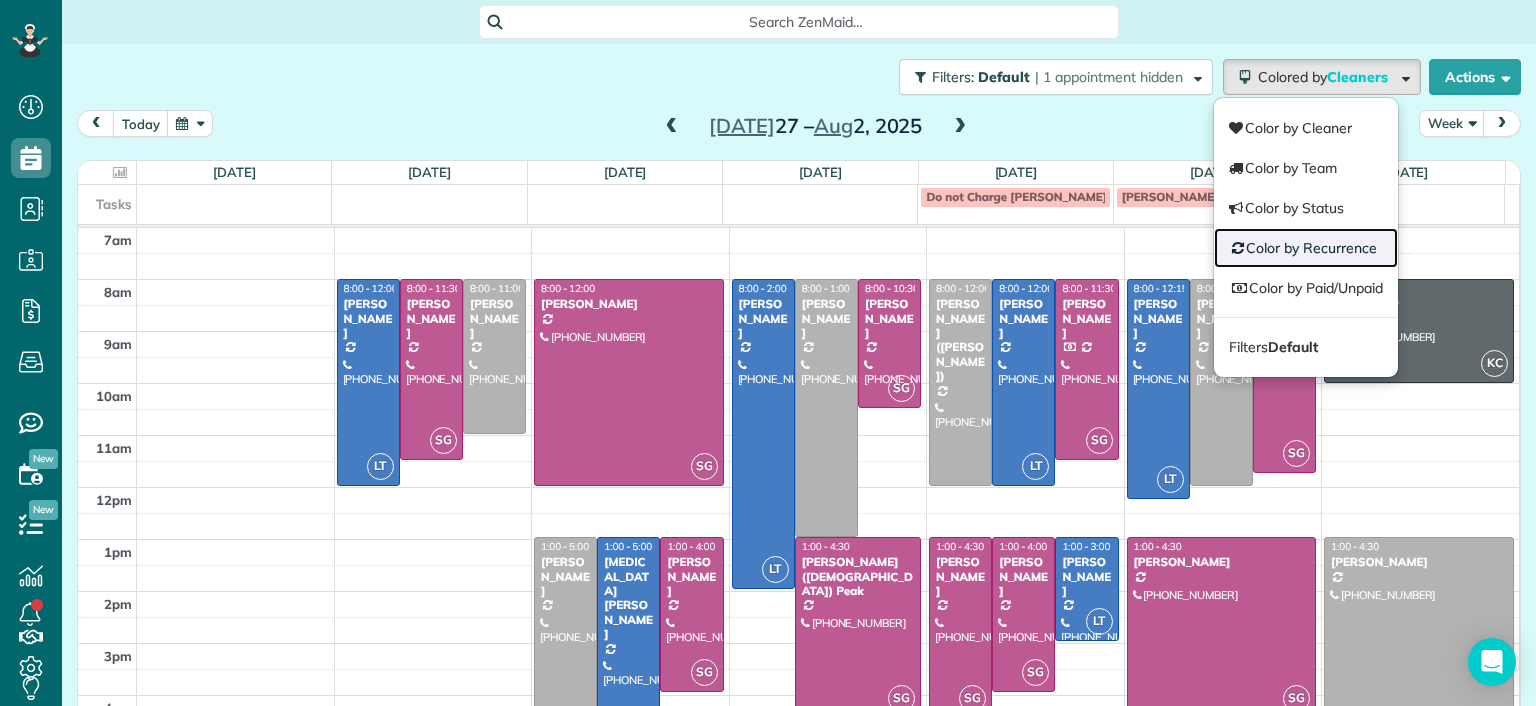 click on "Color by Recurrence" at bounding box center [1306, 248] 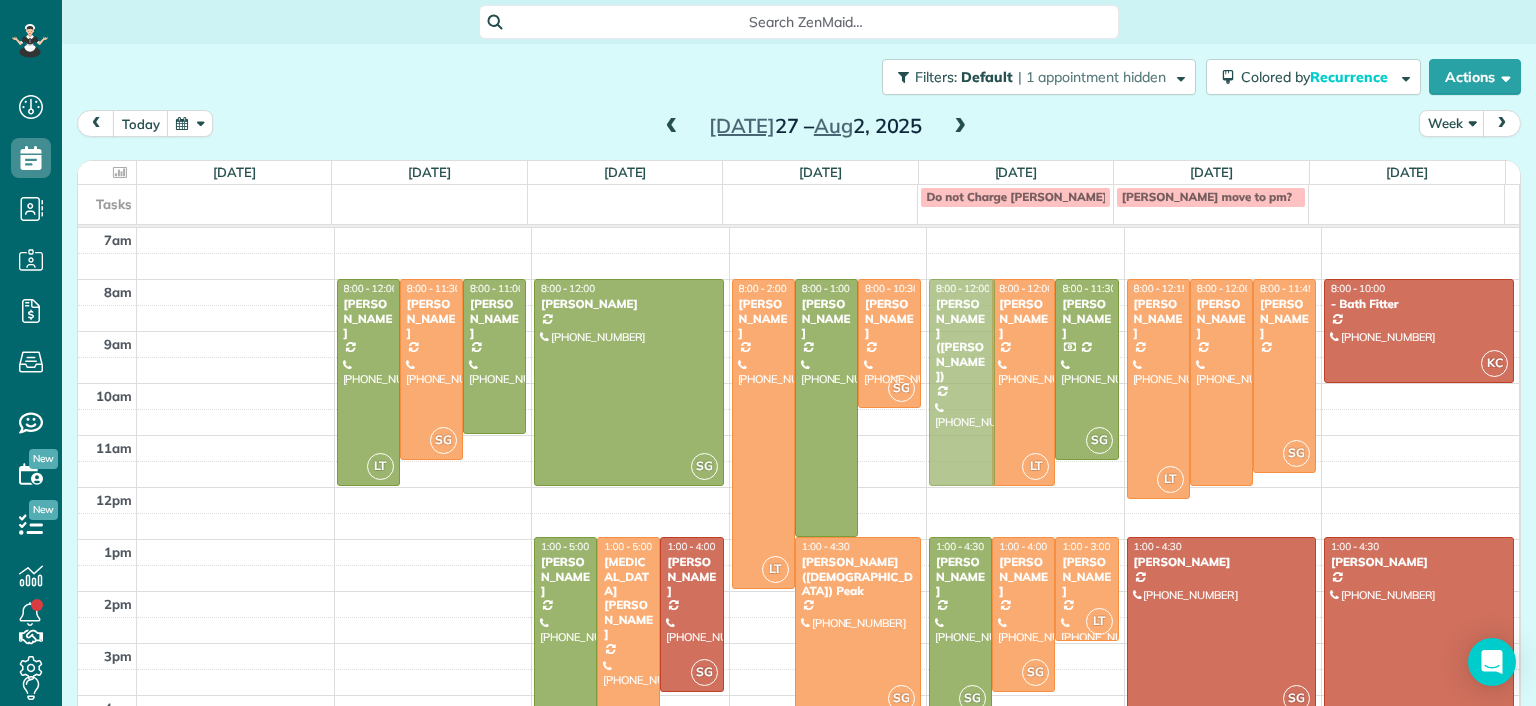drag, startPoint x: 933, startPoint y: 391, endPoint x: 917, endPoint y: 385, distance: 17.088007 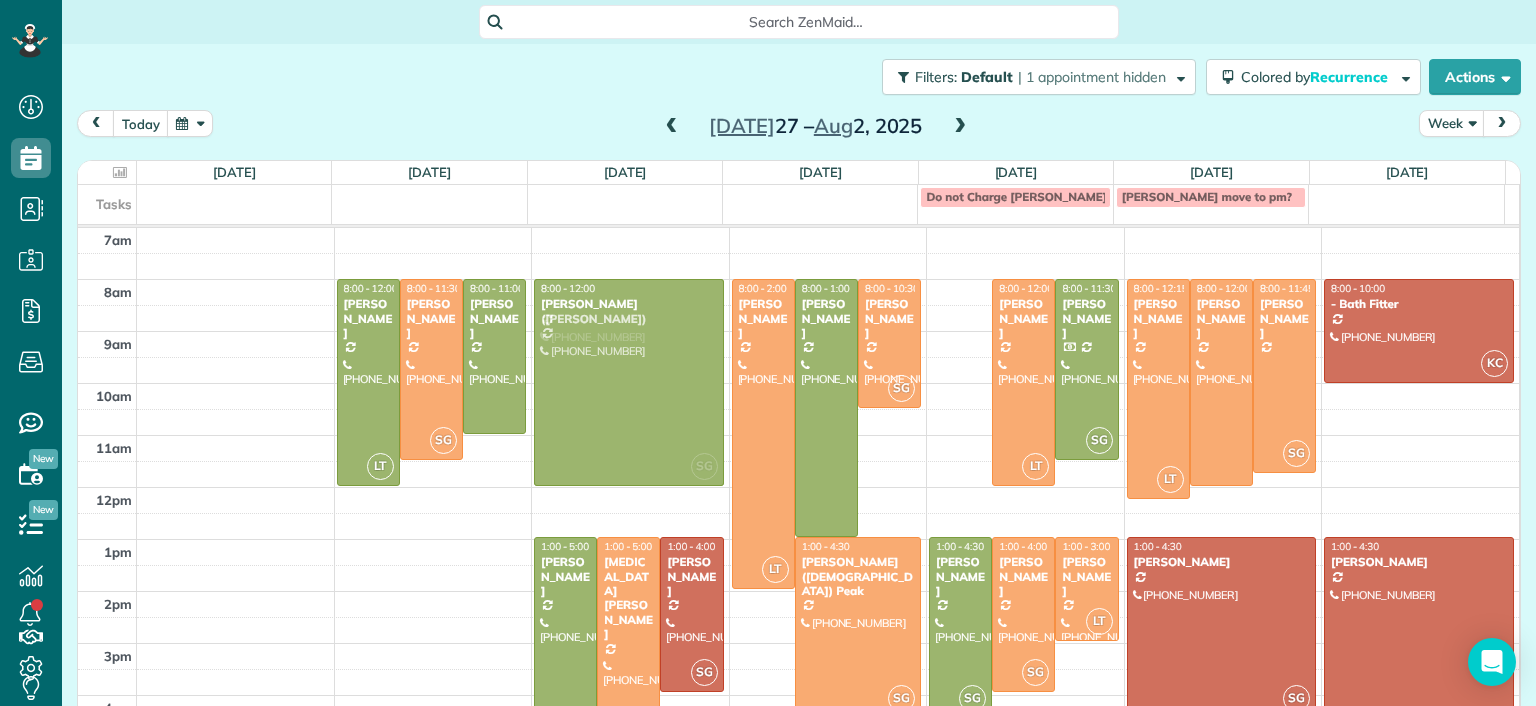 drag, startPoint x: 936, startPoint y: 382, endPoint x: 672, endPoint y: 383, distance: 264.0019 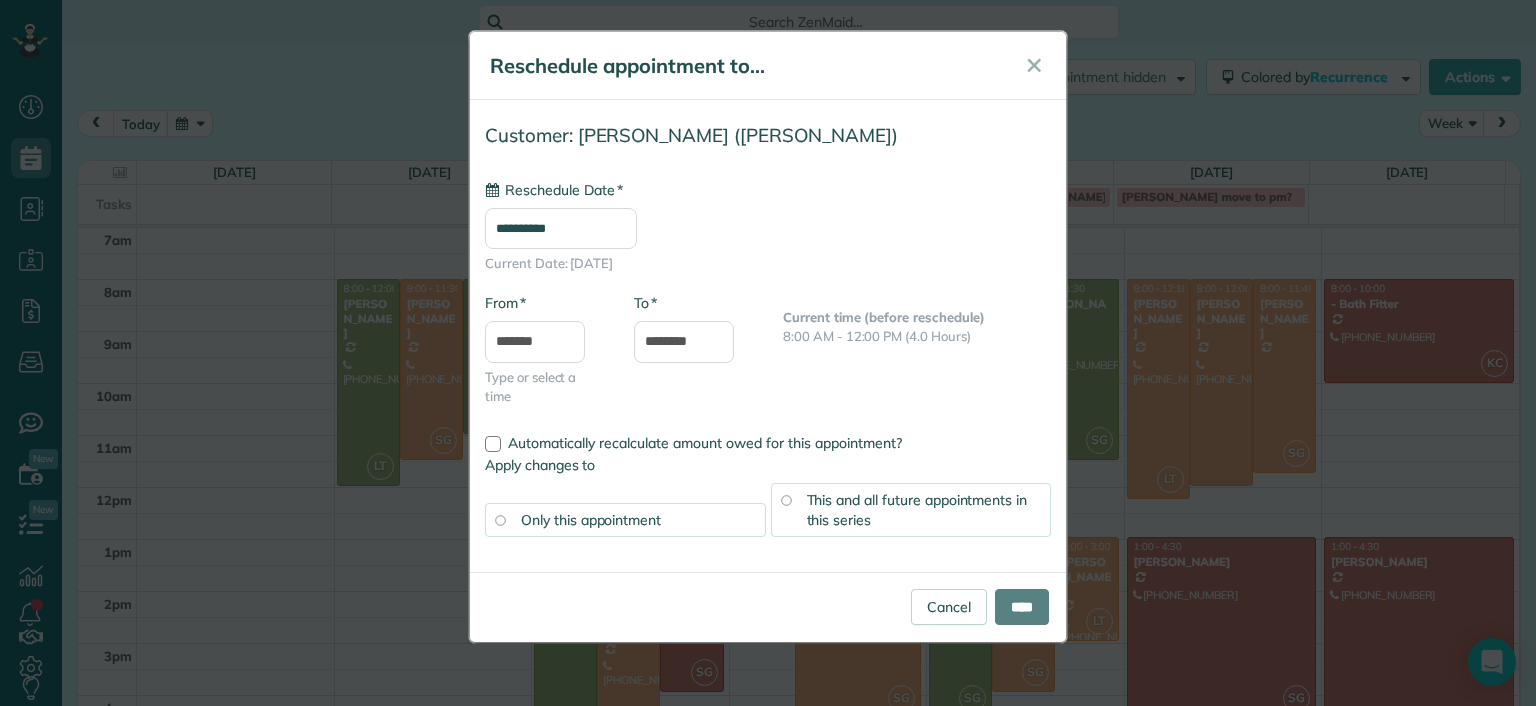 type on "**********" 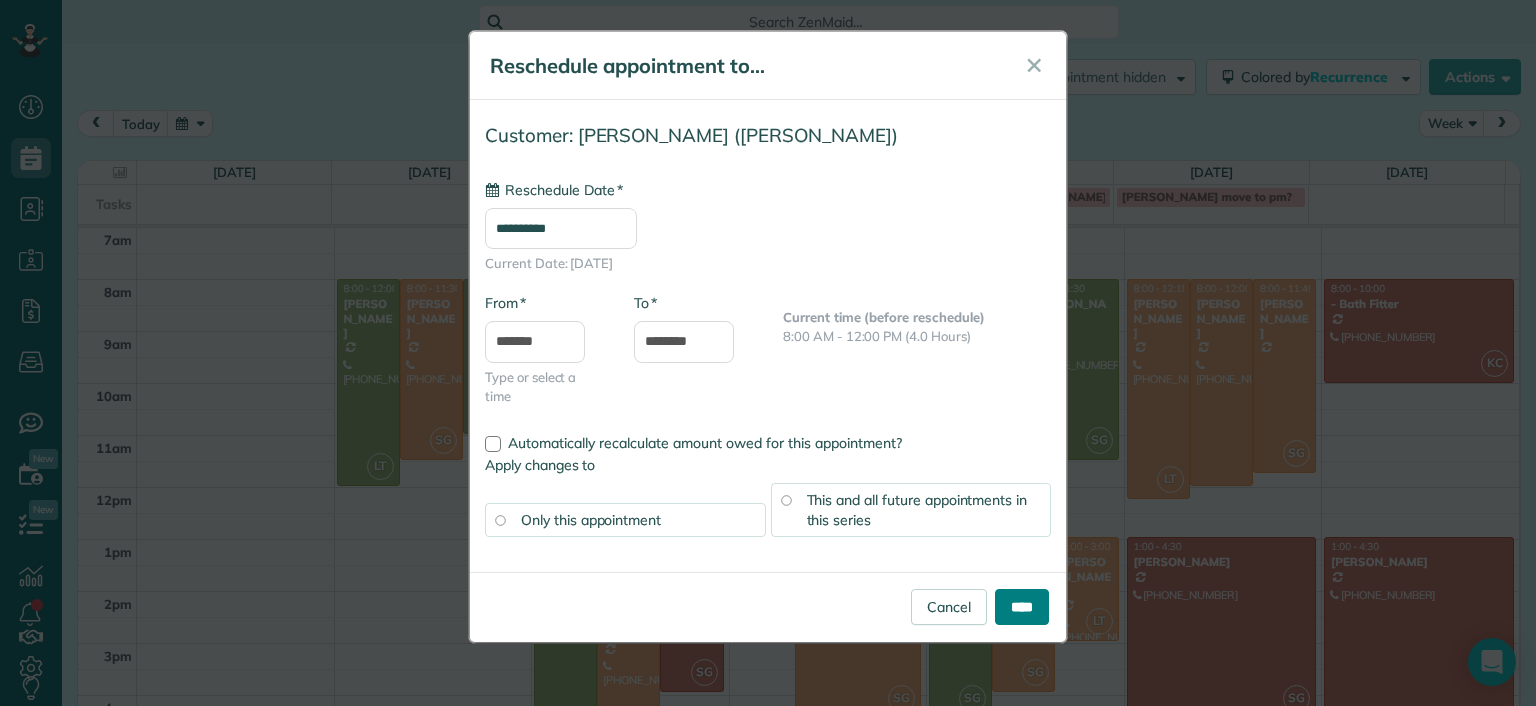 click on "****" at bounding box center (1022, 607) 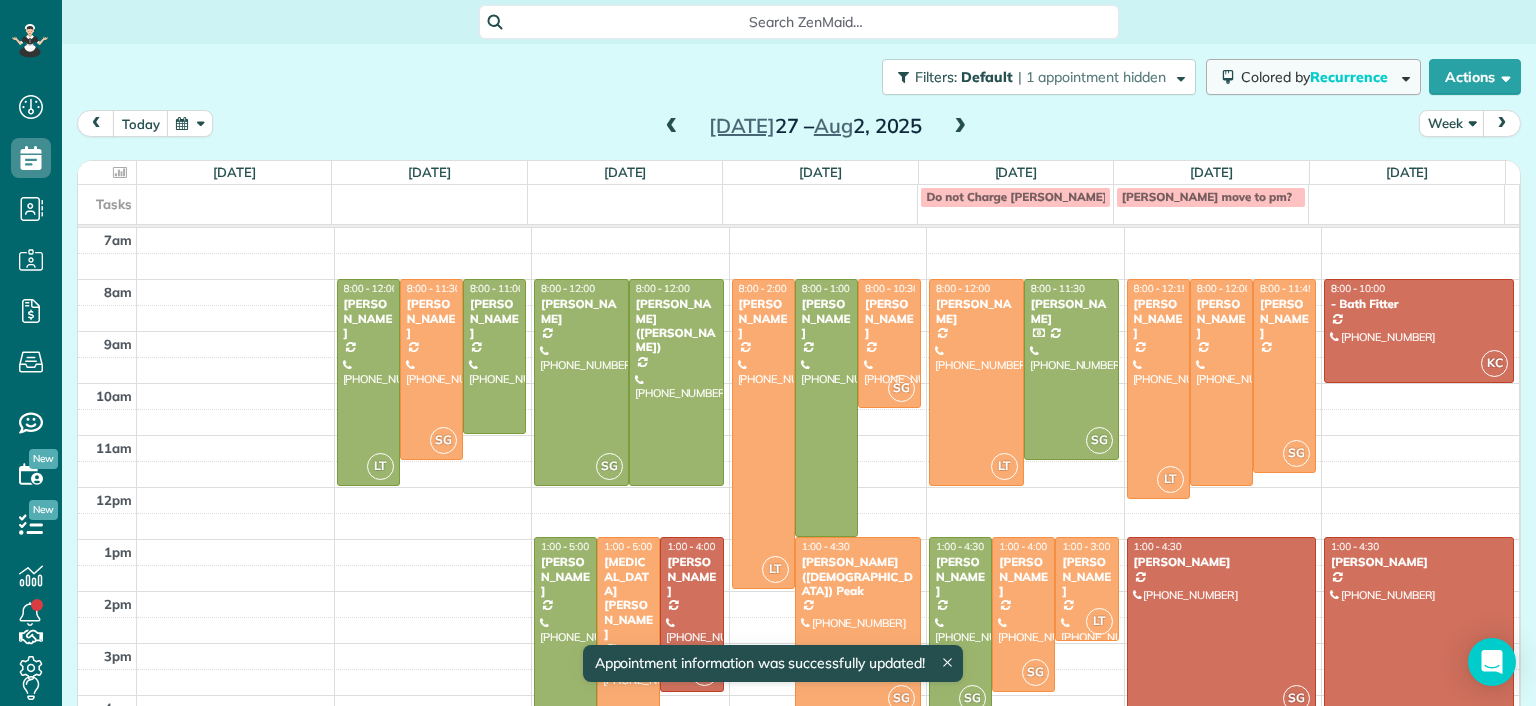 drag, startPoint x: 1362, startPoint y: 101, endPoint x: 1354, endPoint y: 84, distance: 18.788294 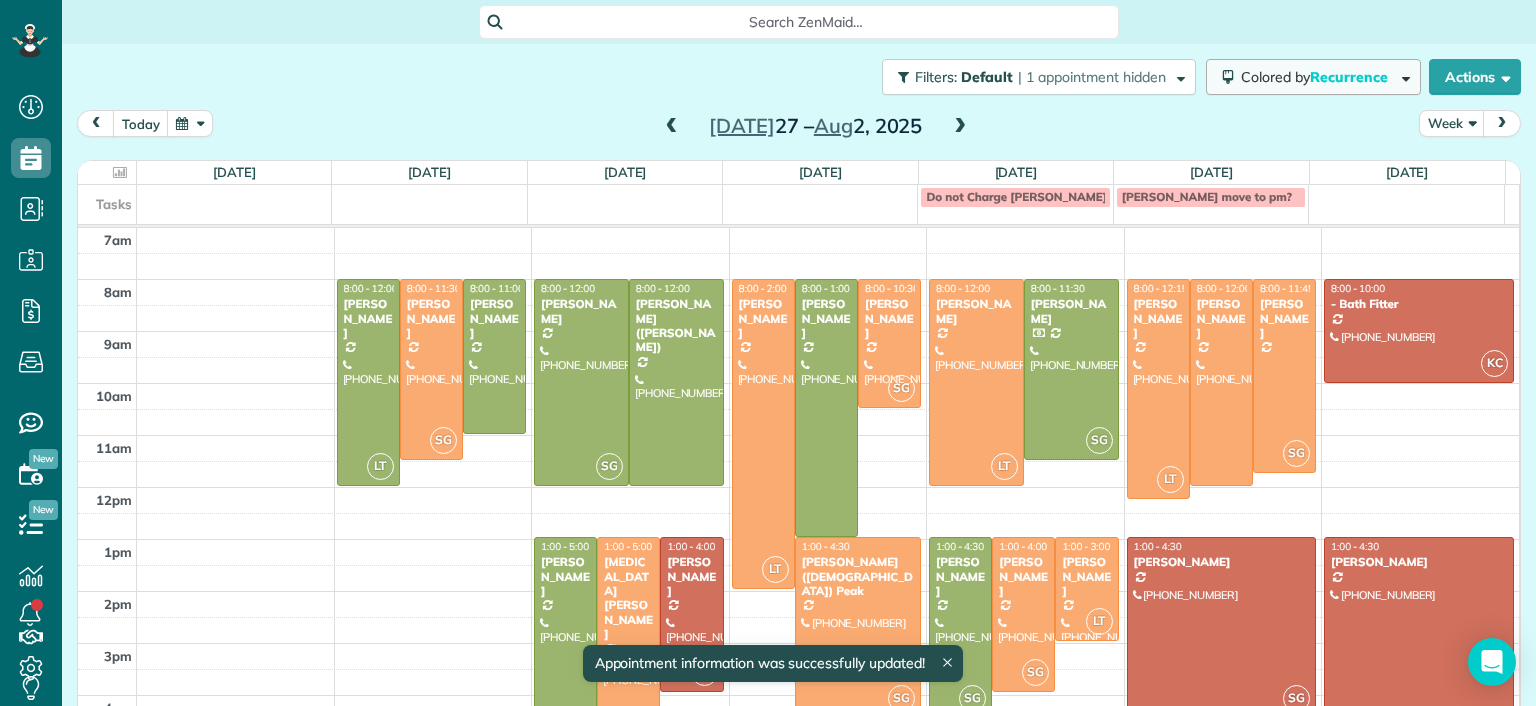 click on "Filters:   Default
|  1 appointment hidden
Colored by  Recurrence
Color by Cleaner
Color by Team
Color by Status
Color by Recurrence
Color by Paid/Unpaid
Filters  Default
Schedule Changes
Actions
Create Appointment
Create Task
Clock In/Out
Send Work Orders
Print Route Sheets
Today's Emails/Texts
View Metrics" at bounding box center [799, 77] 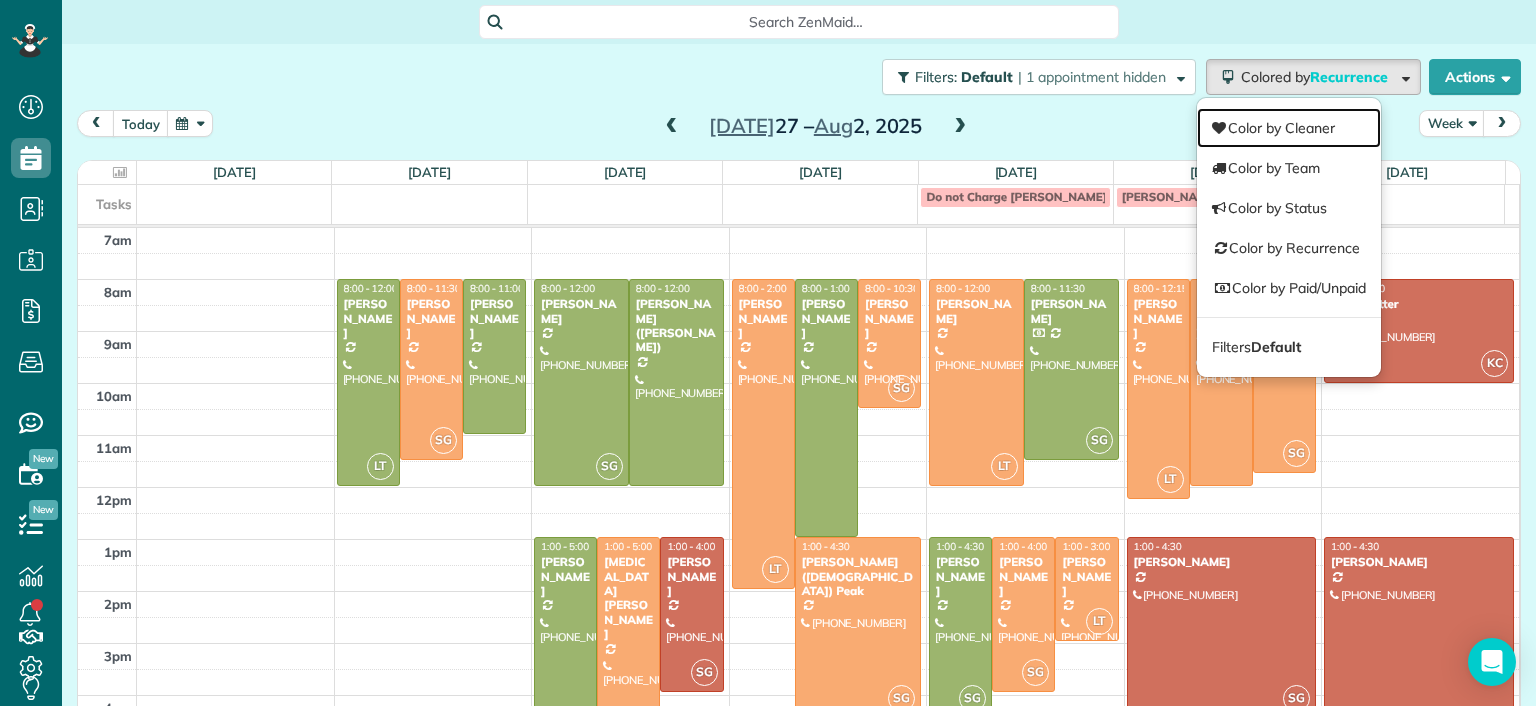 click on "Color by Cleaner" at bounding box center (1289, 128) 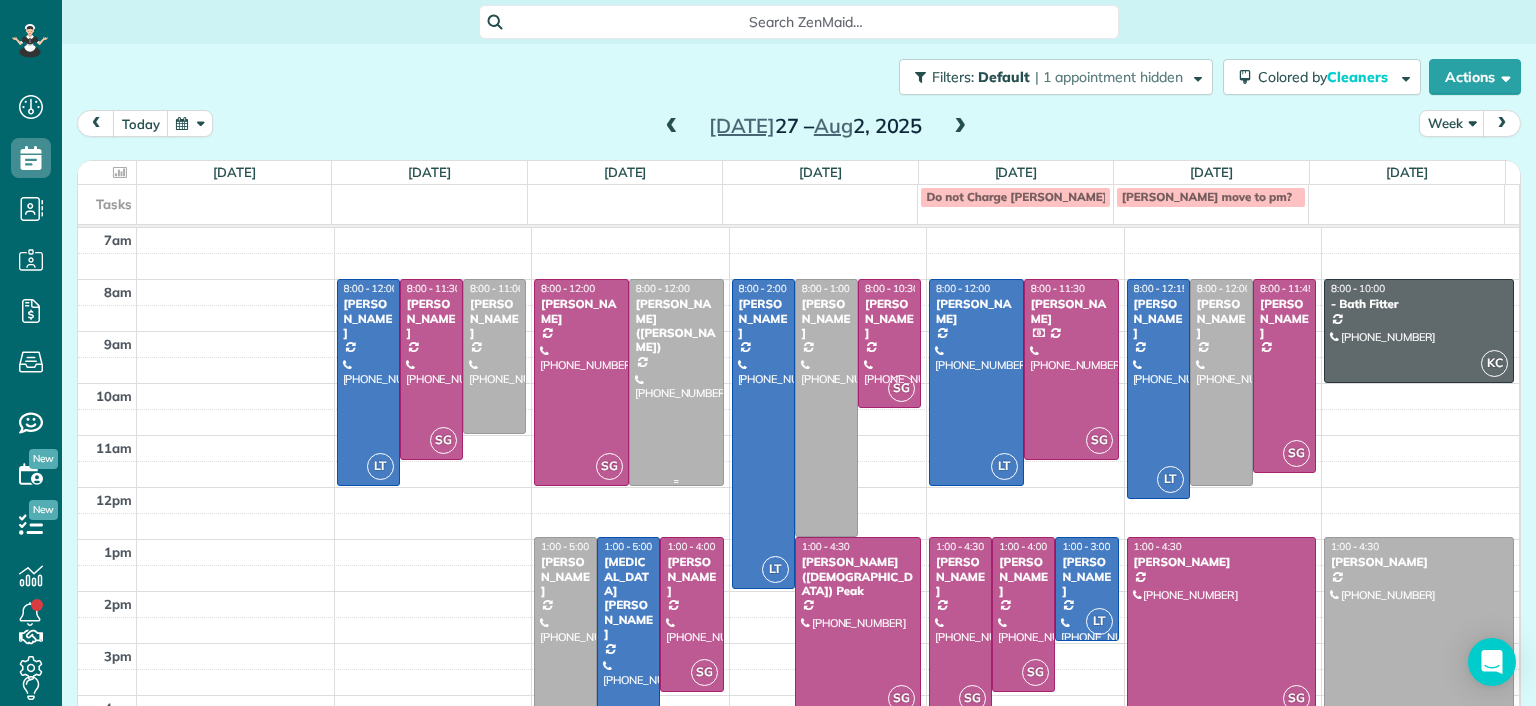 click at bounding box center (676, 382) 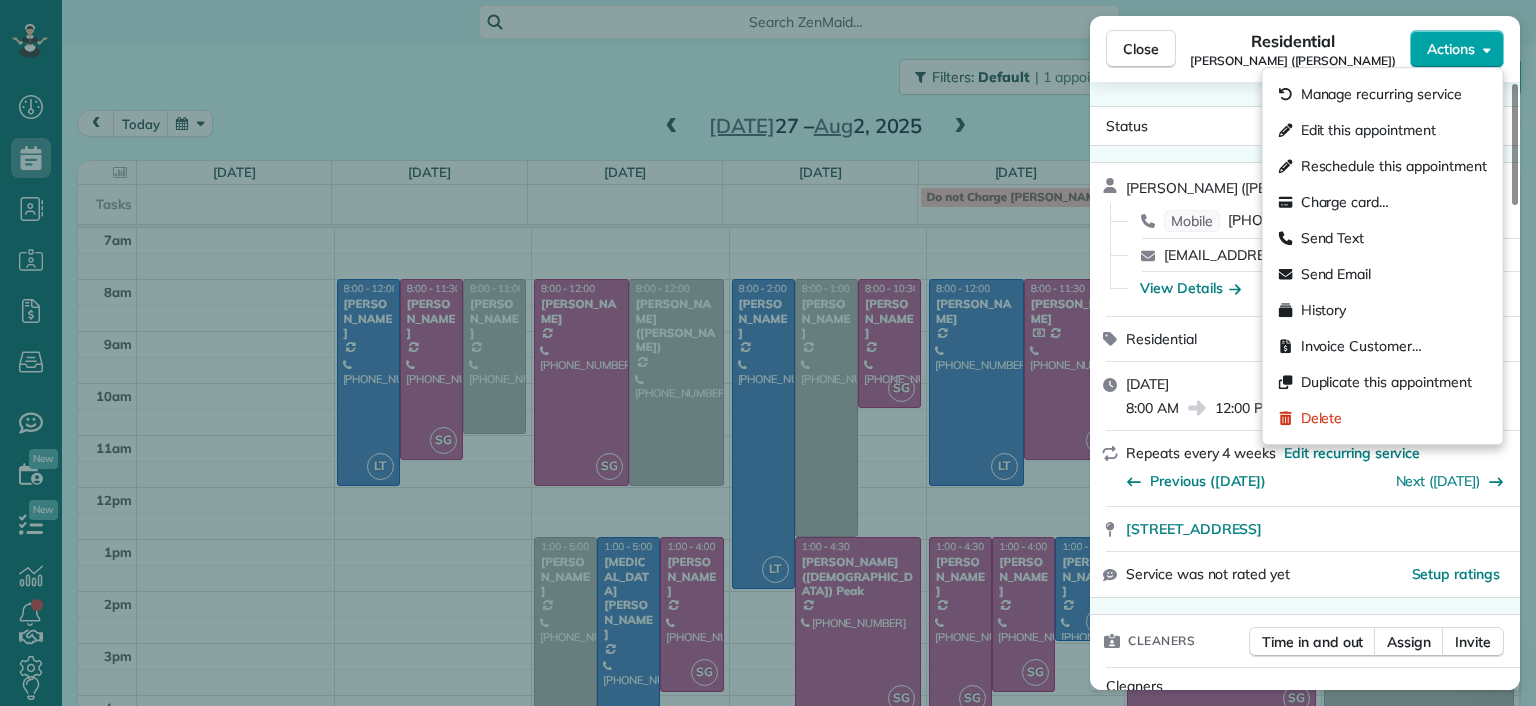 click on "Actions" at bounding box center (1451, 49) 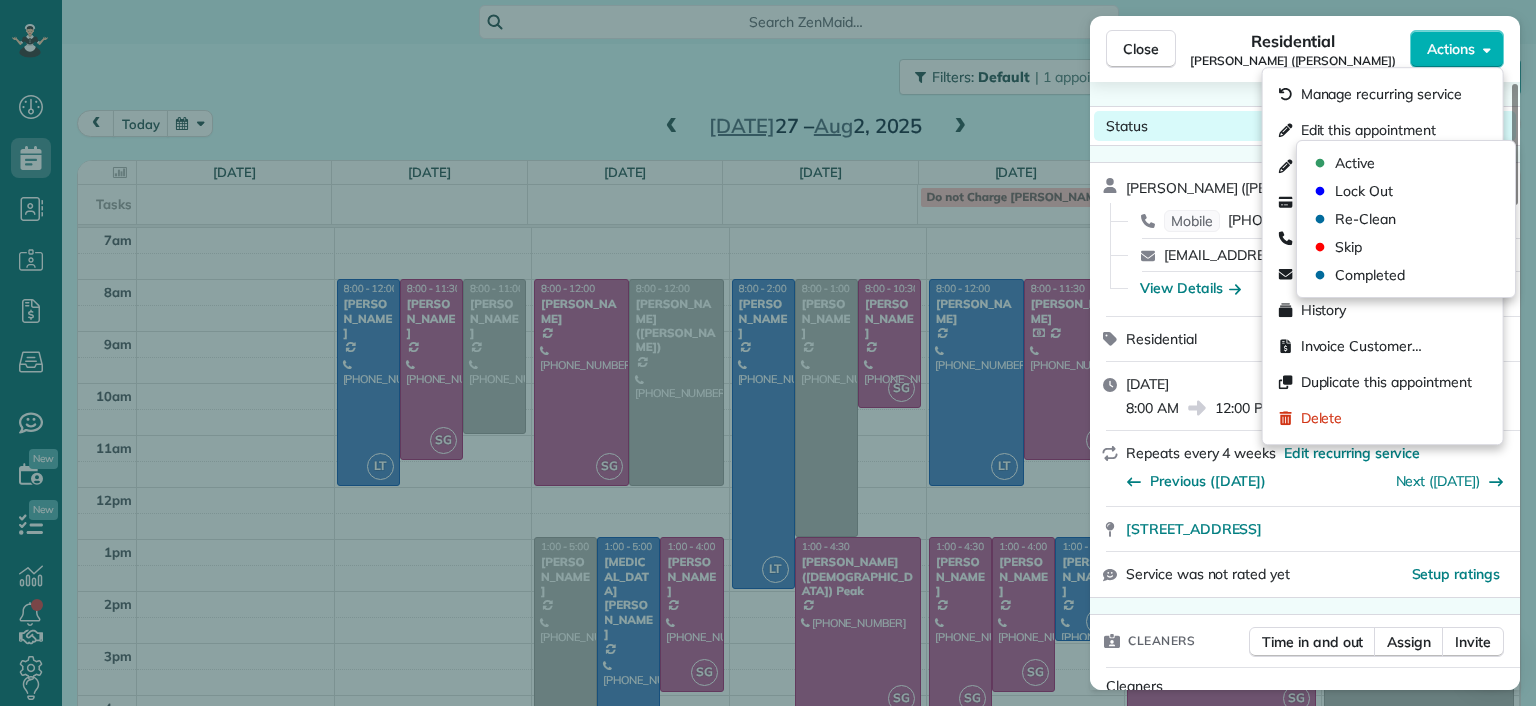 click on "Status Active" at bounding box center (1305, 126) 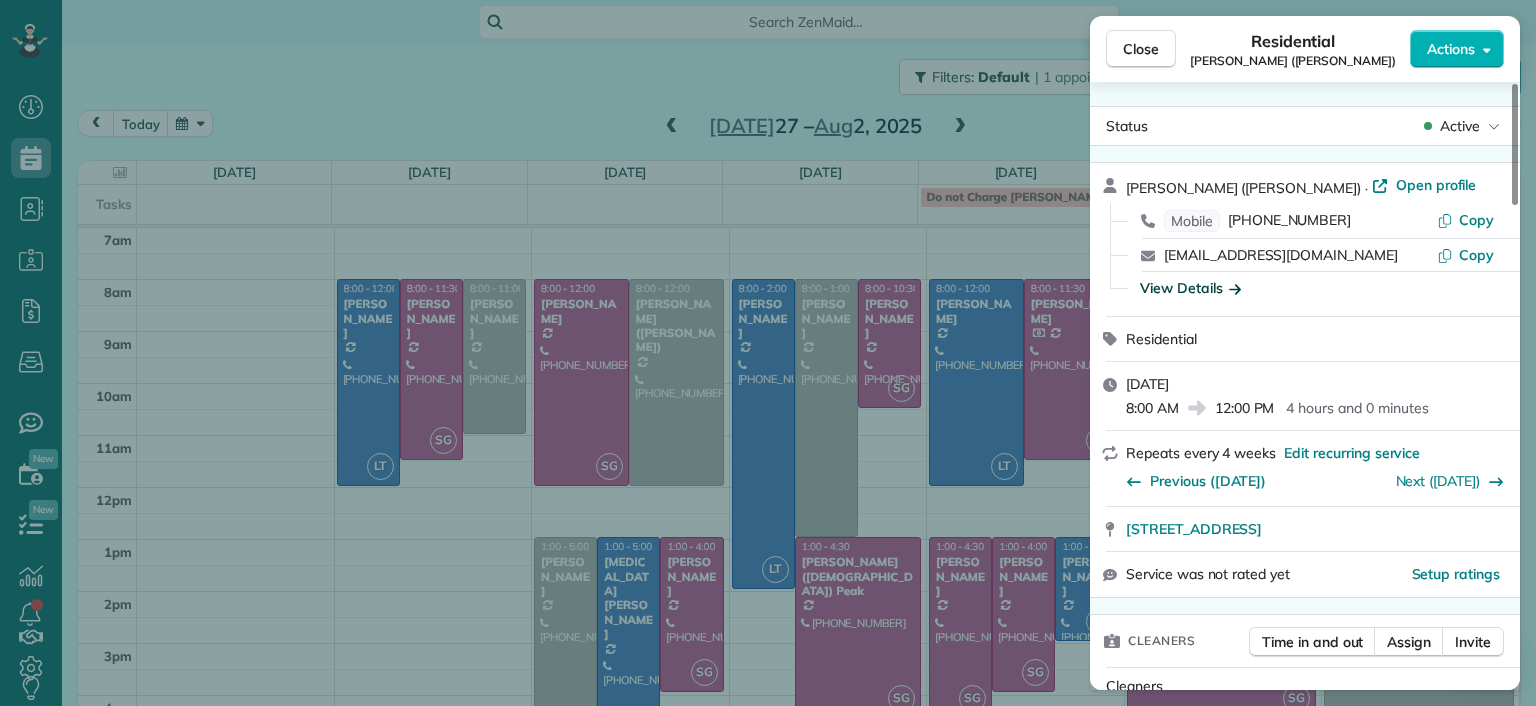 click on "View Details" at bounding box center [1190, 288] 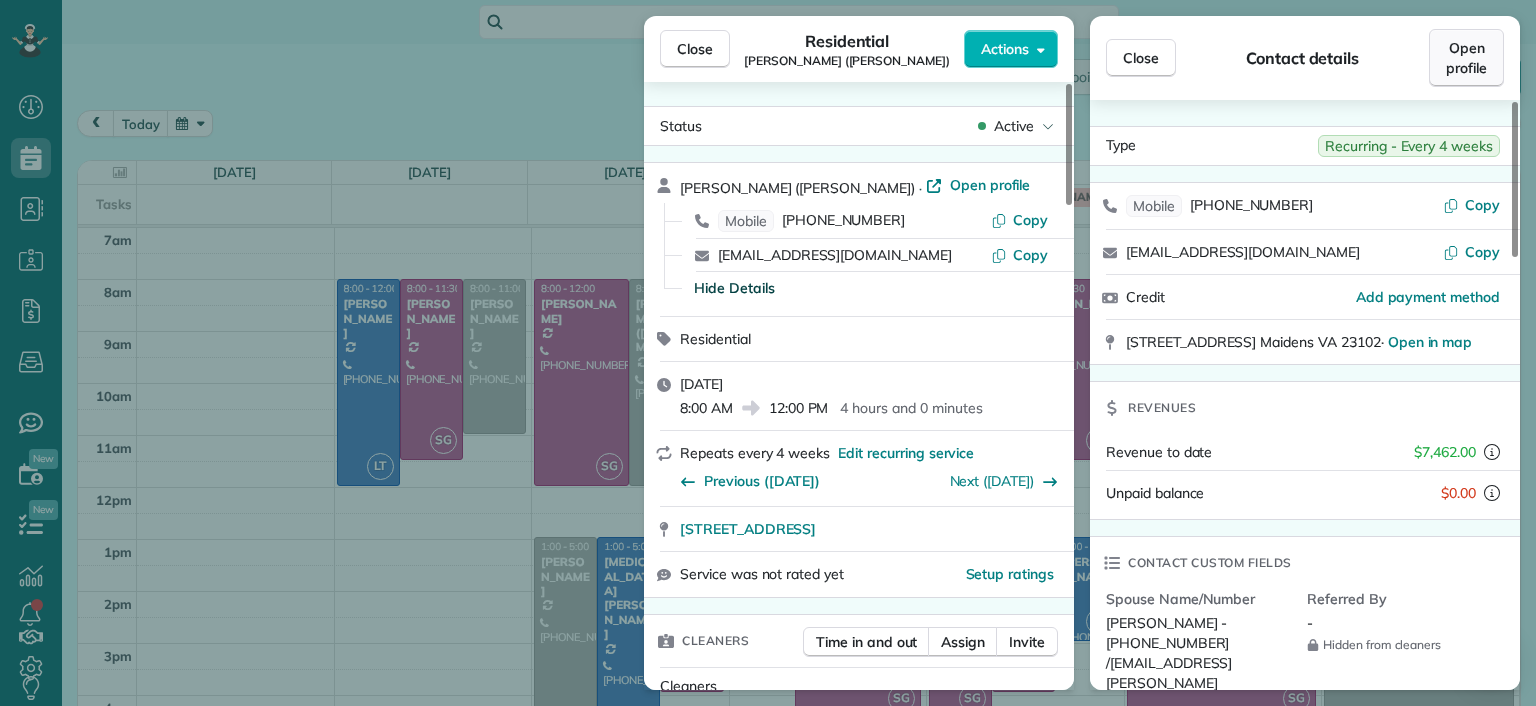 click on "Open profile" at bounding box center (1466, 58) 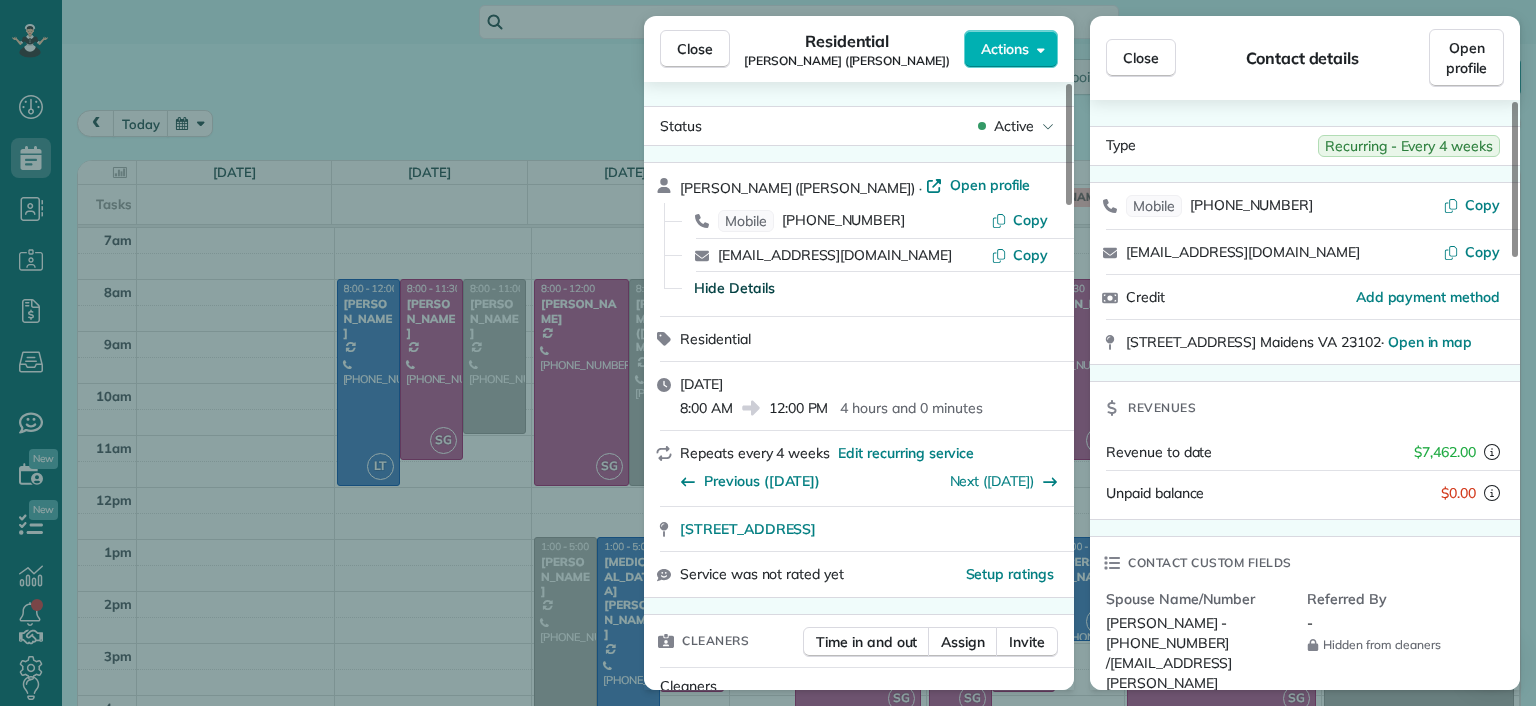 click on "Close Residential Chris Ludwig (Harrison) Actions Status Active Chris Ludwig (Harrison) · Open profile Mobile (804) 878-2272 Copy ludwigia.jc@gmail.com Copy Hide Details Residential Thursday, July 31, 2025 8:00 AM 12:00 PM 4 hours and 0 minutes Repeats every 4 weeks Edit recurring service Previous (Jul 03) Next (Aug 28) 19444 Running Cedar Lane Maidens VA 23102 Service was not rated yet Setup ratings Cleaners Time in and out Assign Invite Cleaners No cleaners assigned yet Checklist Try Now Keep this appointment up to your standards. Stay on top of every detail, keep your cleaners organised, and your client happy. Assign a checklist Watch a 5 min demo Billing Billing actions Price $221.00 Overcharge $0.00 Discount $0.00 Coupon discount - Primary tax - Secondary tax - Total appointment price $221.00 Tips collected New feature! $0.00 Unpaid Mark as paid Total including tip $221.00 Get paid online in no-time! Send an invoice and reward your cleaners with tips Charge customer credit card Appointment custom fields" at bounding box center [768, 353] 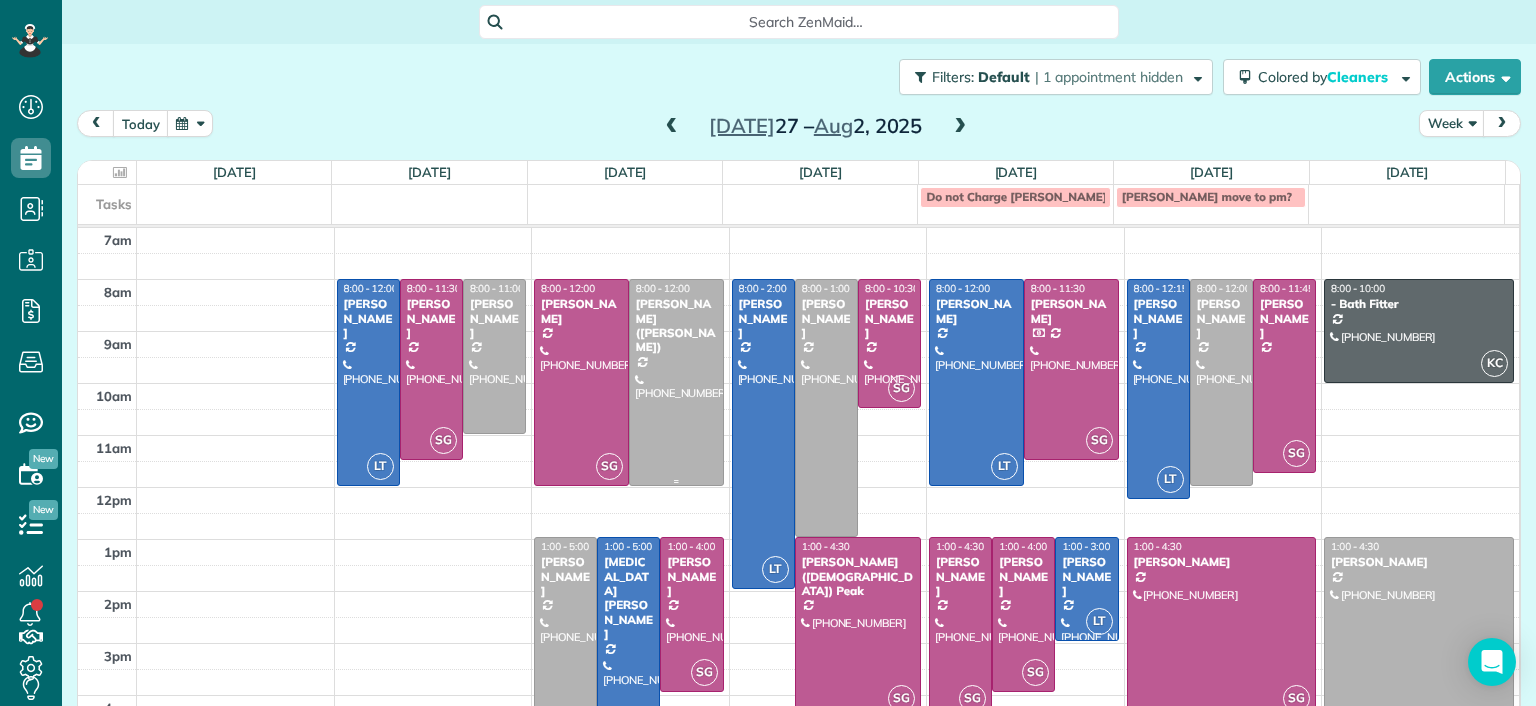 click at bounding box center [676, 382] 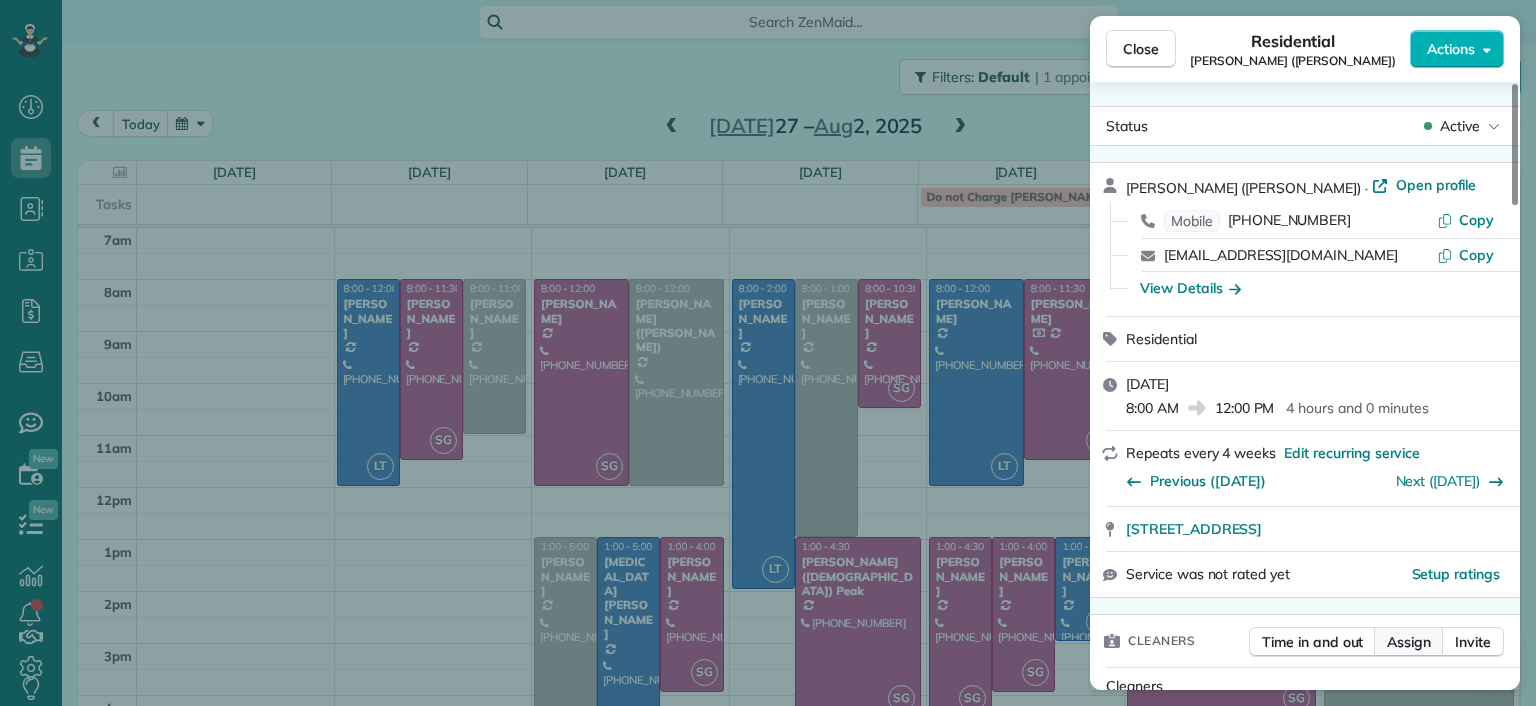 click on "Assign" at bounding box center [1409, 642] 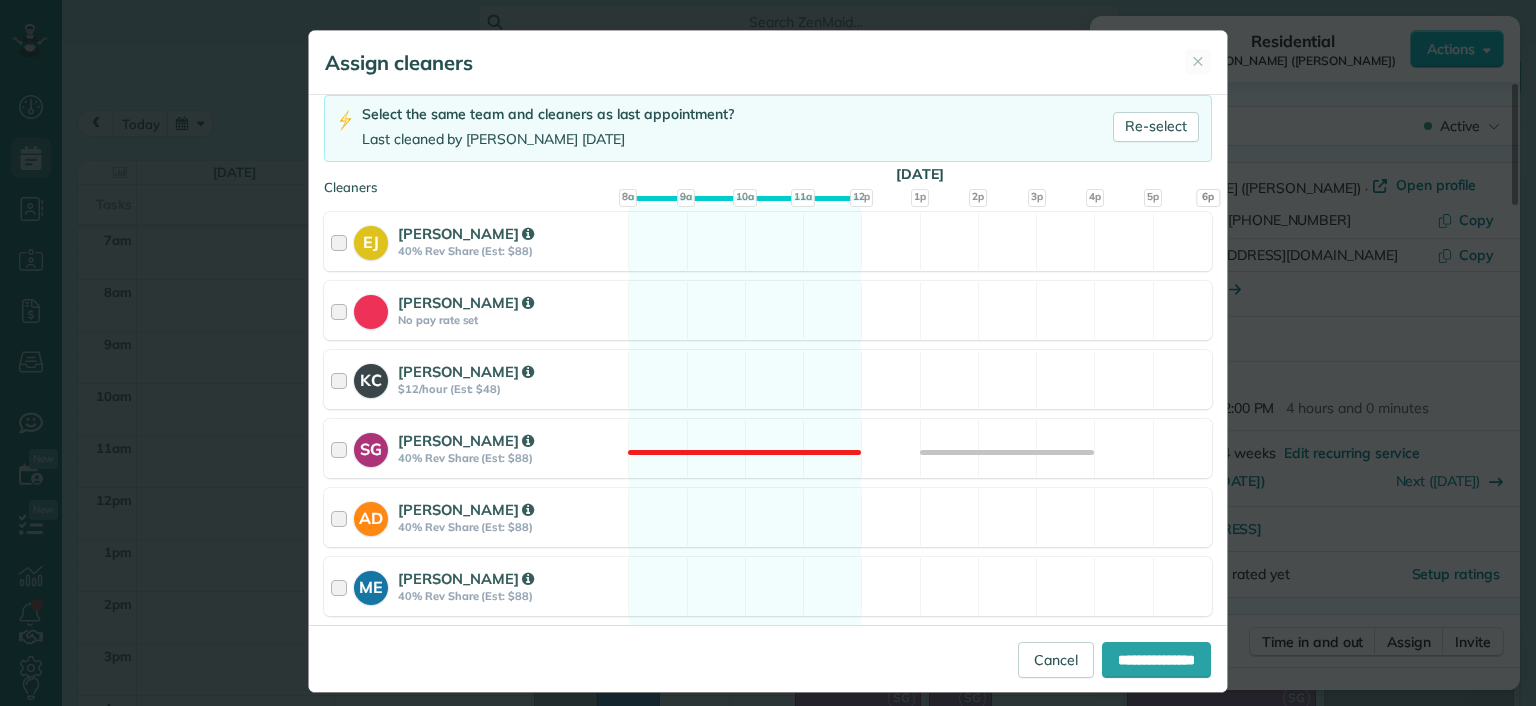 scroll, scrollTop: 333, scrollLeft: 0, axis: vertical 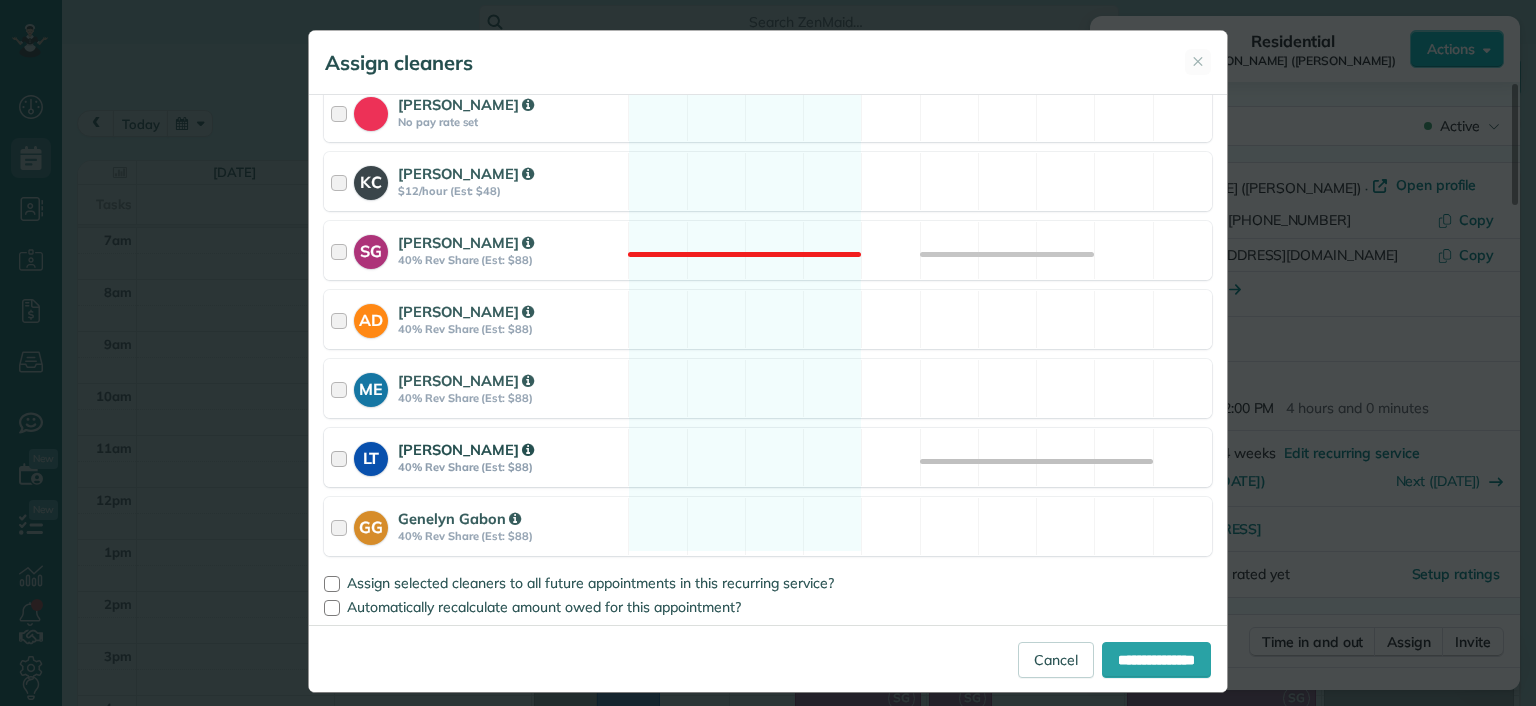 click on "LT
Laura Thaller
40% Rev Share (Est: $88)
Available" at bounding box center [768, 457] 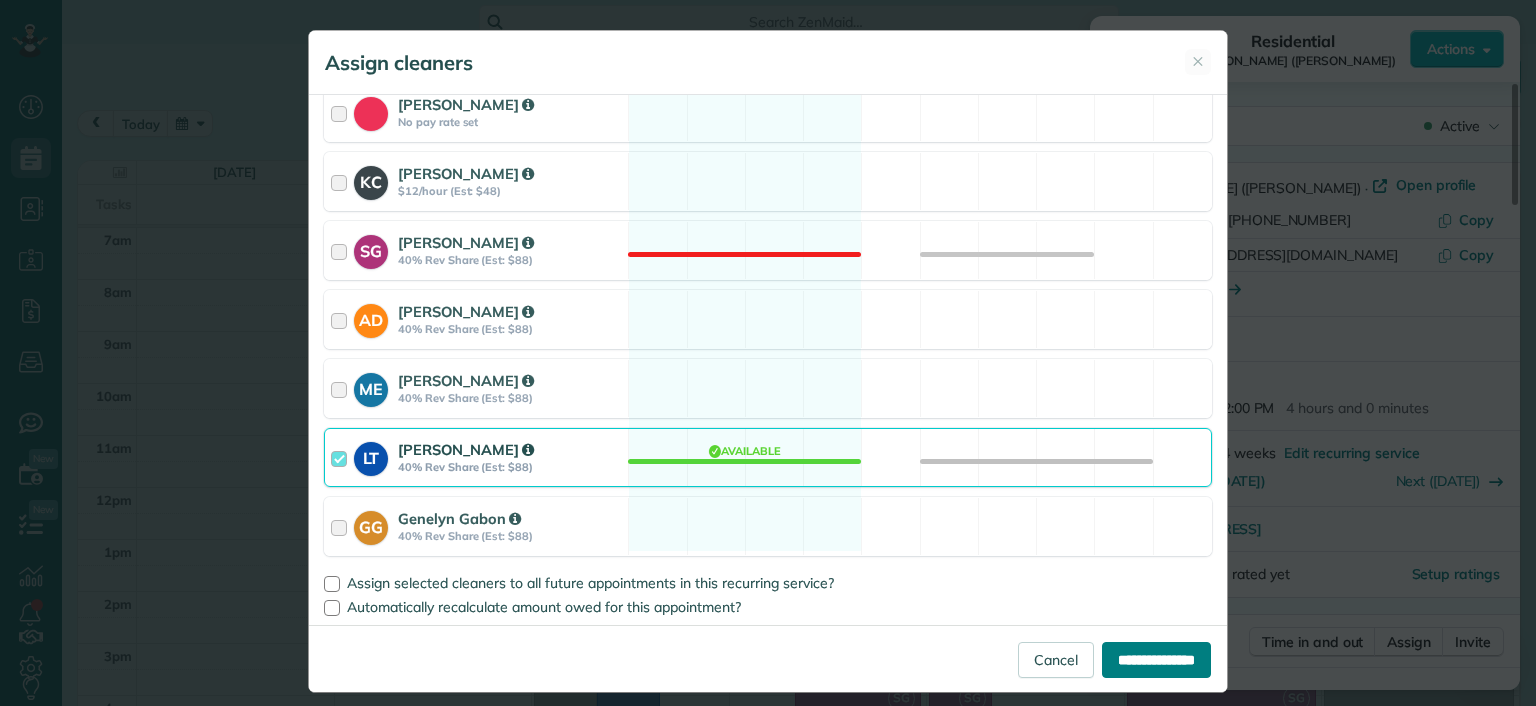 drag, startPoint x: 1125, startPoint y: 651, endPoint x: 1163, endPoint y: 647, distance: 38.209946 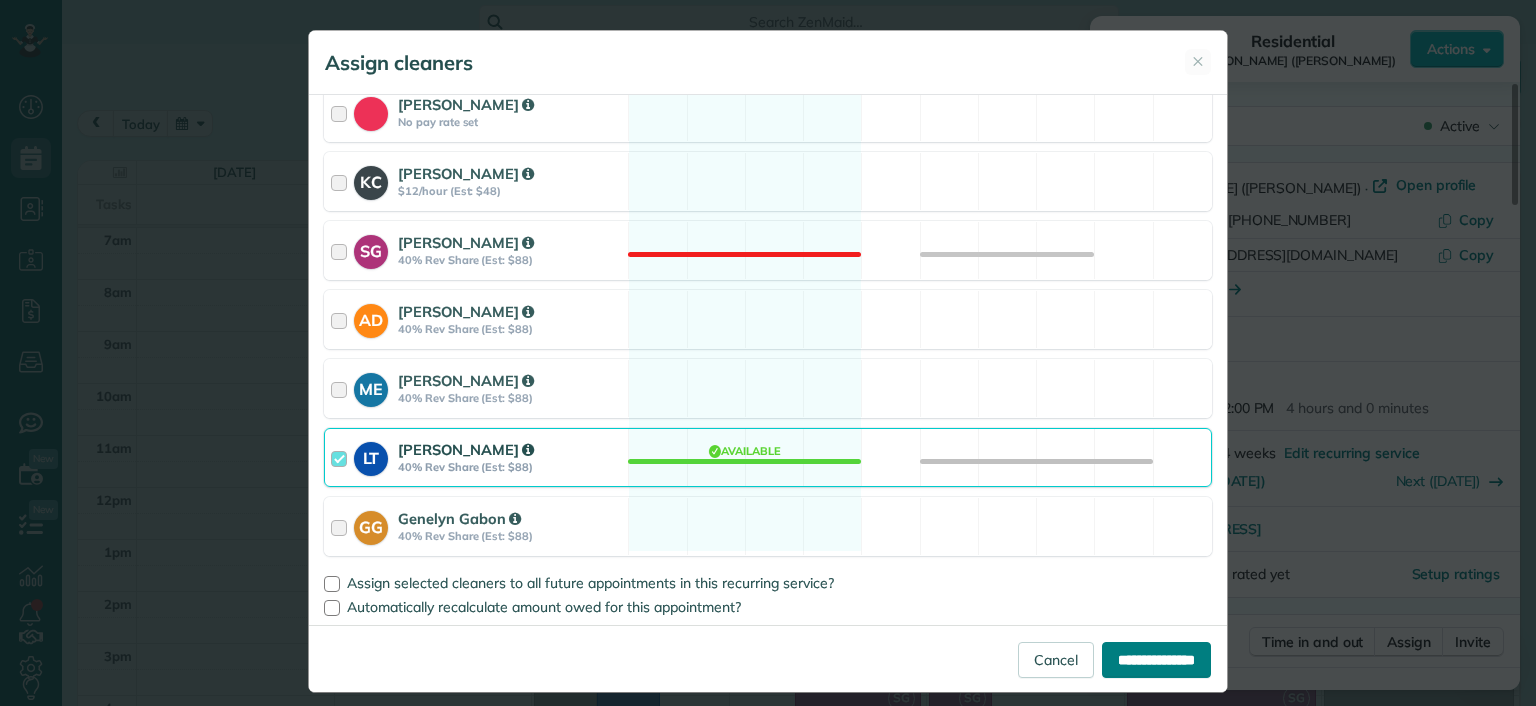 type on "**********" 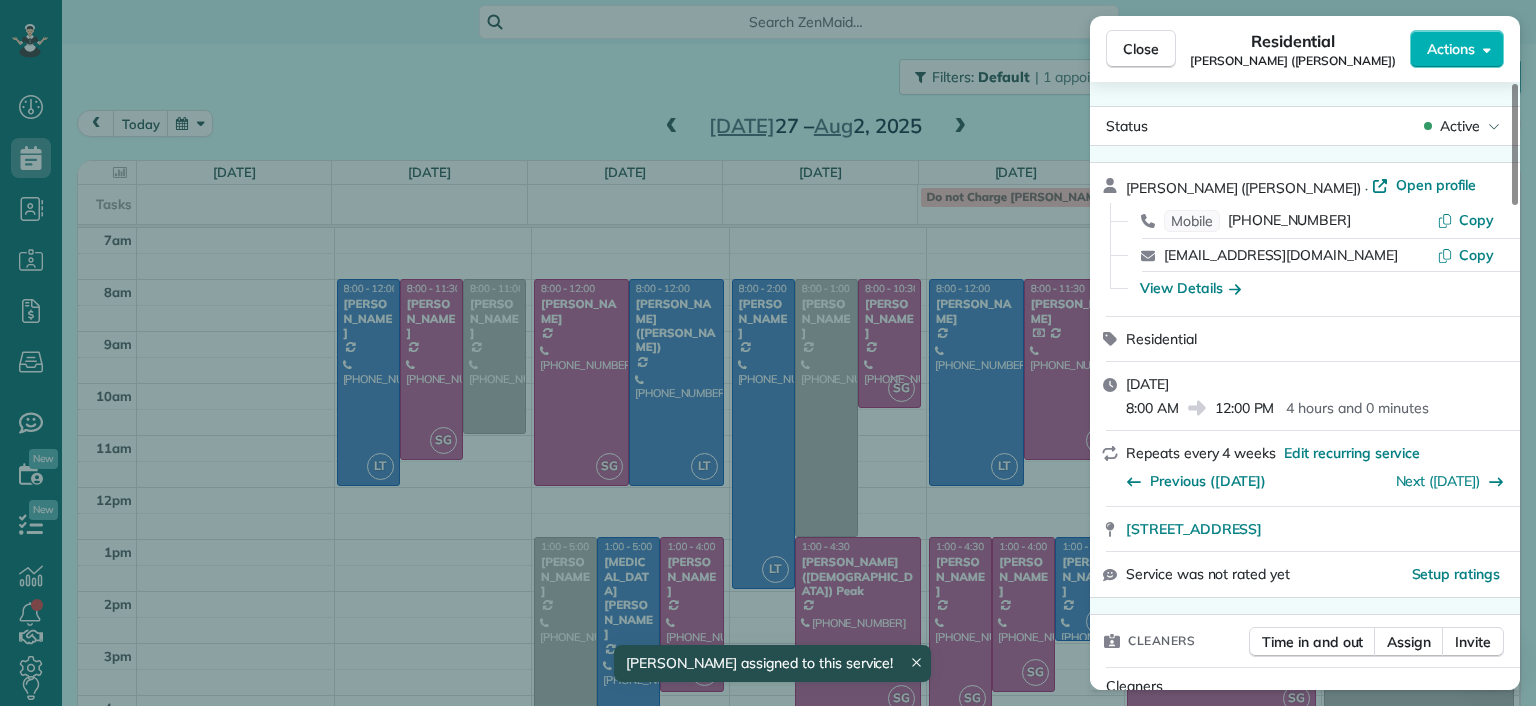 click on "Close Residential Chris Ludwig (Harrison) Actions Status Active Chris Ludwig (Harrison) · Open profile Mobile (804) 878-2272 Copy ludwigia.jc@gmail.com Copy View Details Residential Tuesday, July 29, 2025 8:00 AM 12:00 PM 4 hours and 0 minutes Repeats every 4 weeks Edit recurring service Previous (Jul 03) Next (Aug 28) 19444 Running Cedar Lane Maidens VA 23102 Service was not rated yet Setup ratings Cleaners Time in and out Assign Invite Cleaners Laura   Thaller 8:00 AM 12:00 PM Checklist Try Now Keep this appointment up to your standards. Stay on top of every detail, keep your cleaners organised, and your client happy. Assign a checklist Watch a 5 min demo Billing Billing actions Price $221.00 Overcharge $0.00 Discount $0.00 Coupon discount - Primary tax - Secondary tax - Total appointment price $221.00 Tips collected New feature! $0.00 Unpaid Mark as paid Total including tip $221.00 Get paid online in no-time! Send an invoice and reward your cleaners with tips Charge customer credit card Man Hours - Notes" at bounding box center [768, 353] 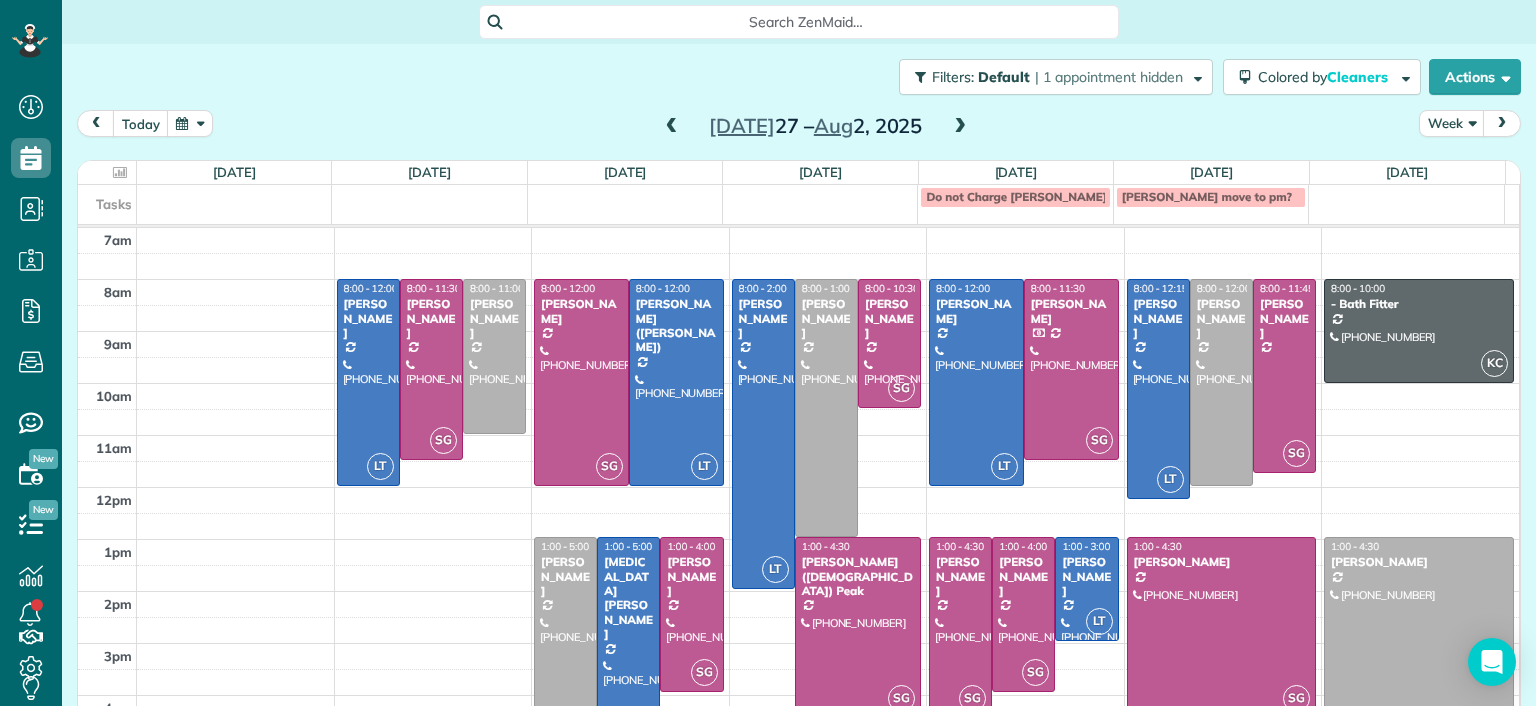 click on "Jul  27 –  Aug  2, 2025" at bounding box center [816, 126] 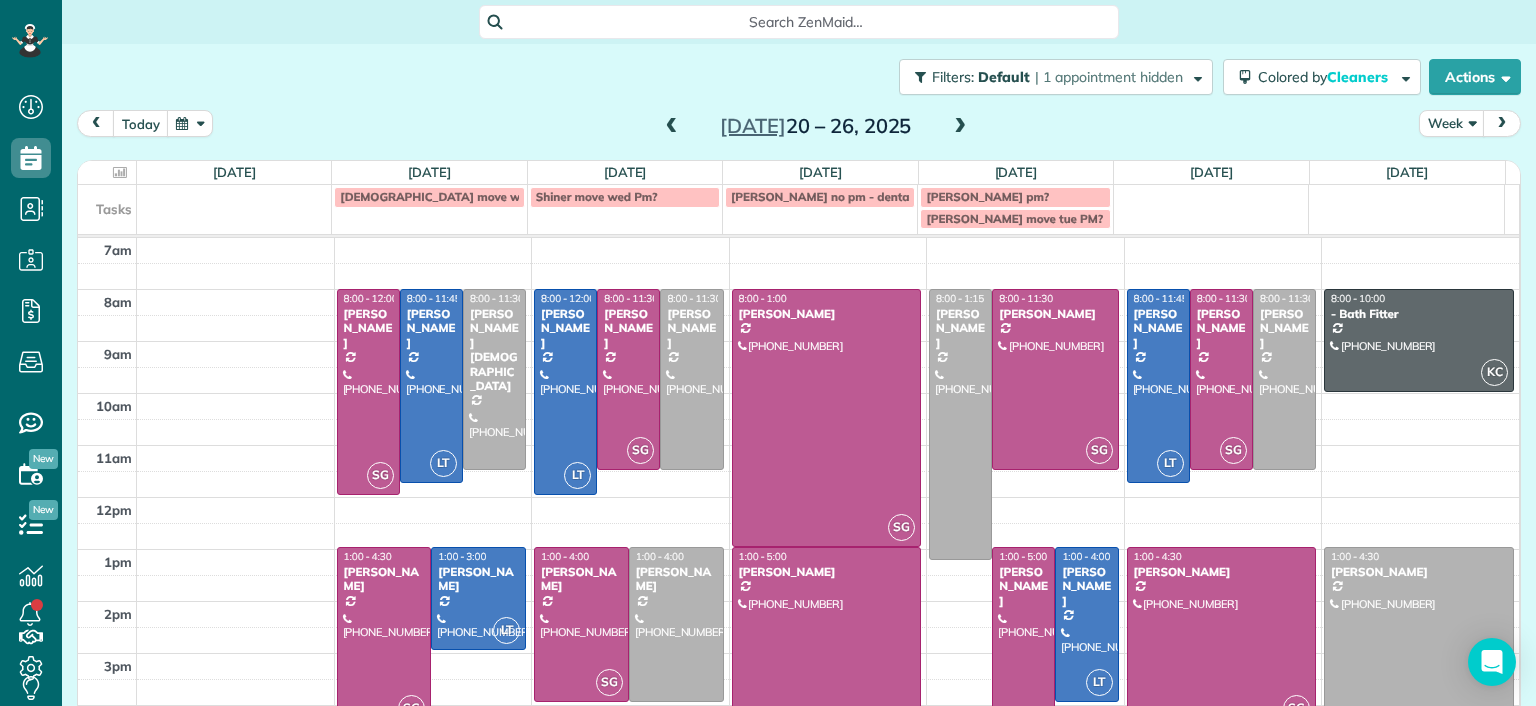 click at bounding box center [672, 127] 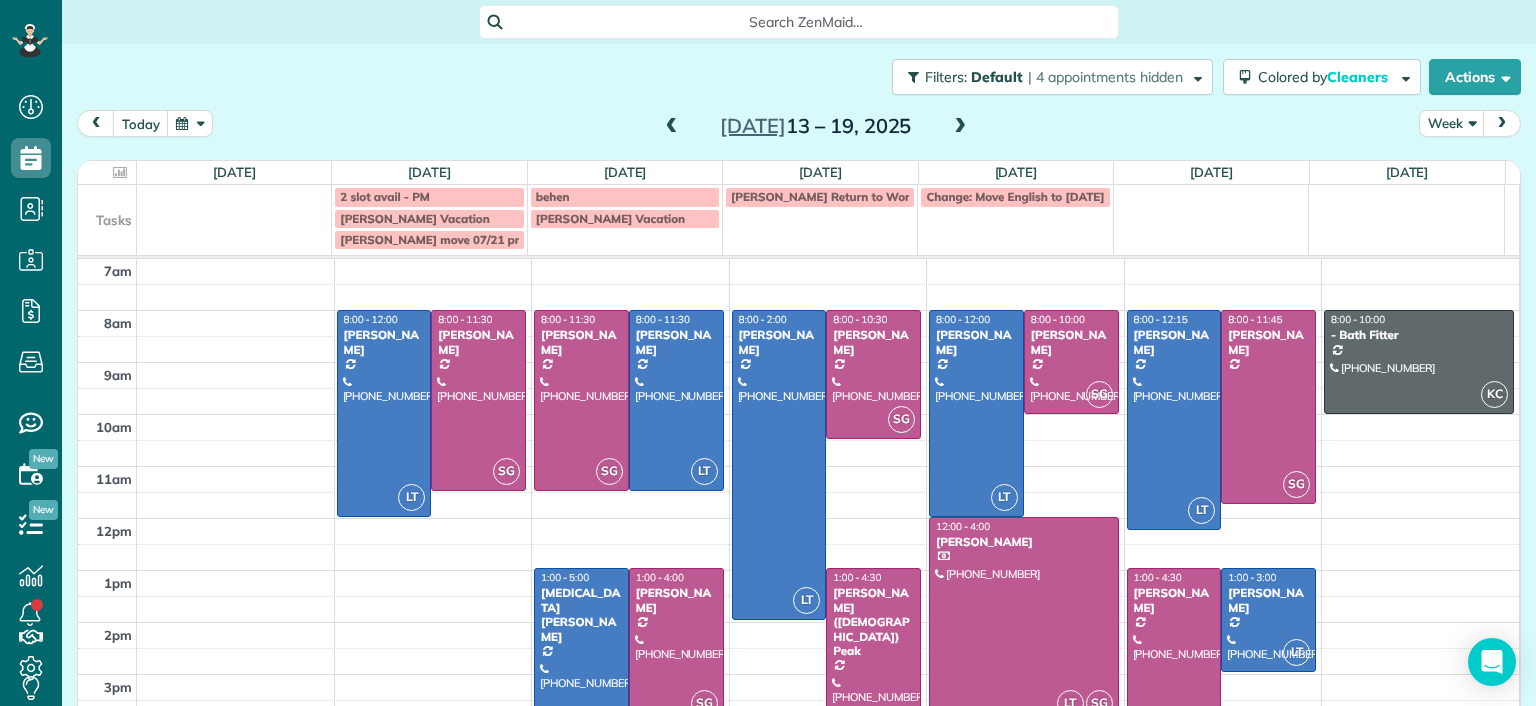 click at bounding box center (672, 127) 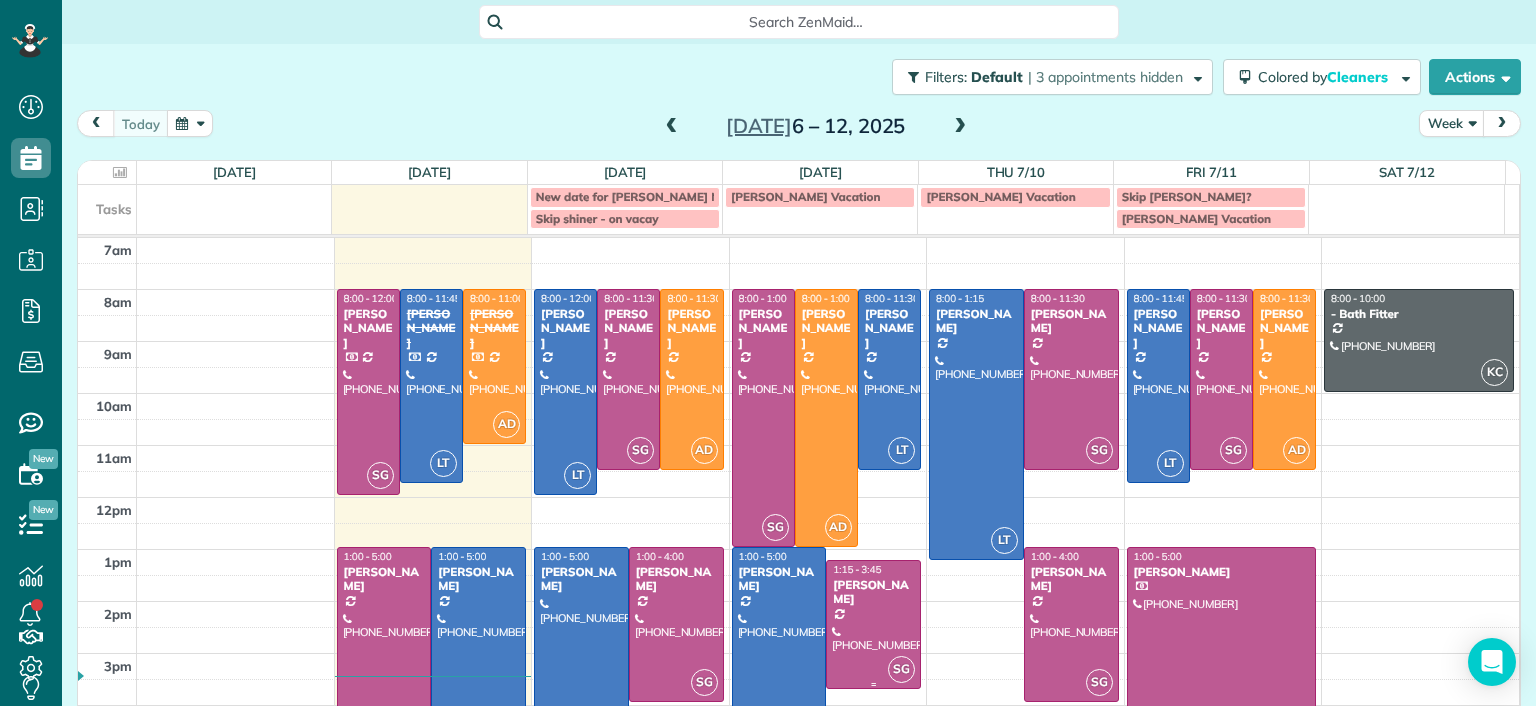 click on "Genevieve Malandra" at bounding box center (873, 592) 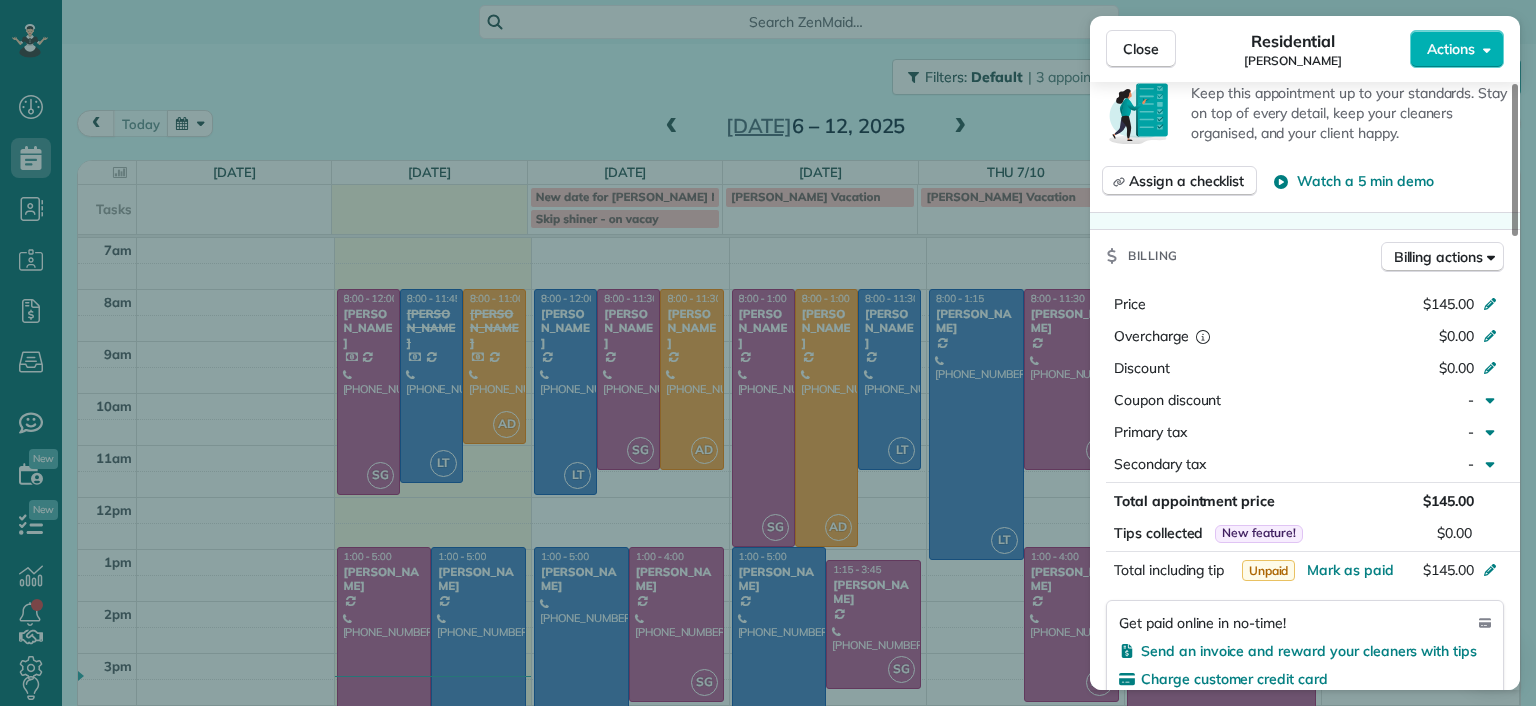 scroll, scrollTop: 1000, scrollLeft: 0, axis: vertical 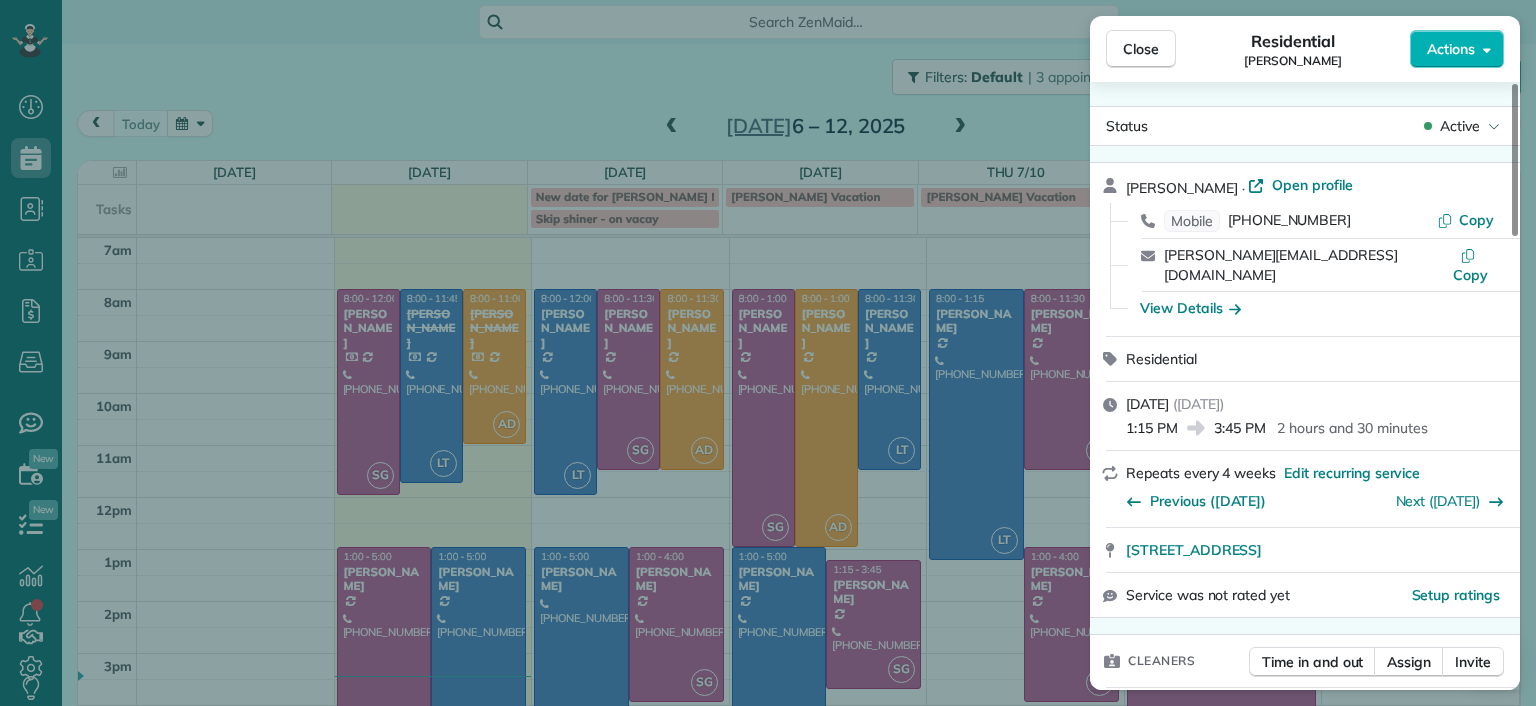 drag, startPoint x: 1120, startPoint y: 535, endPoint x: 1500, endPoint y: 519, distance: 380.3367 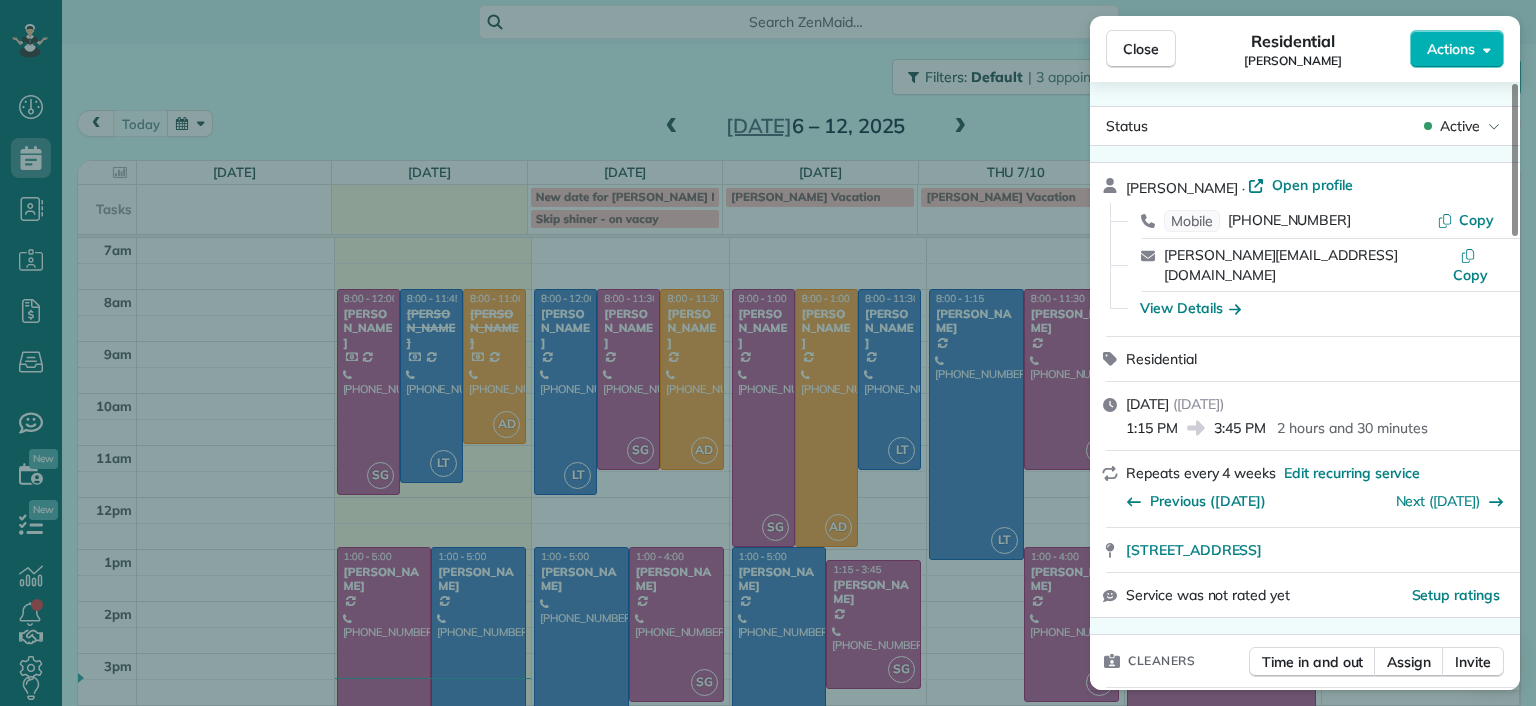 click on "Close Residential Genevieve Malandra Actions Status Active Genevieve Malandra · Open profile Mobile (267) 671-6705 Copy genevieve@basbleupr.com Copy View Details Residential Wednesday, July 09, 2025 ( in 2 days ) 1:15 PM 3:45 PM 2 hours and 30 minutes Repeats every 4 weeks Edit recurring service Previous (Jun 12) Next (Aug 06) 301 South 11th Street Apt 2201 Richmond VA 23219 Service was not rated yet Setup ratings Cleaners Time in and out Assign Invite Cleaners Sophie   Gibbs 1:15 PM 3:45 PM Checklist Try Now Keep this appointment up to your standards. Stay on top of every detail, keep your cleaners organised, and your client happy. Assign a checklist Watch a 5 min demo Billing Billing actions Price $145.00 Overcharge $0.00 Discount $0.00 Coupon discount - Primary tax - Secondary tax - Total appointment price $145.00 Tips collected New feature! $0.00 Unpaid Mark as paid Total including tip $145.00 Get paid online in no-time! Send an invoice and reward your cleaners with tips Charge customer credit card 2.5 -" at bounding box center [768, 353] 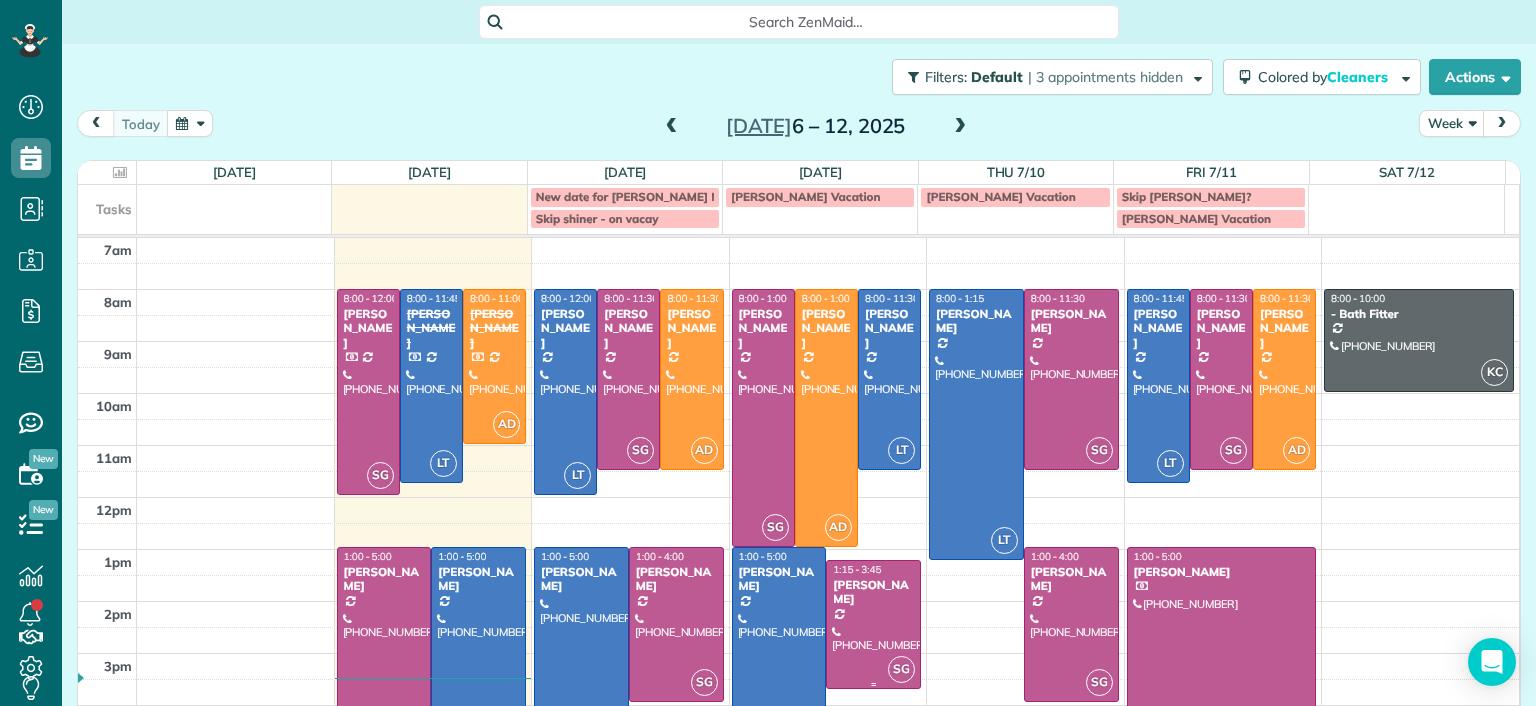 click at bounding box center (873, 624) 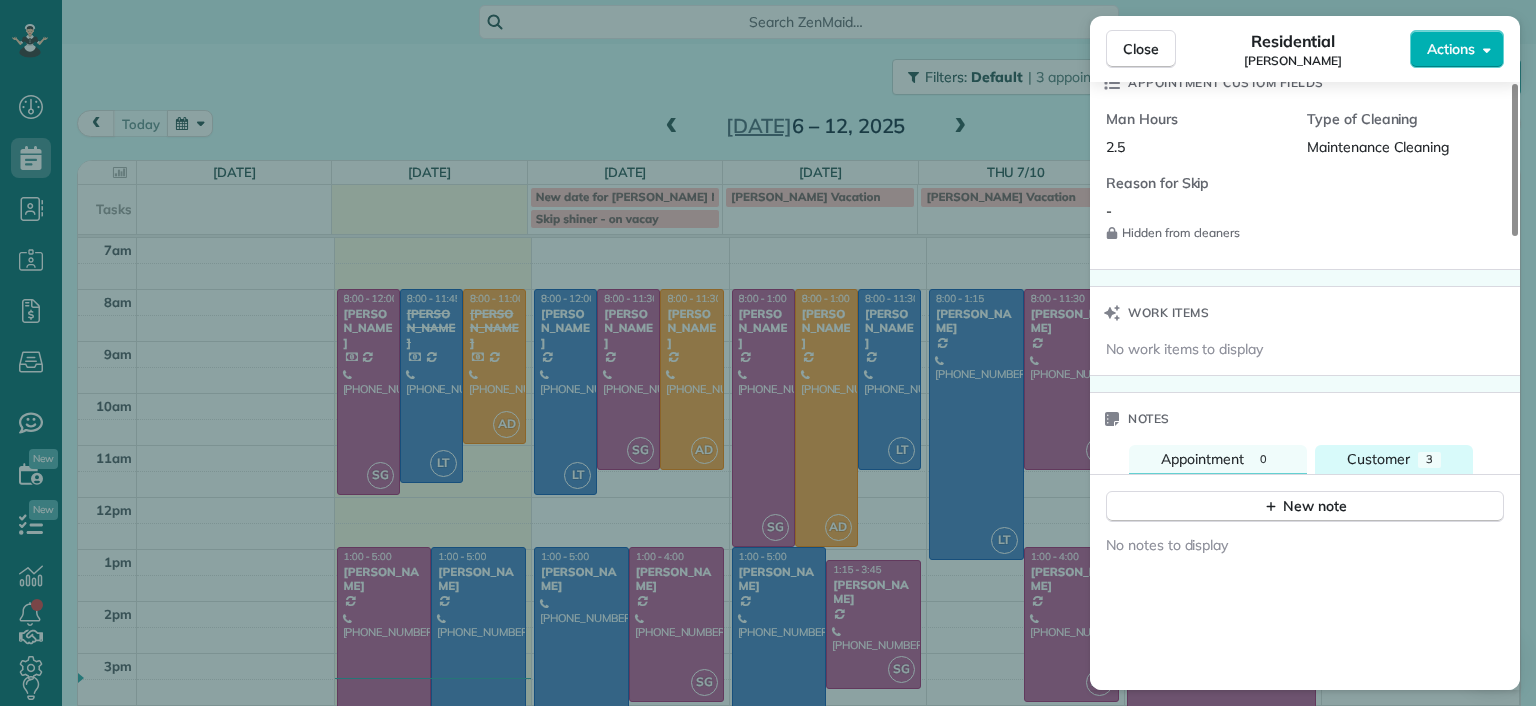 scroll, scrollTop: 1400, scrollLeft: 0, axis: vertical 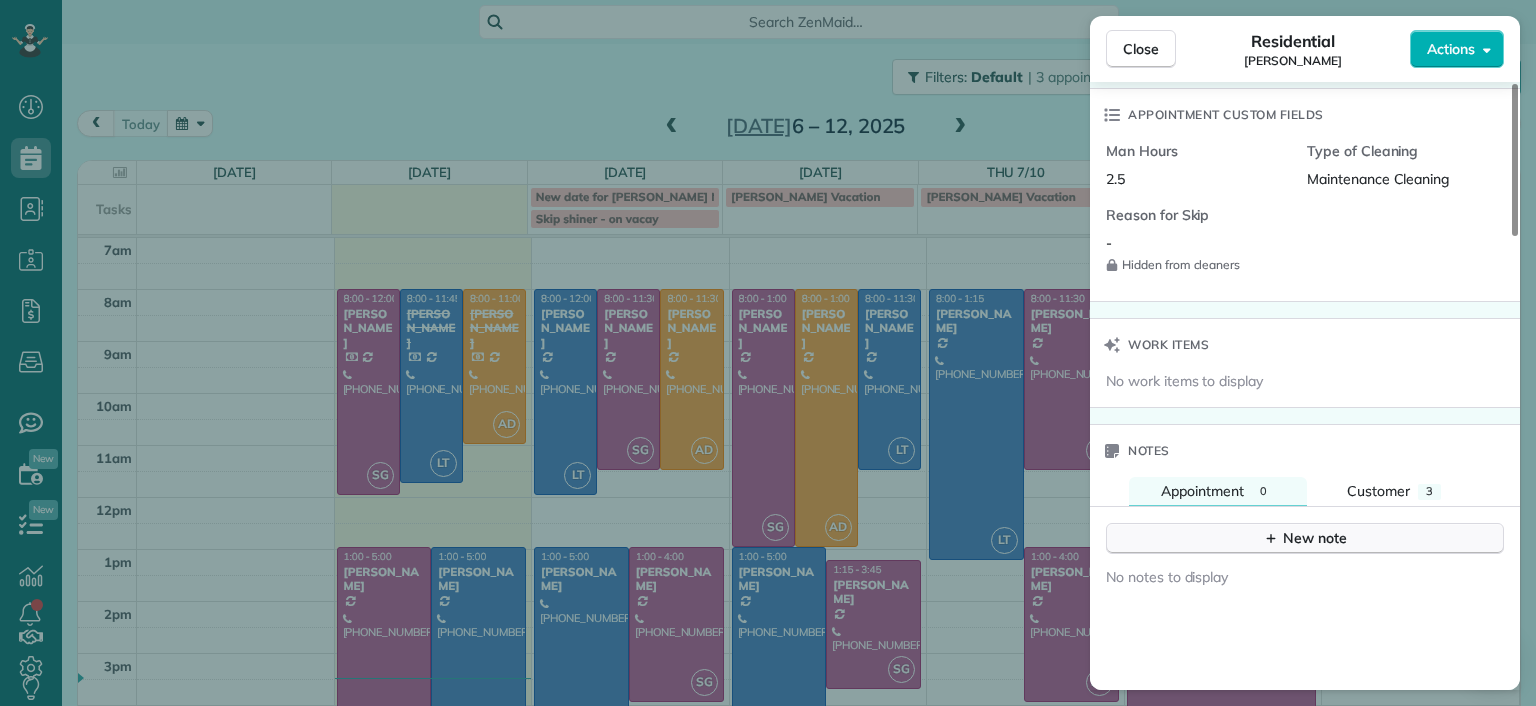 click on "New note" at bounding box center (1305, 538) 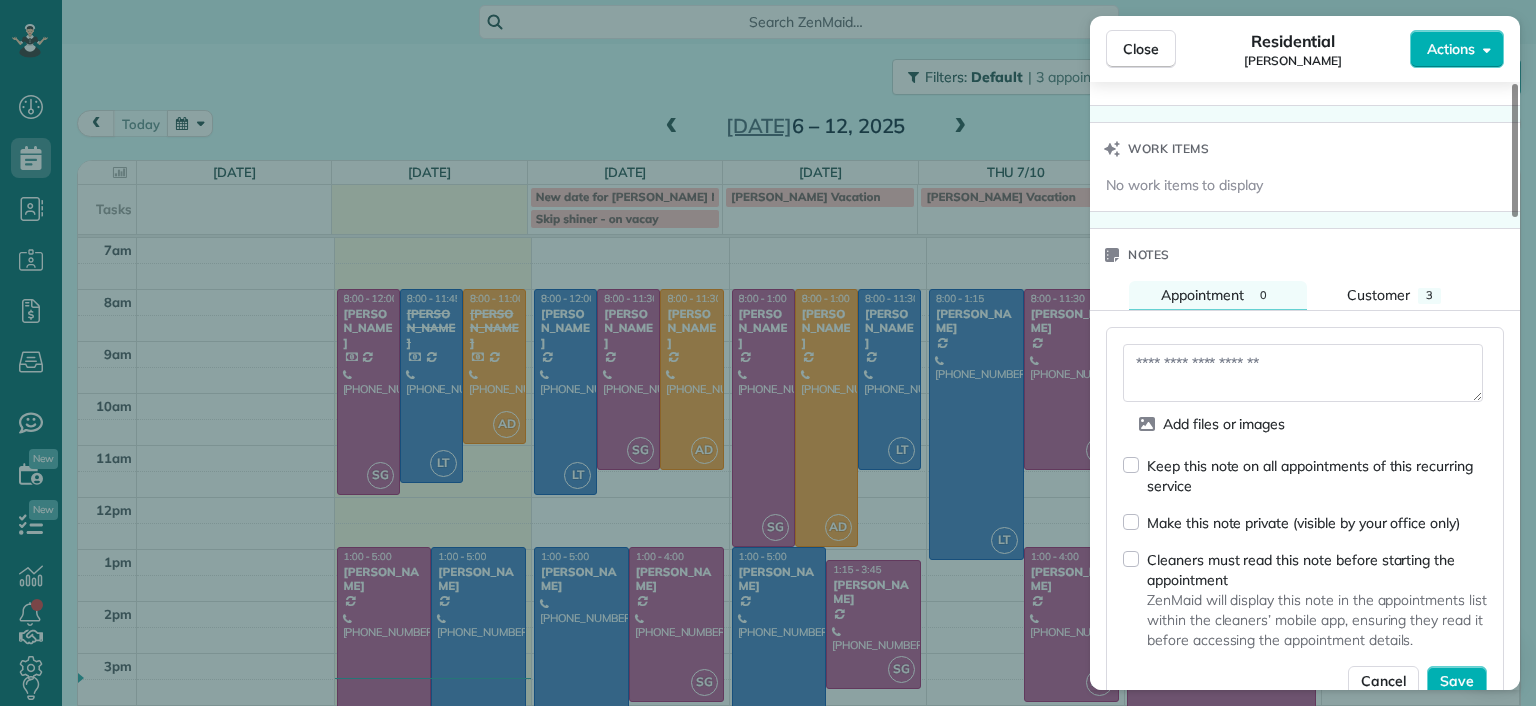 scroll, scrollTop: 1600, scrollLeft: 0, axis: vertical 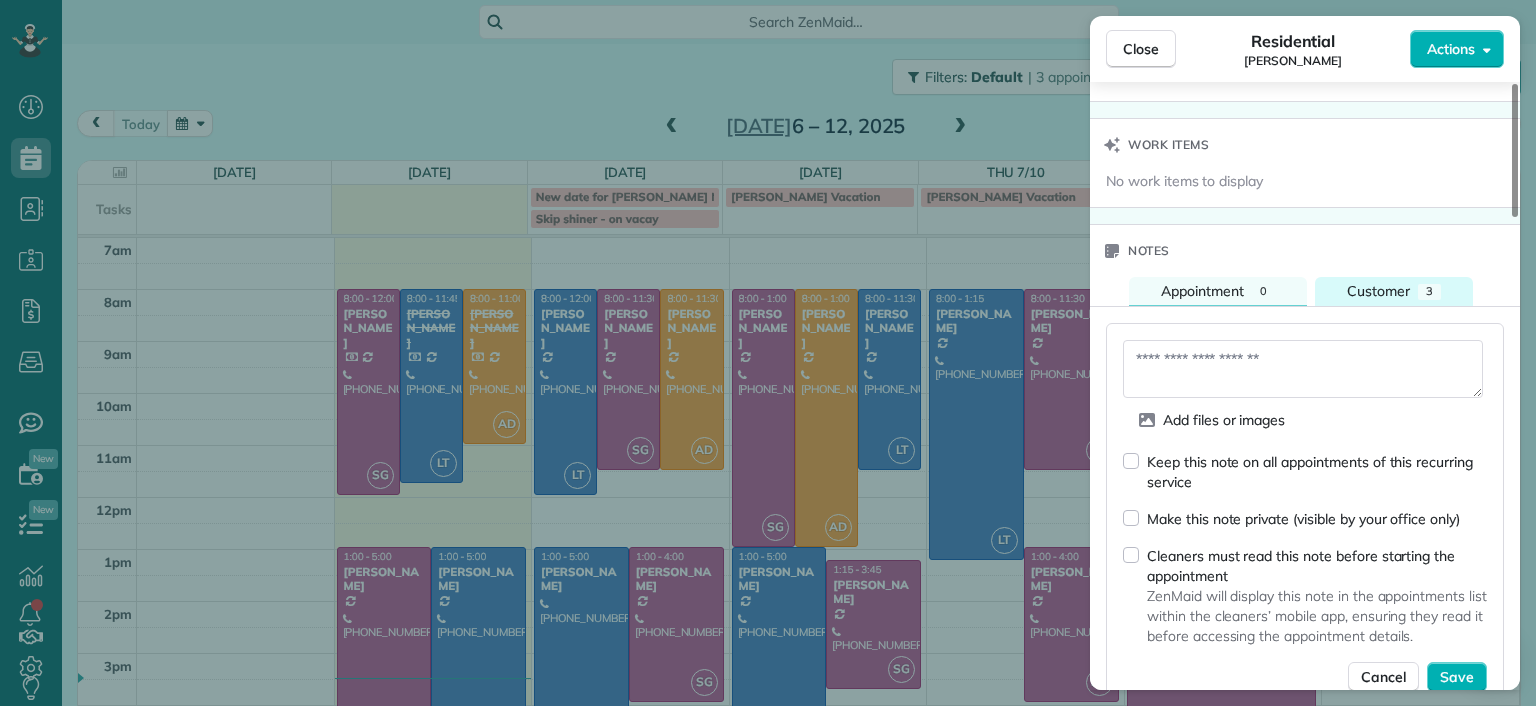 click on "Customer" at bounding box center (1378, 291) 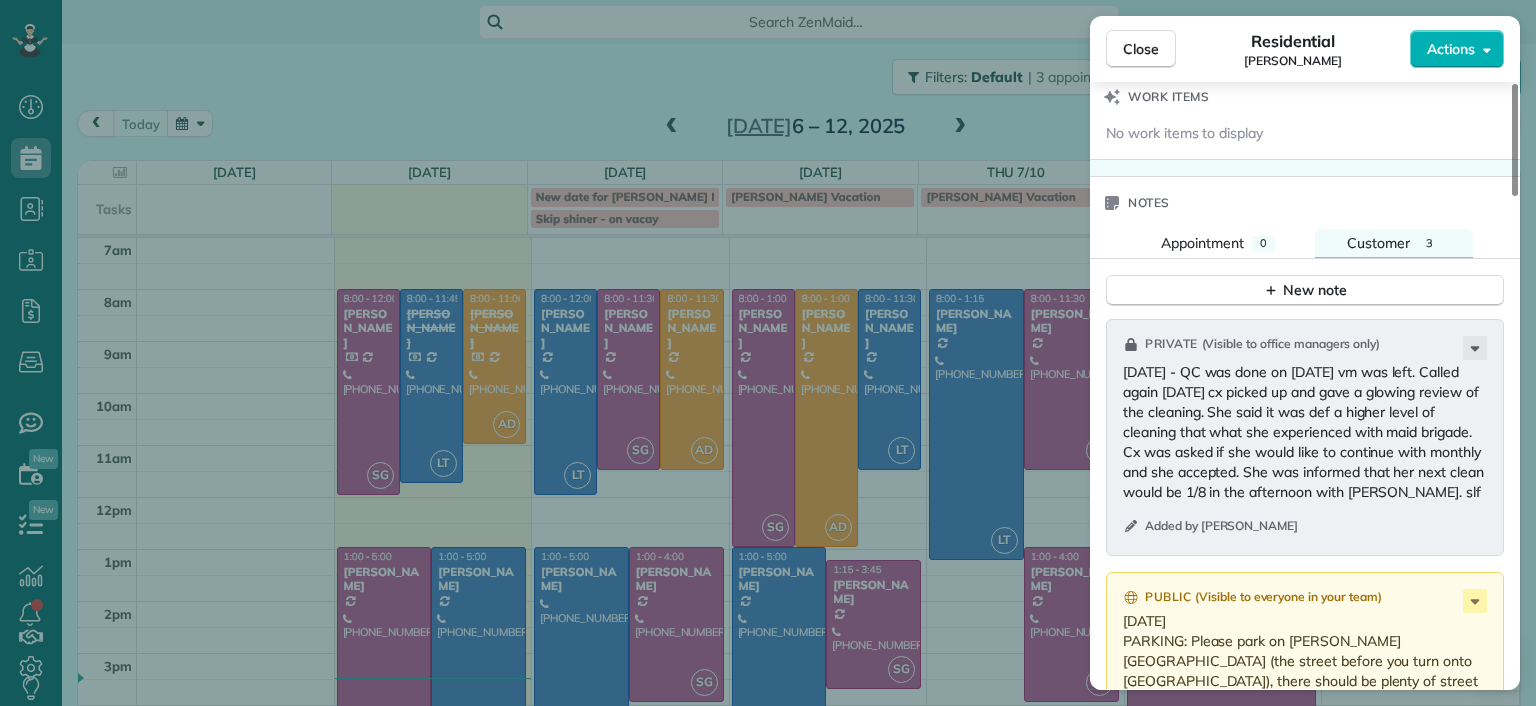 scroll, scrollTop: 1600, scrollLeft: 0, axis: vertical 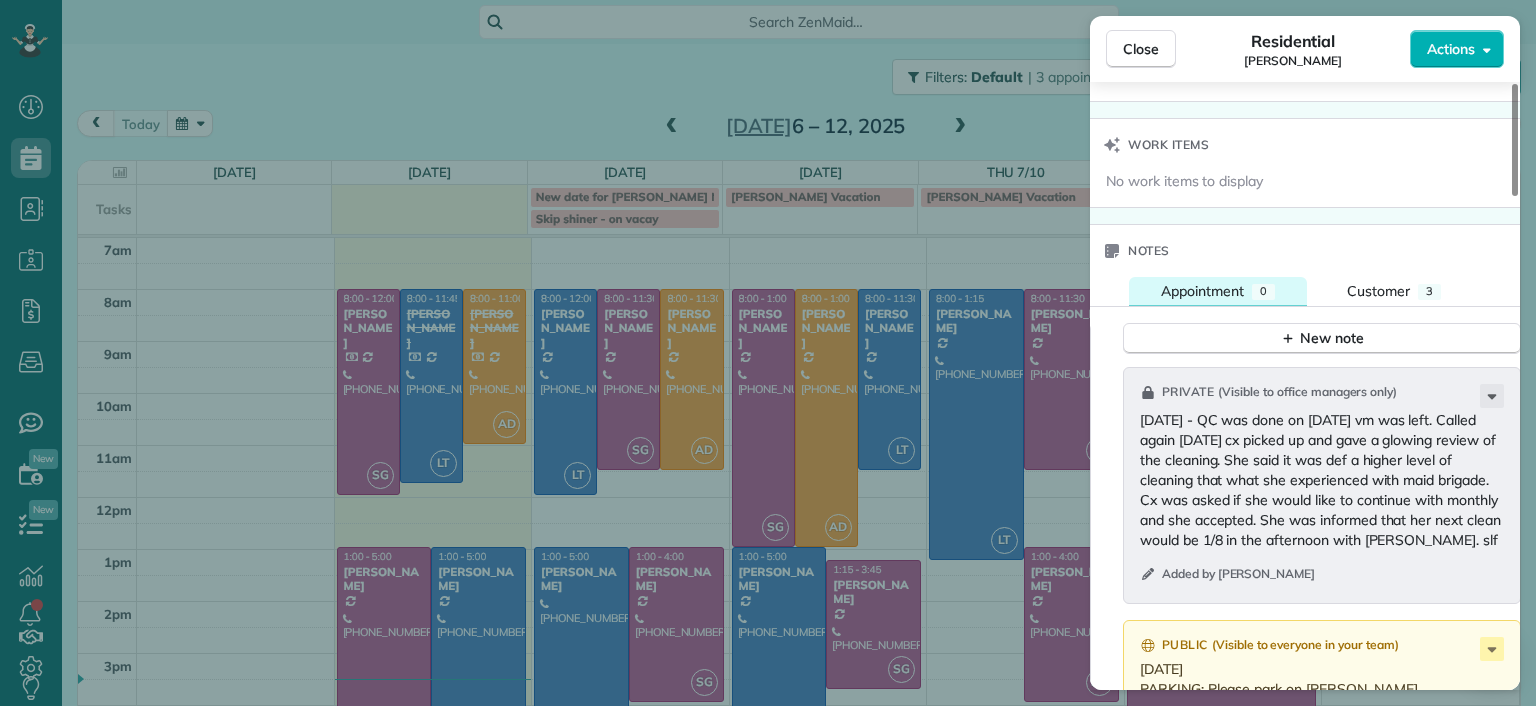 click on "Appointment" at bounding box center (1202, 291) 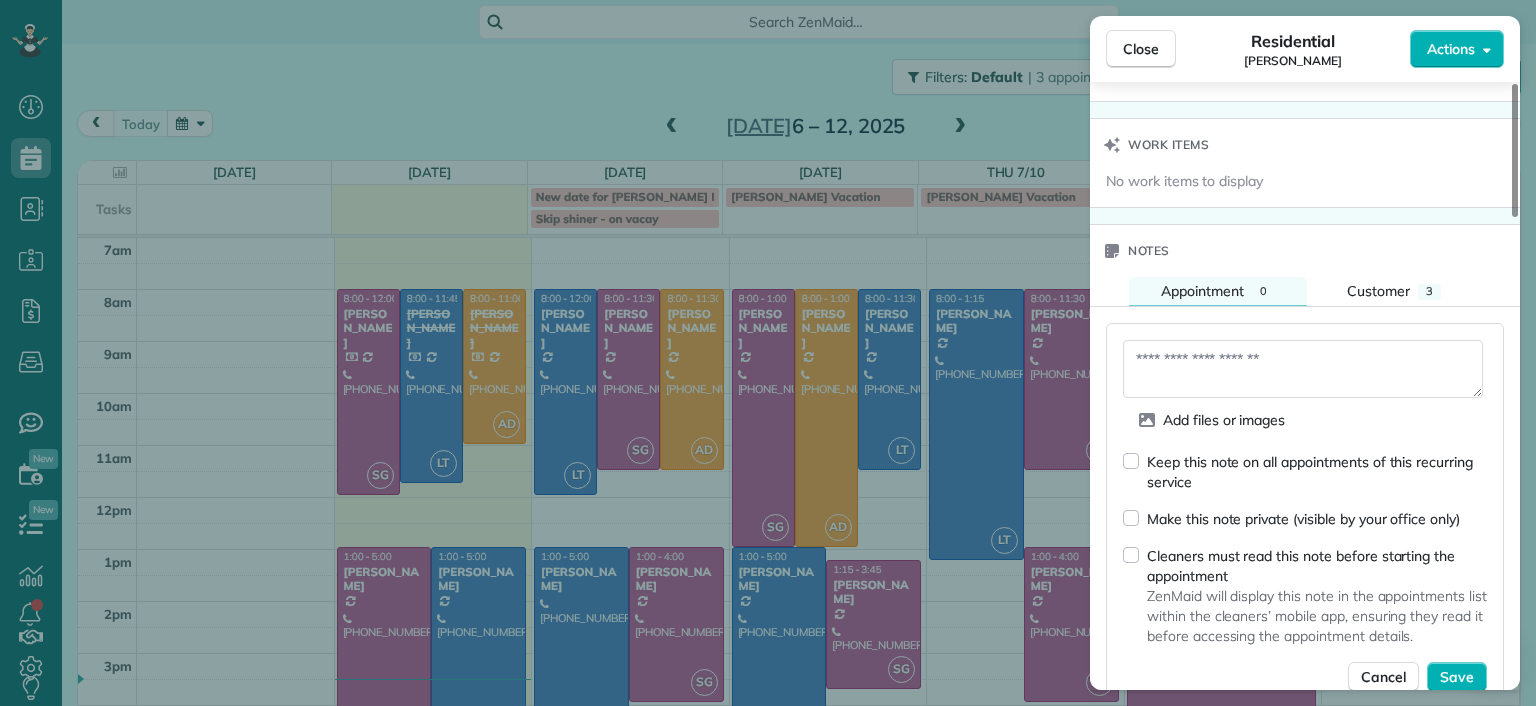 click at bounding box center [1303, 369] 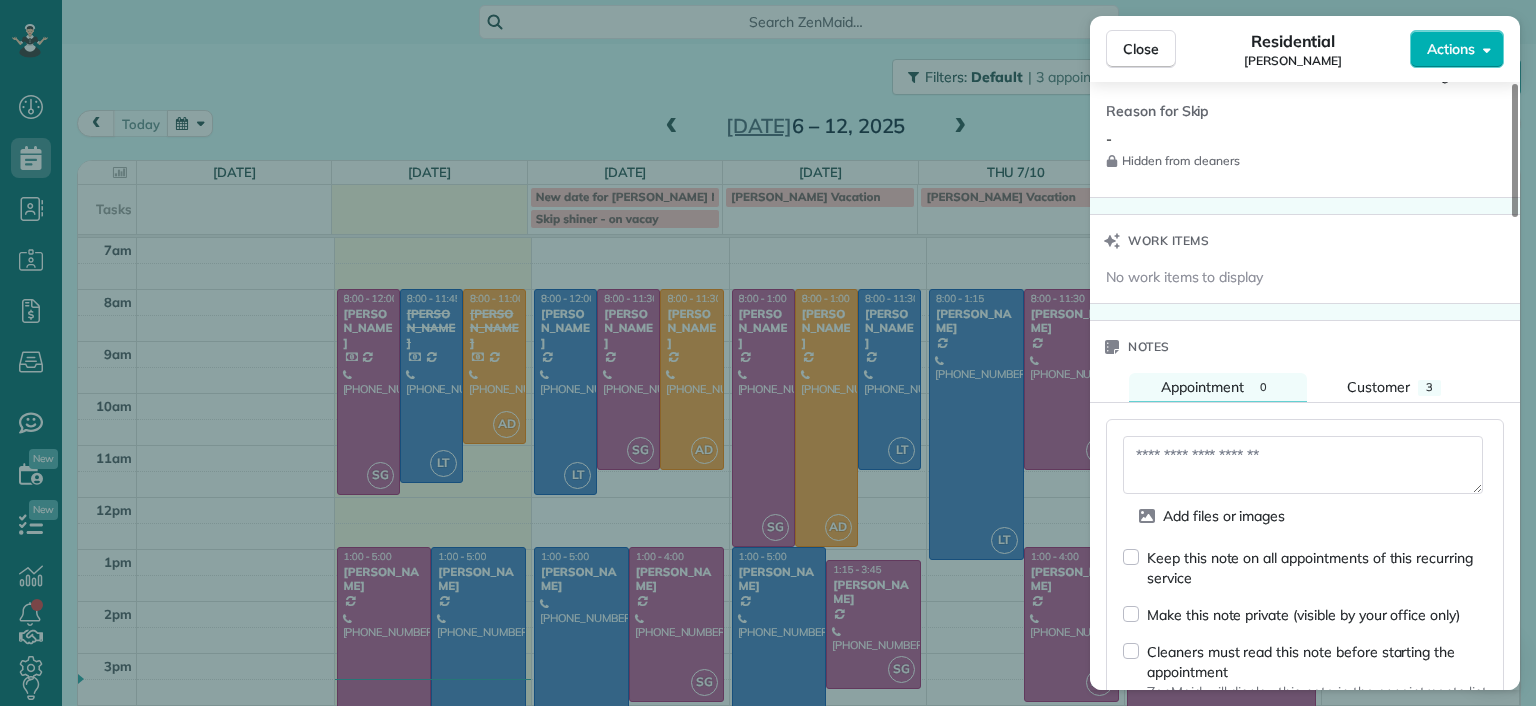 scroll, scrollTop: 1500, scrollLeft: 0, axis: vertical 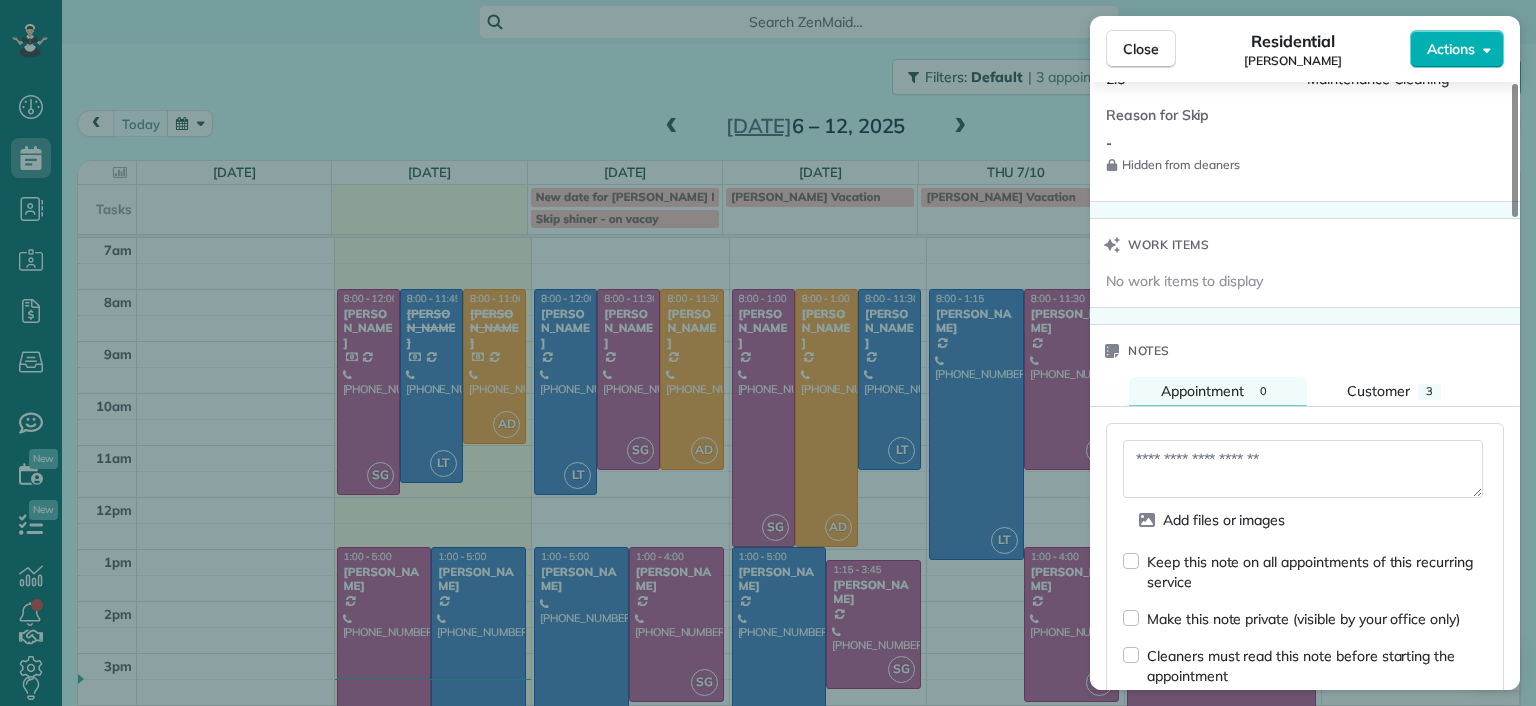 click at bounding box center [1303, 469] 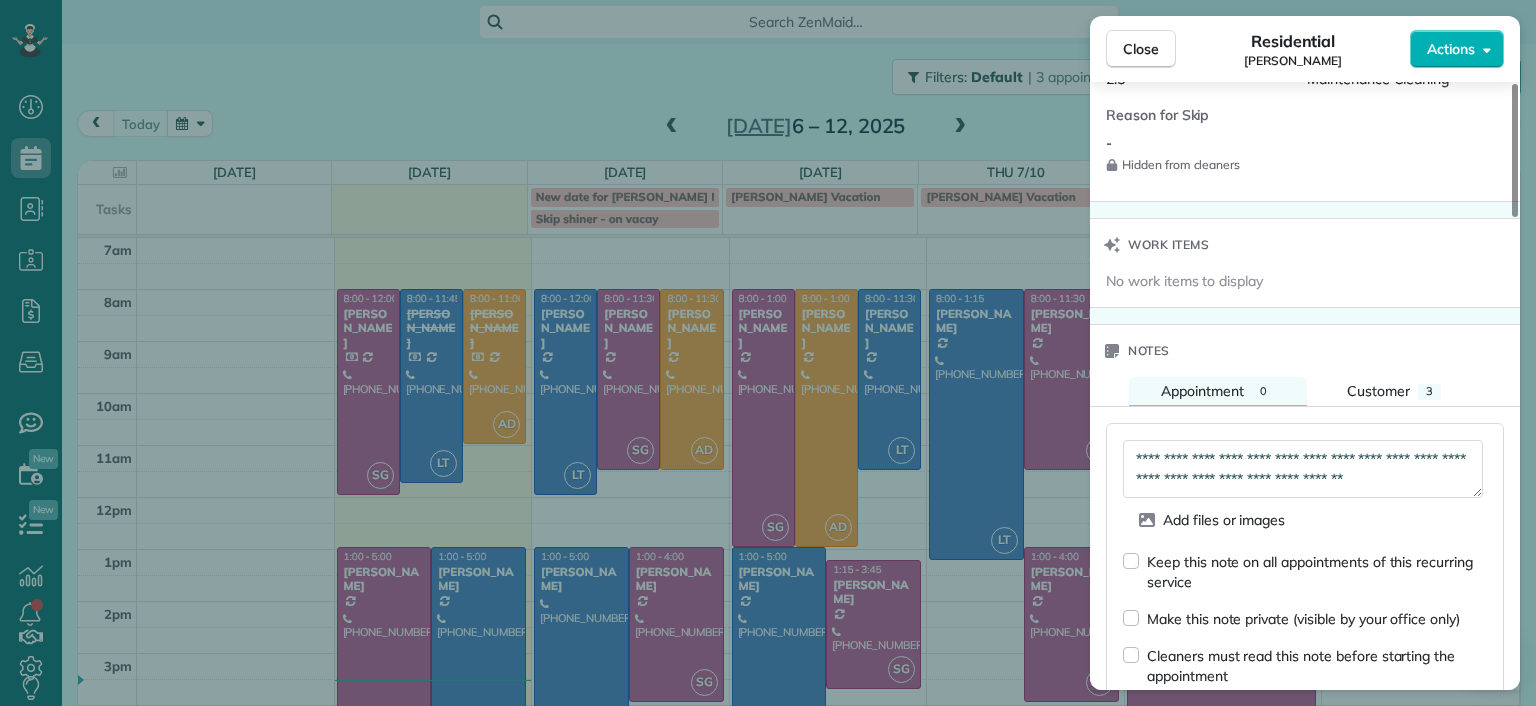 scroll, scrollTop: 10, scrollLeft: 0, axis: vertical 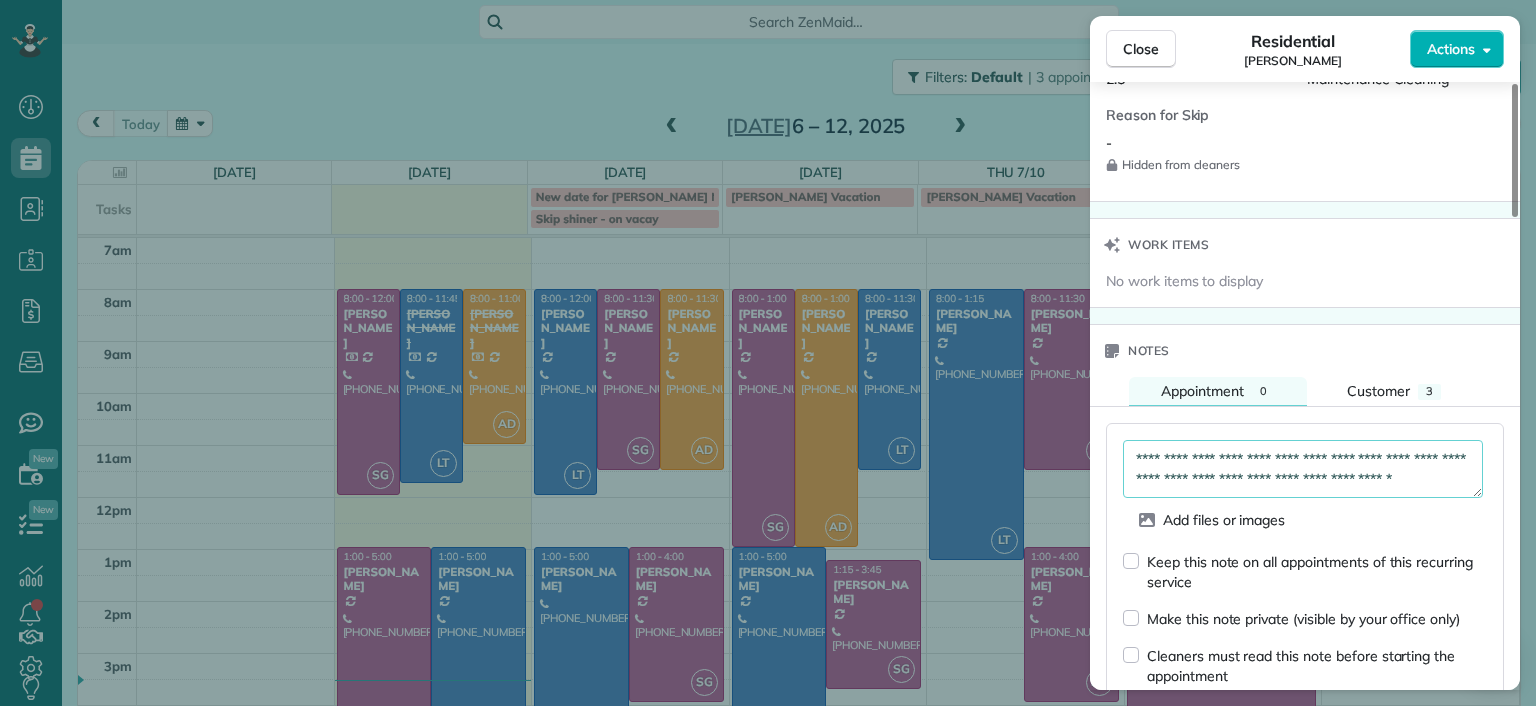 click on "**********" at bounding box center (1303, 469) 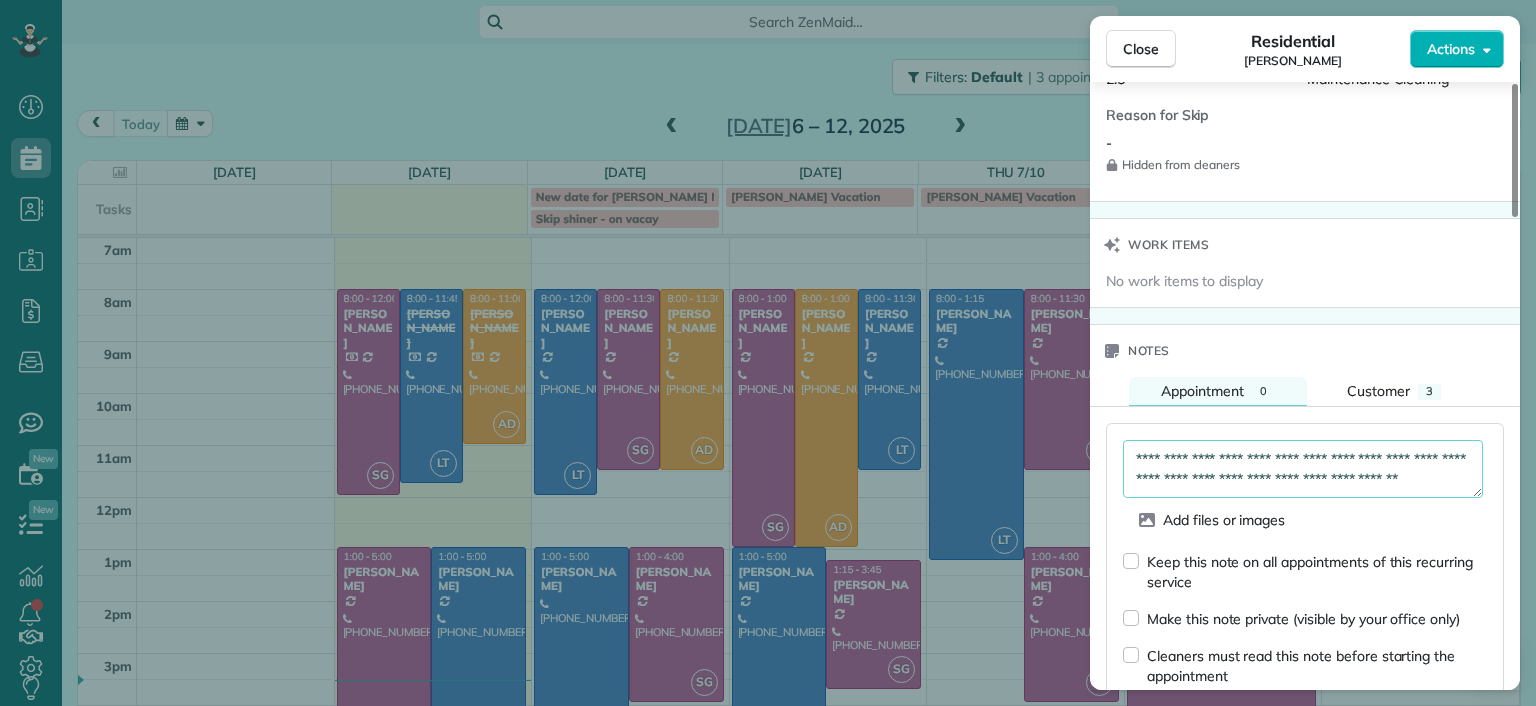 click on "**********" at bounding box center (1303, 469) 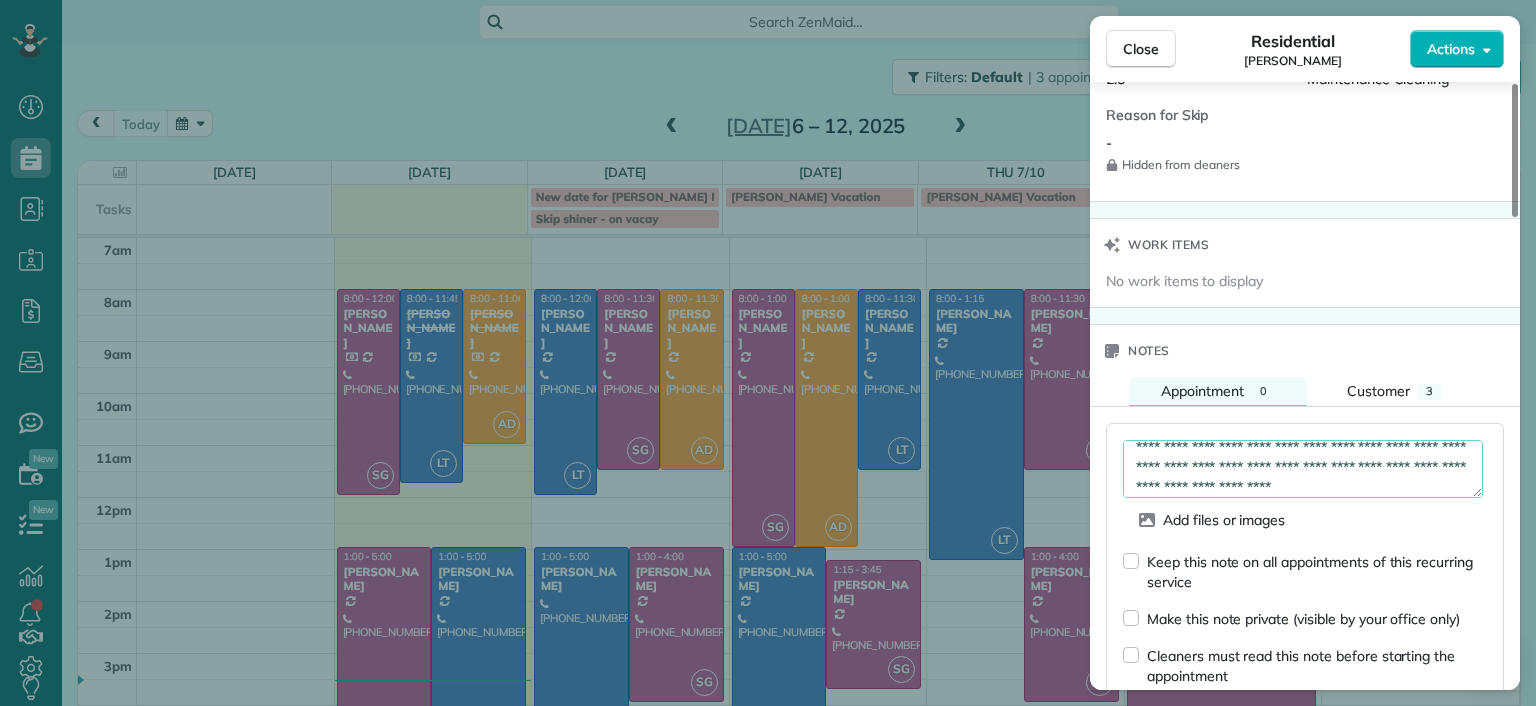 scroll, scrollTop: 0, scrollLeft: 0, axis: both 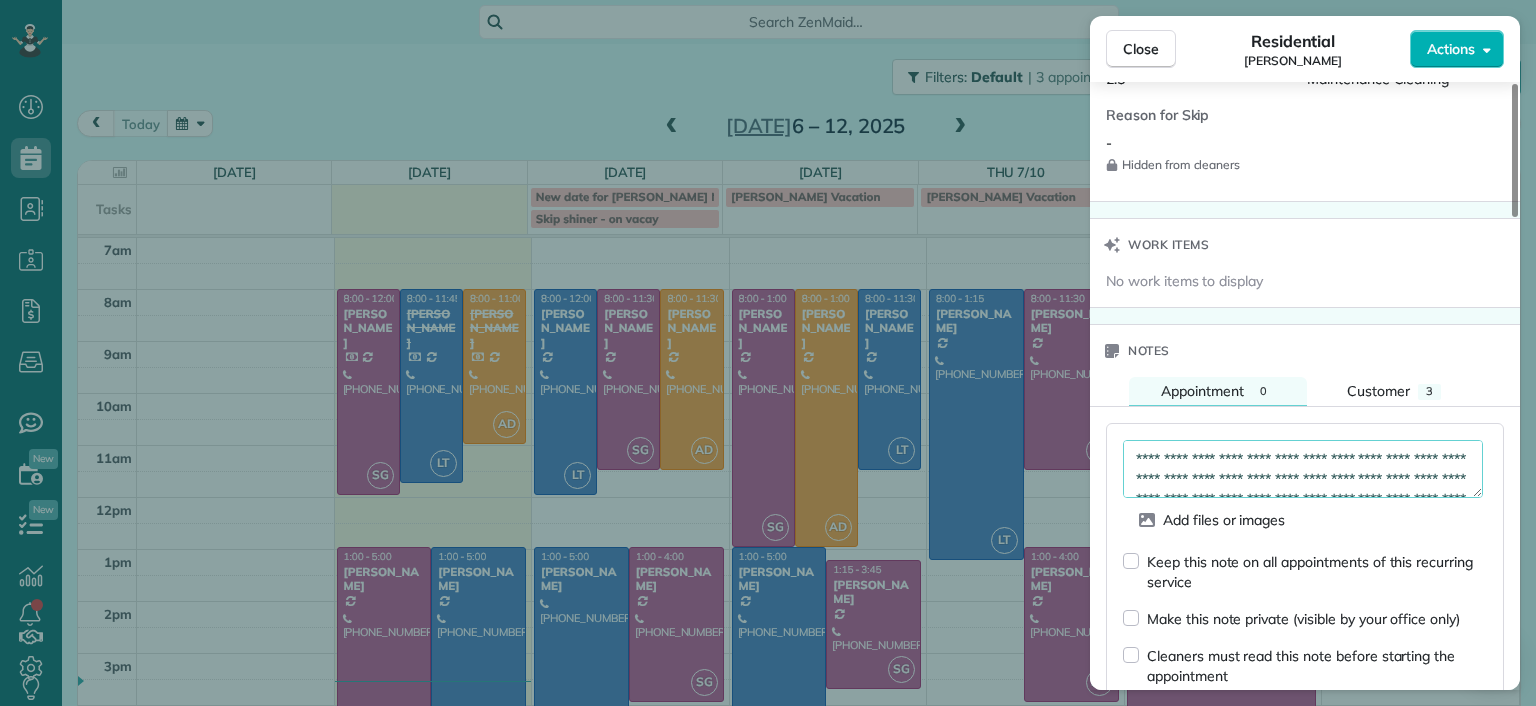 drag, startPoint x: 1254, startPoint y: 471, endPoint x: 1077, endPoint y: 371, distance: 203.29535 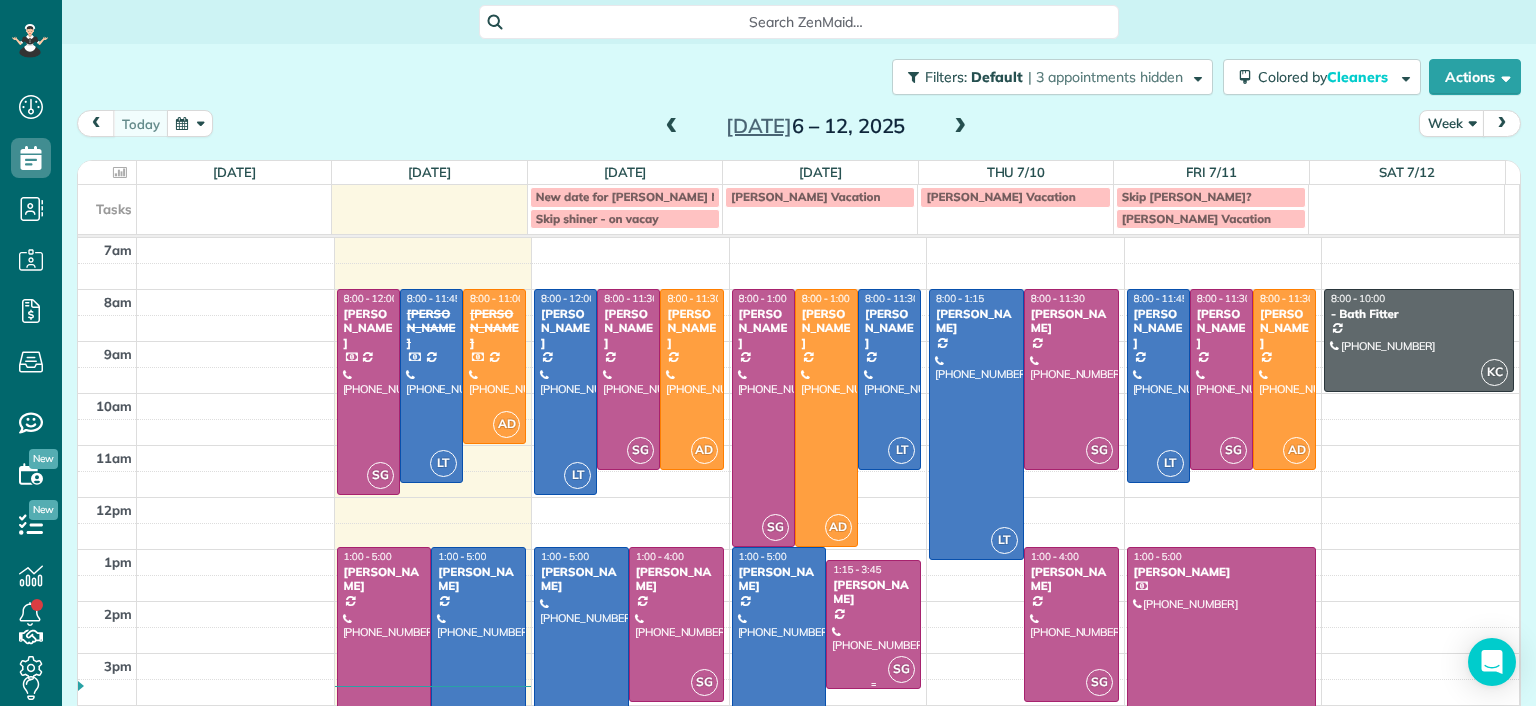 click at bounding box center (873, 624) 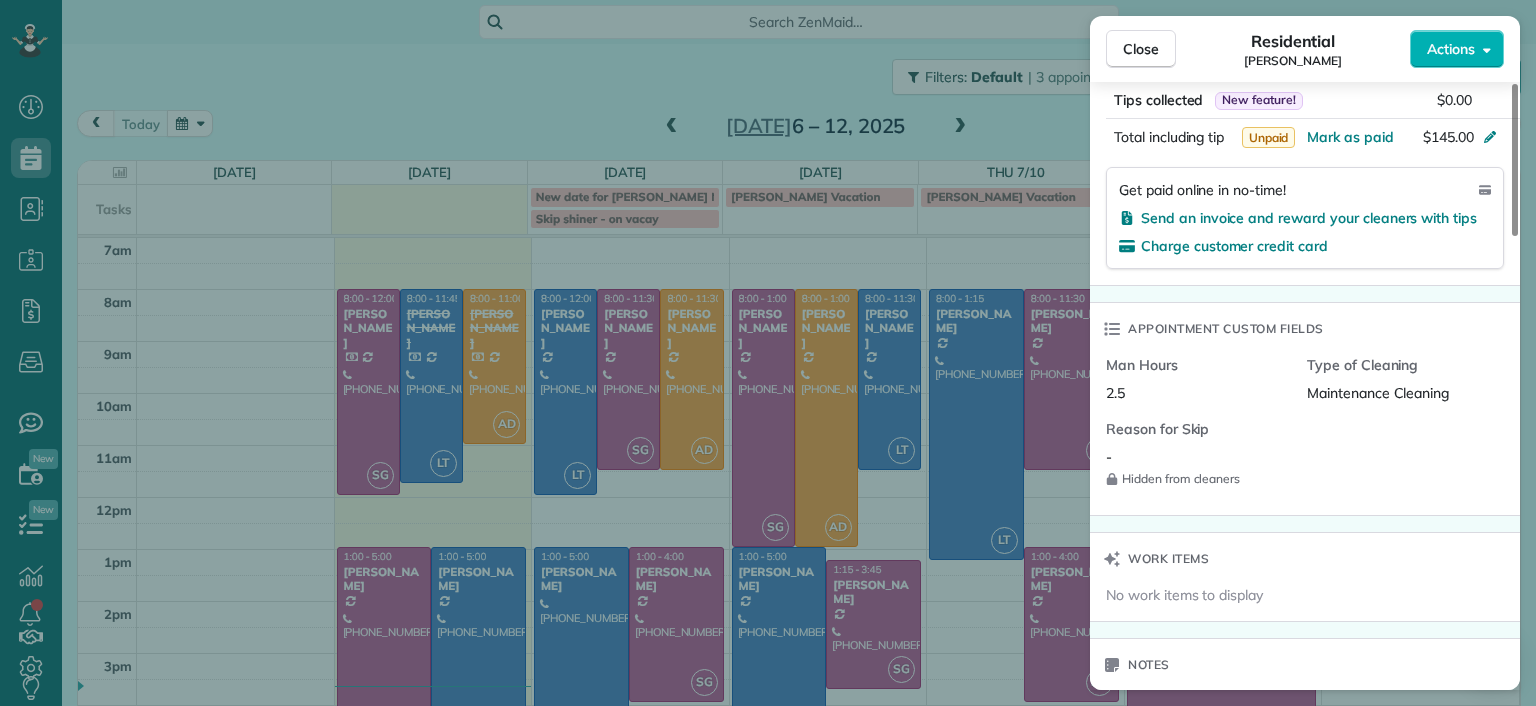 scroll, scrollTop: 1500, scrollLeft: 0, axis: vertical 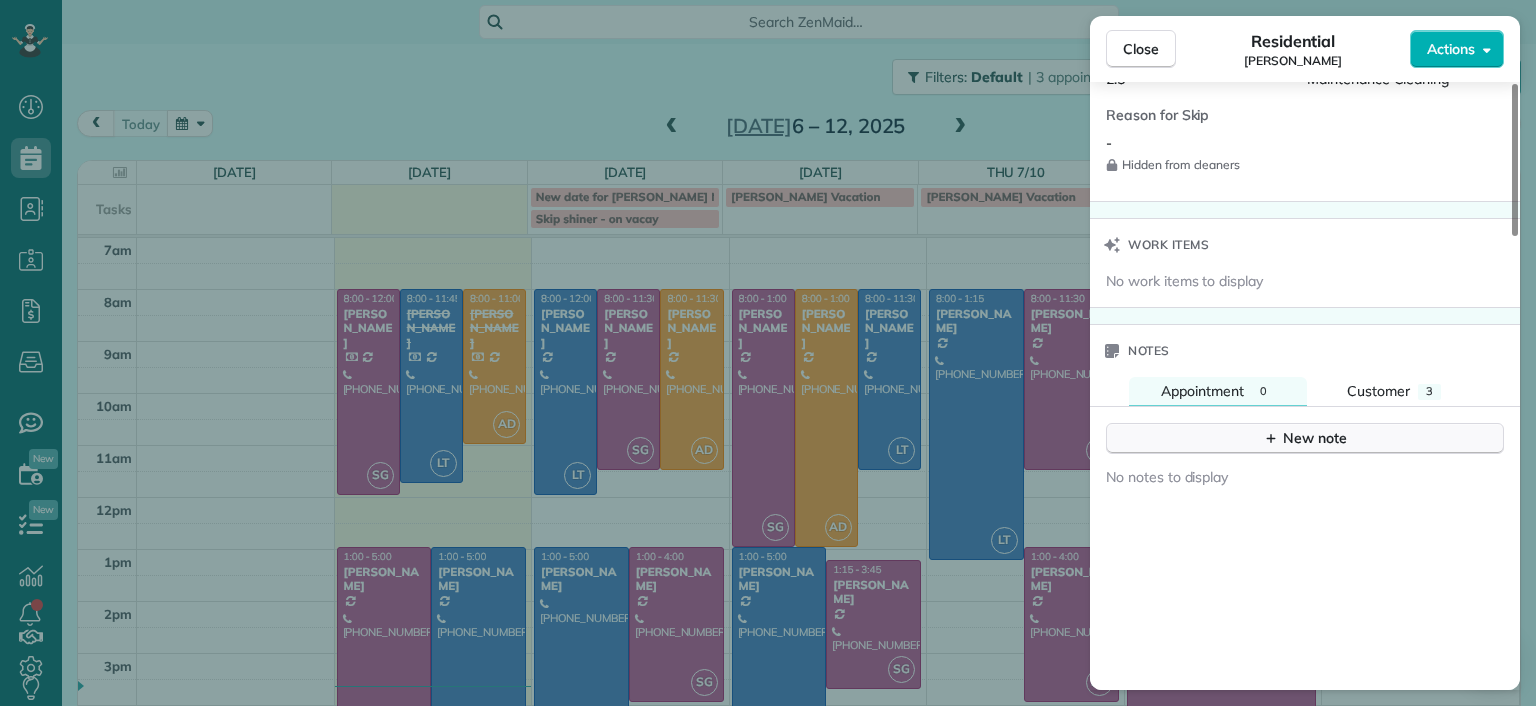 click on "New note" at bounding box center [1305, 438] 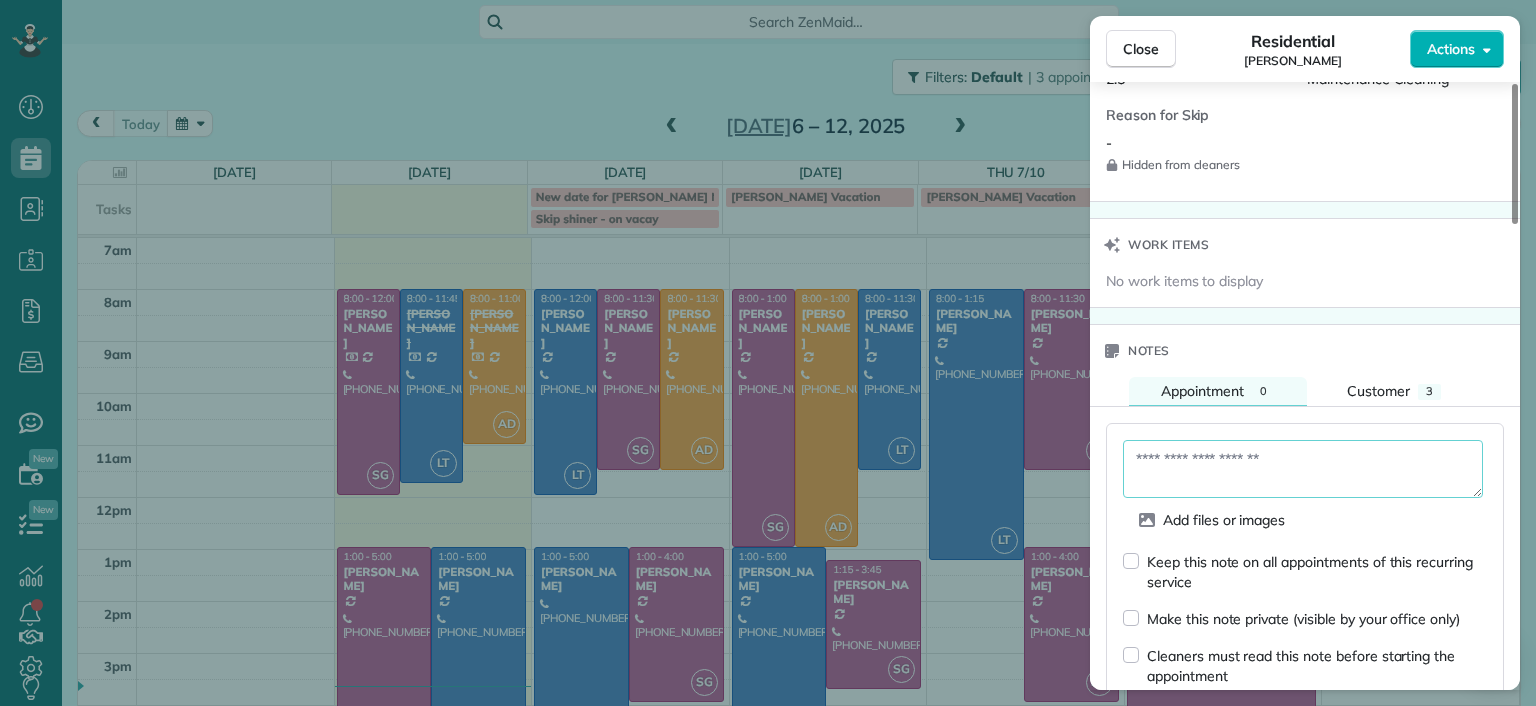 click at bounding box center (1303, 469) 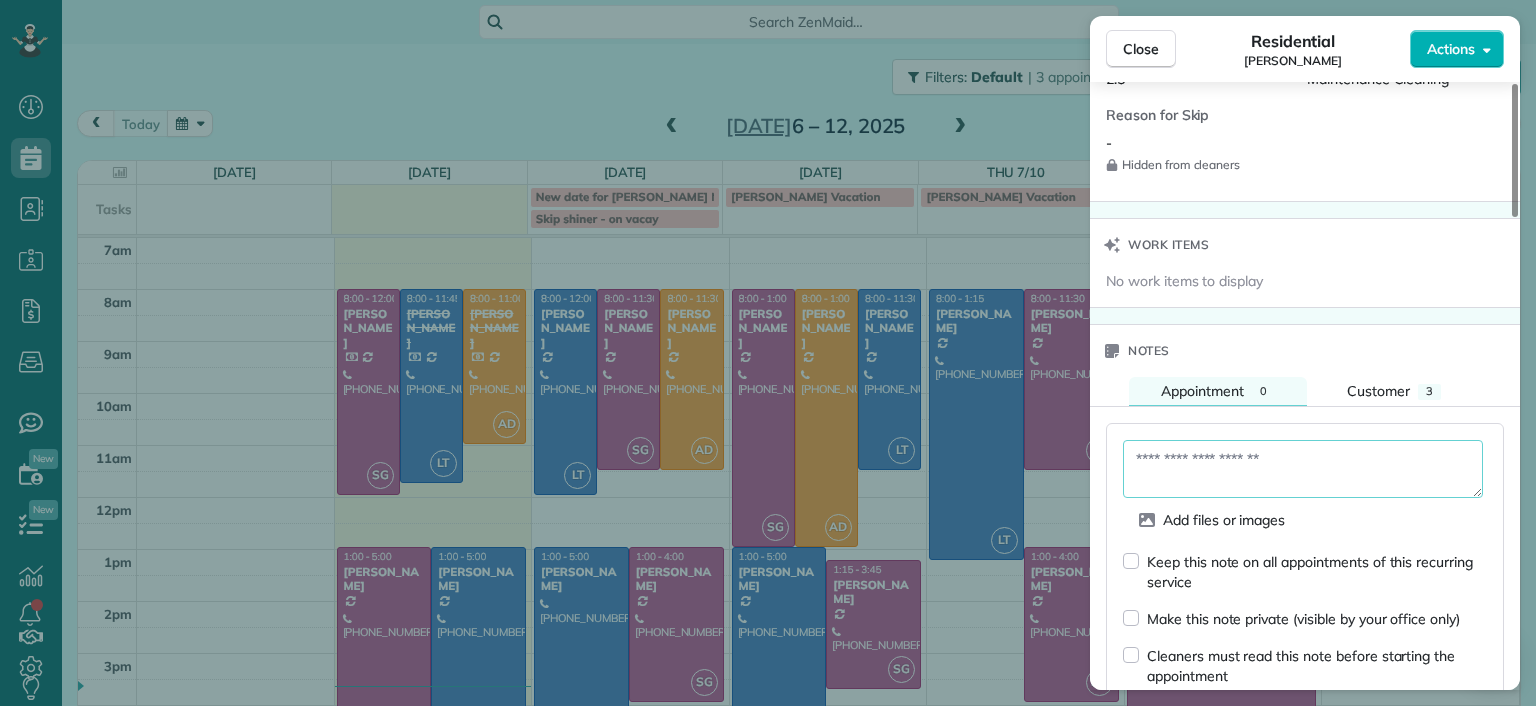 paste on "**********" 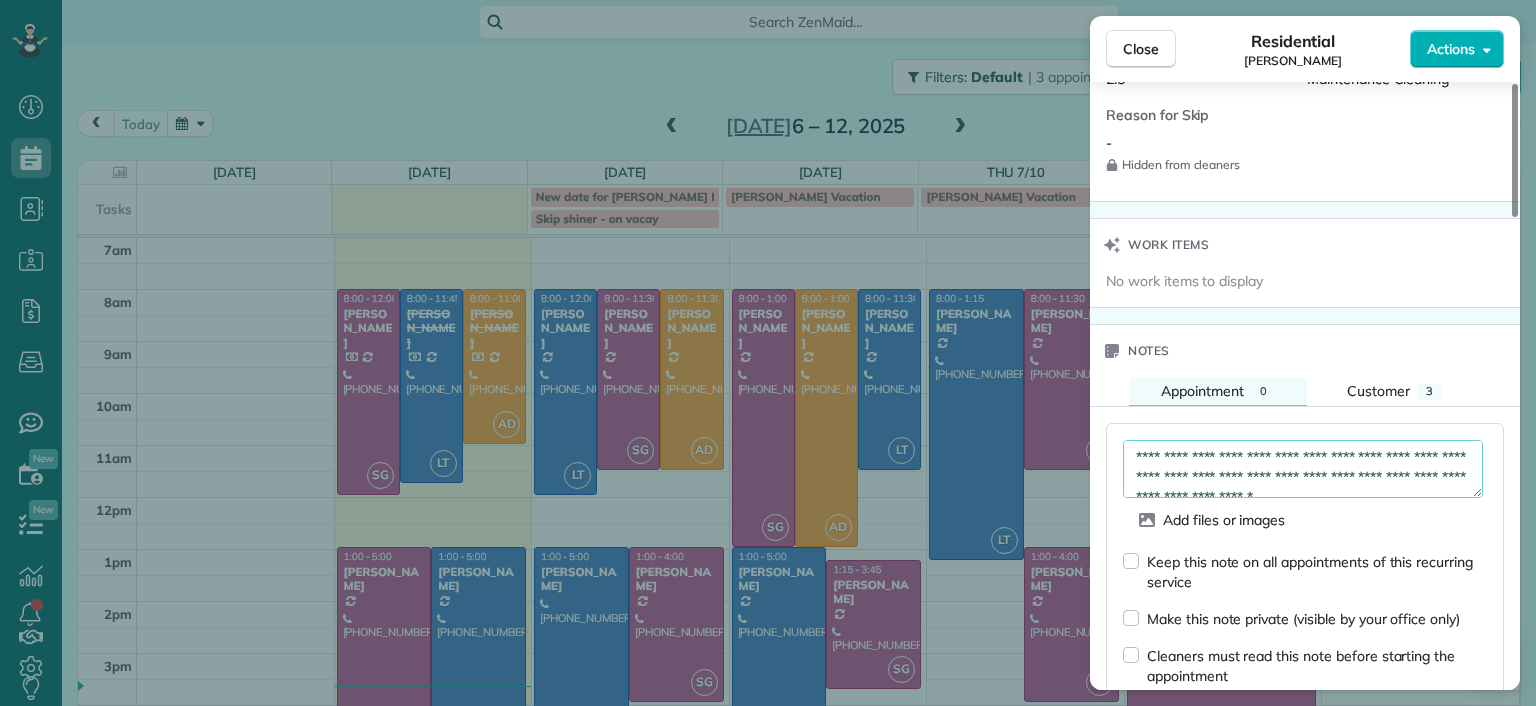 scroll, scrollTop: 60, scrollLeft: 0, axis: vertical 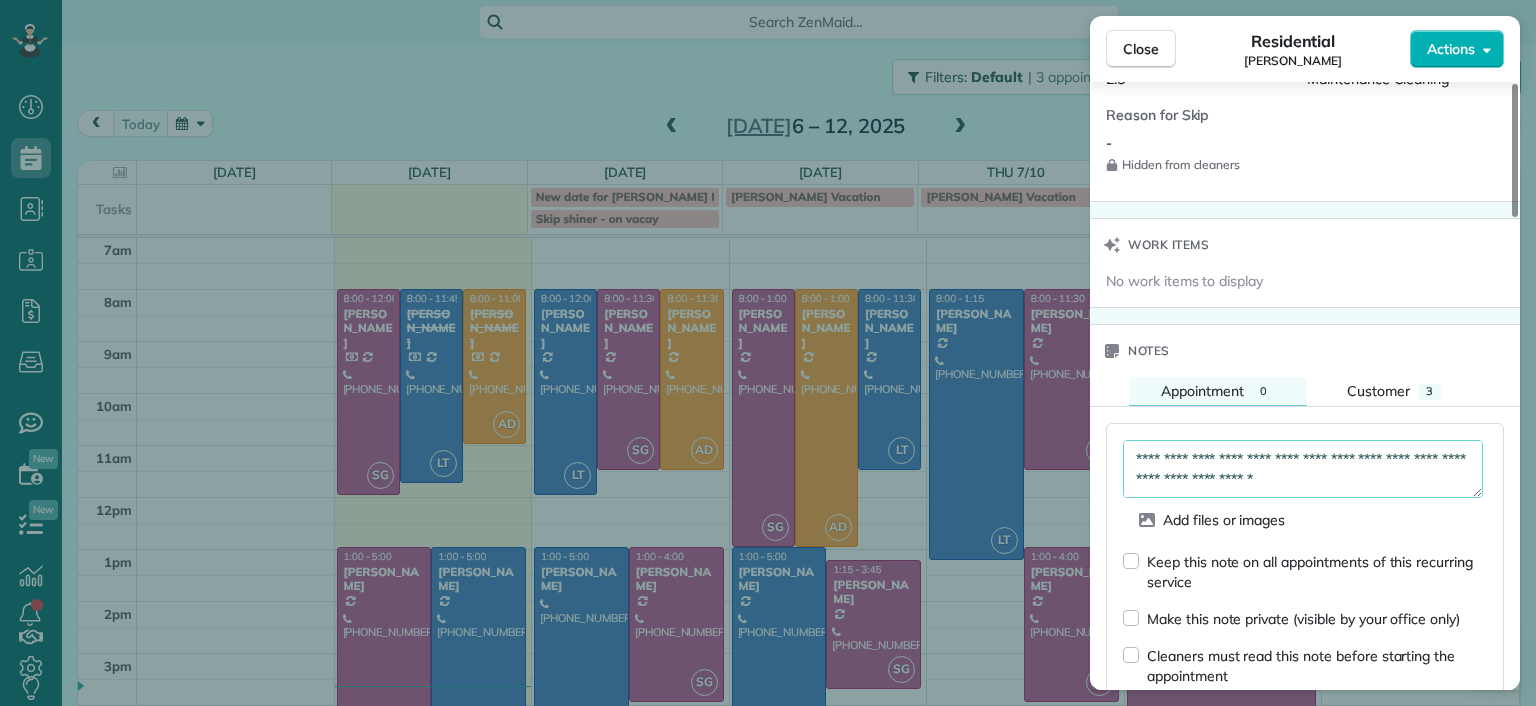 click on "**********" at bounding box center (1303, 469) 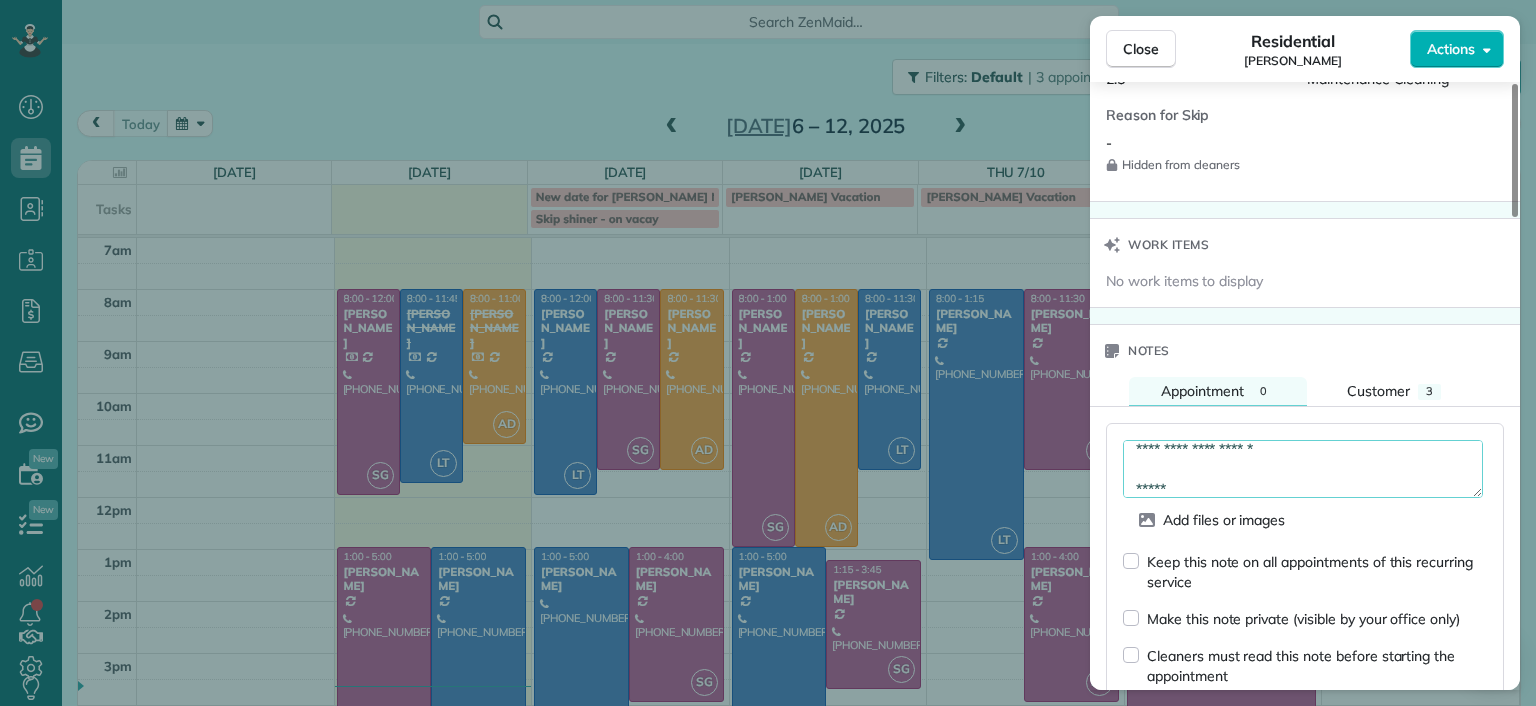 type on "**********" 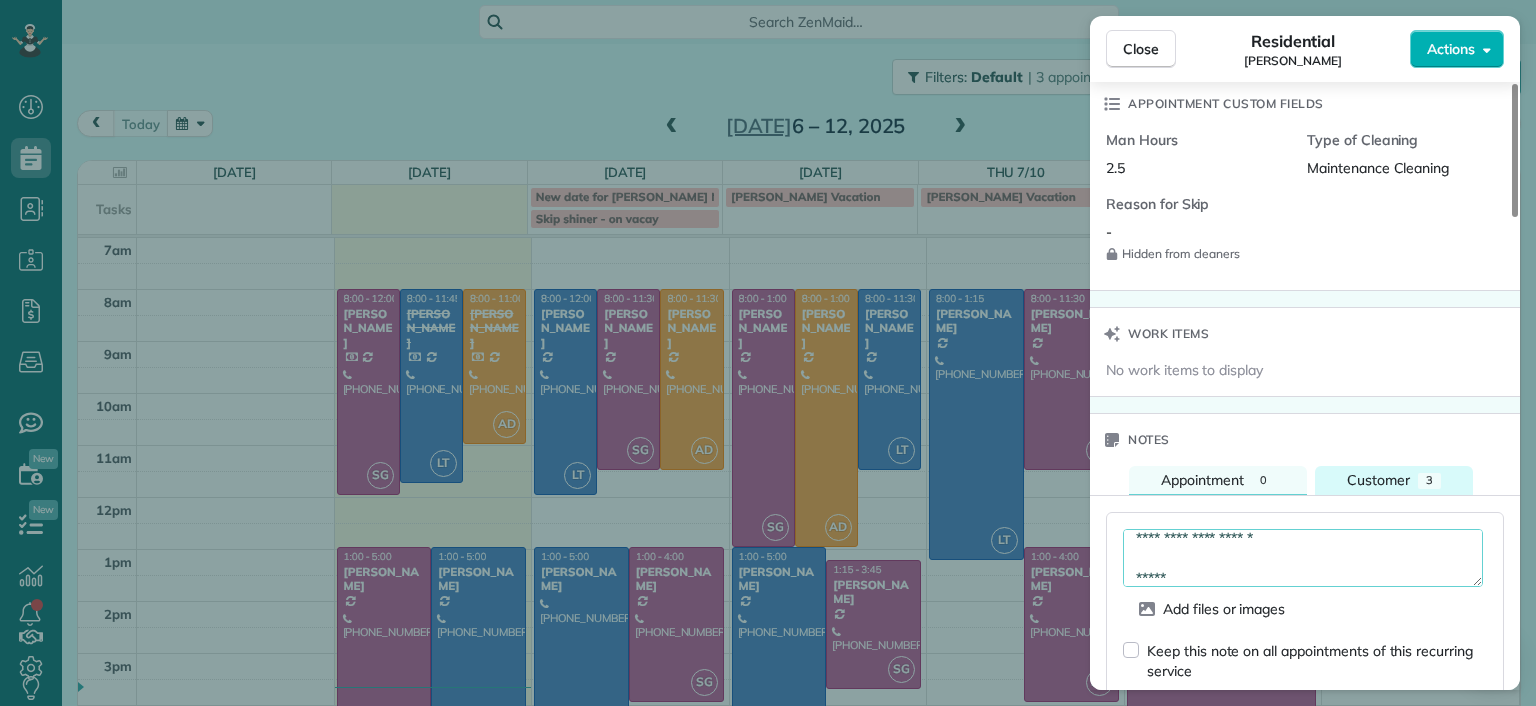 scroll, scrollTop: 1400, scrollLeft: 0, axis: vertical 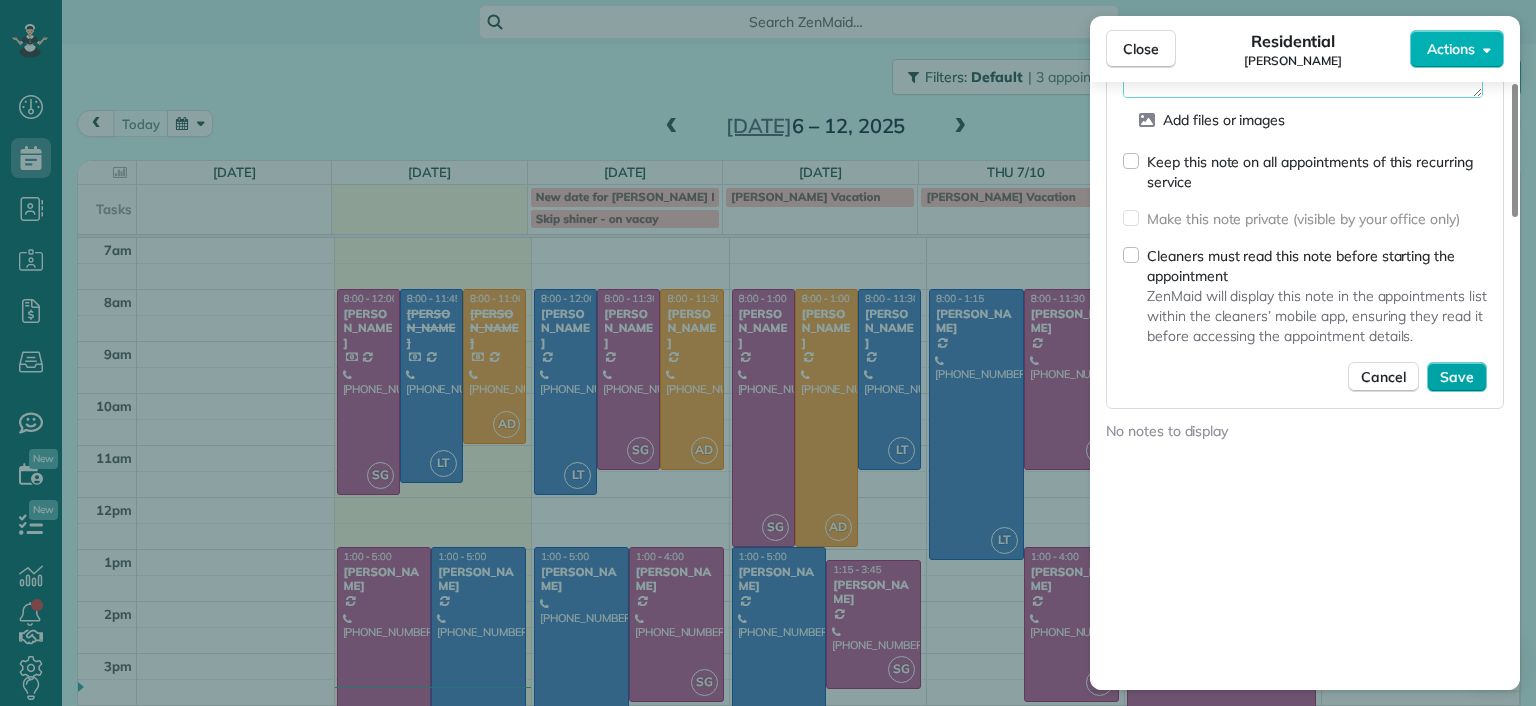 click on "Save" at bounding box center [1457, 377] 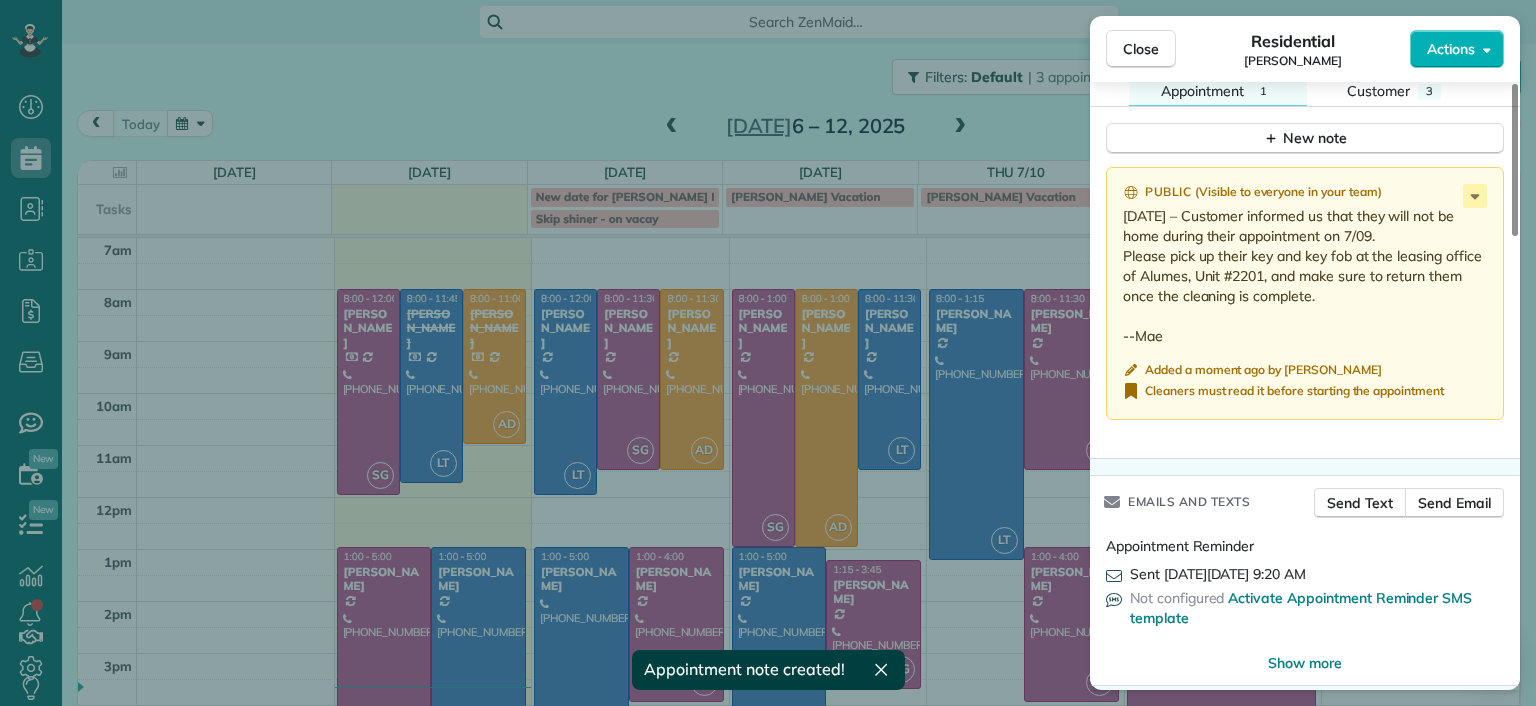 scroll, scrollTop: 1808, scrollLeft: 0, axis: vertical 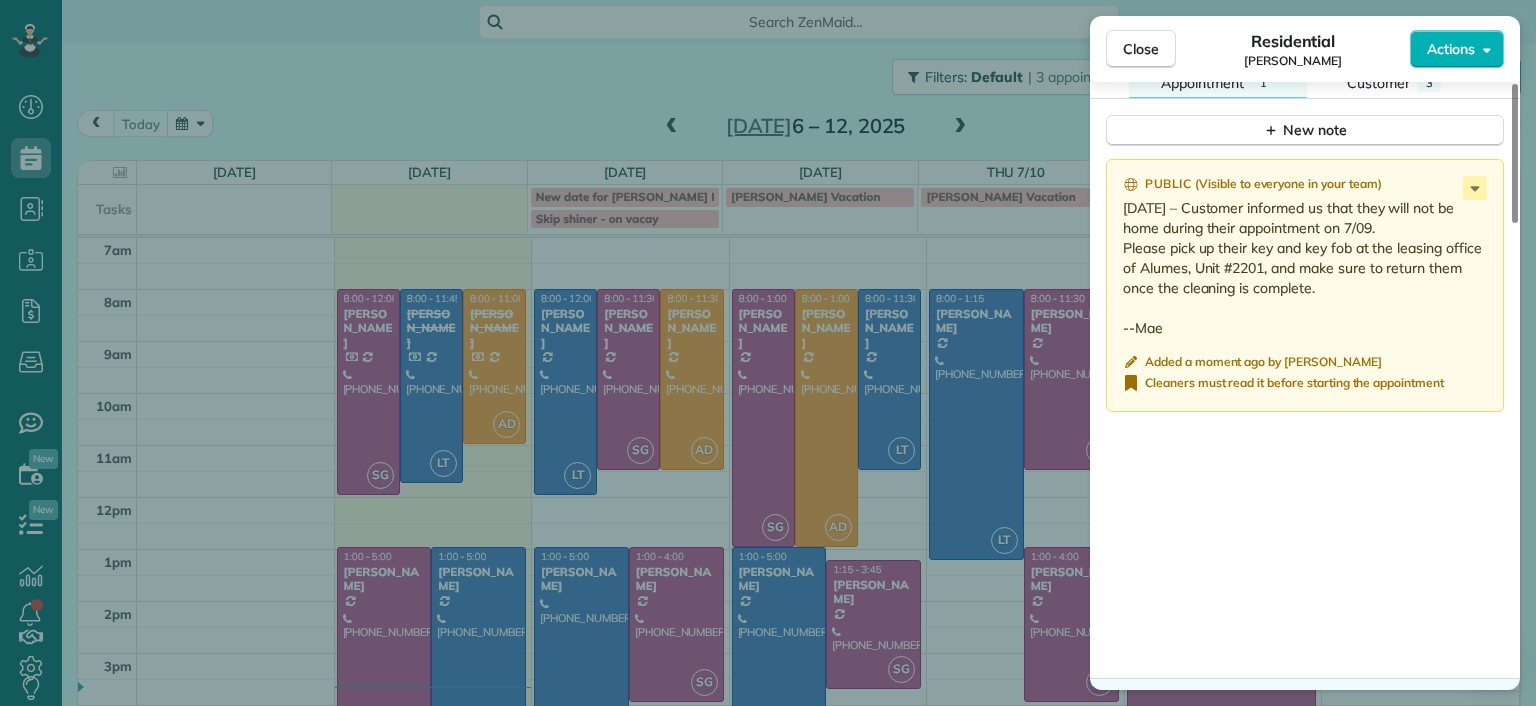drag, startPoint x: 1312, startPoint y: 274, endPoint x: 1116, endPoint y: 190, distance: 213.24165 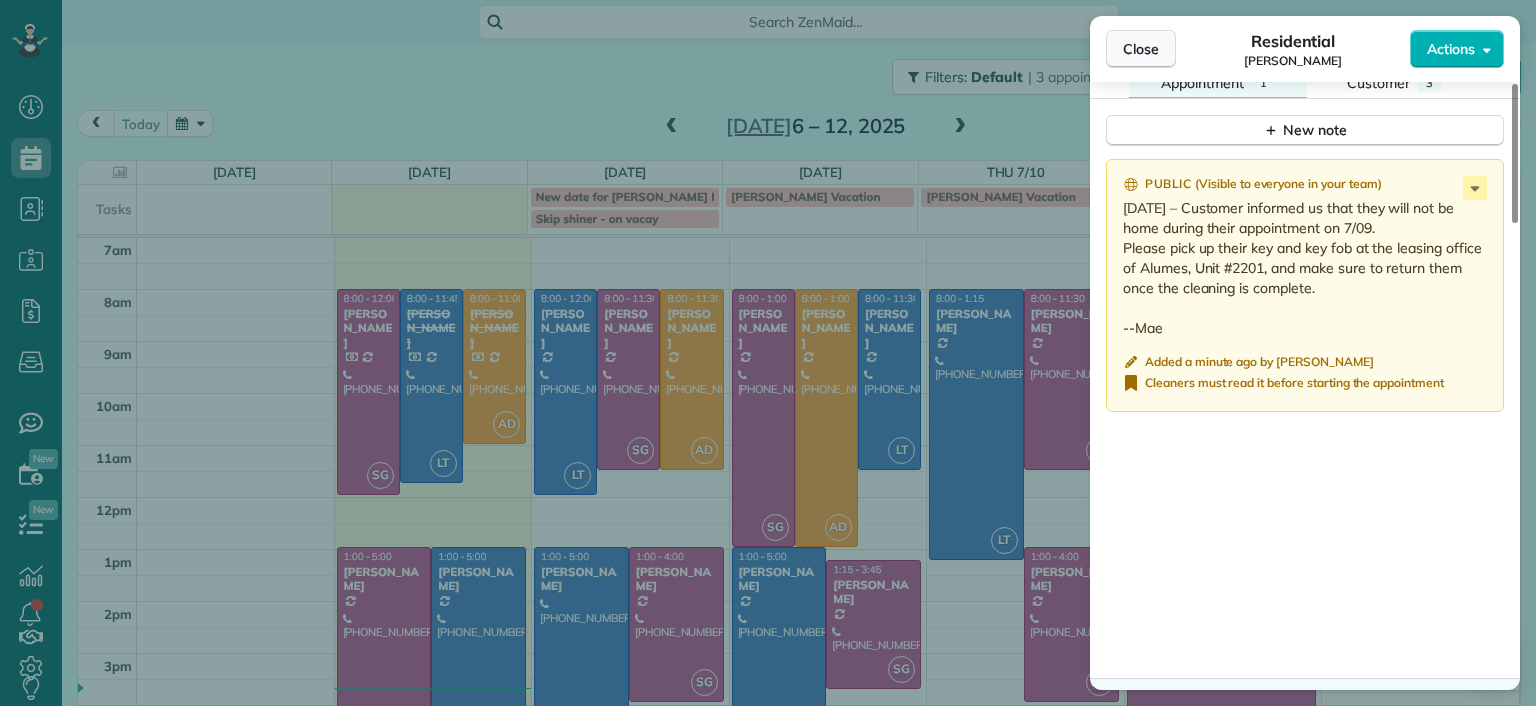 click on "Close" at bounding box center [1141, 49] 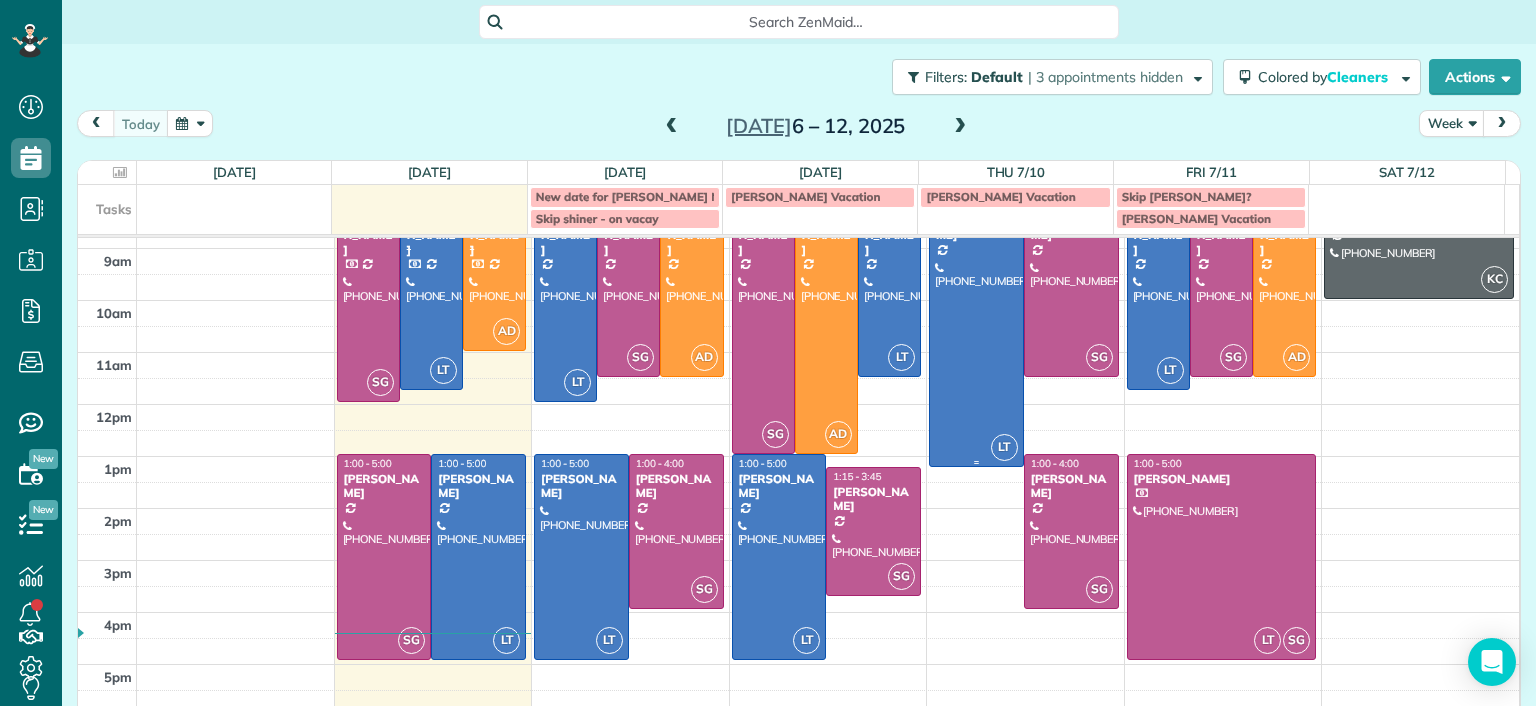 scroll, scrollTop: 0, scrollLeft: 0, axis: both 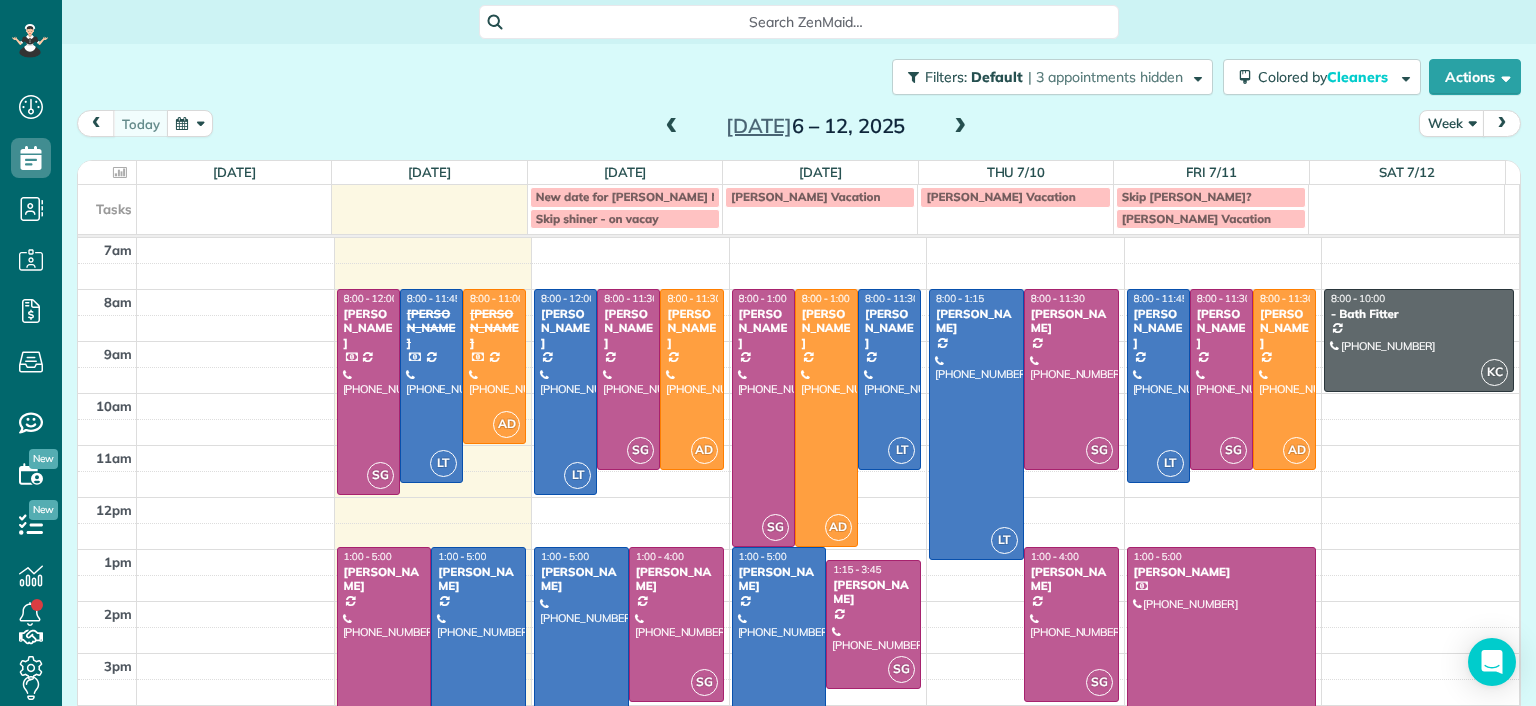 click at bounding box center (384, 650) 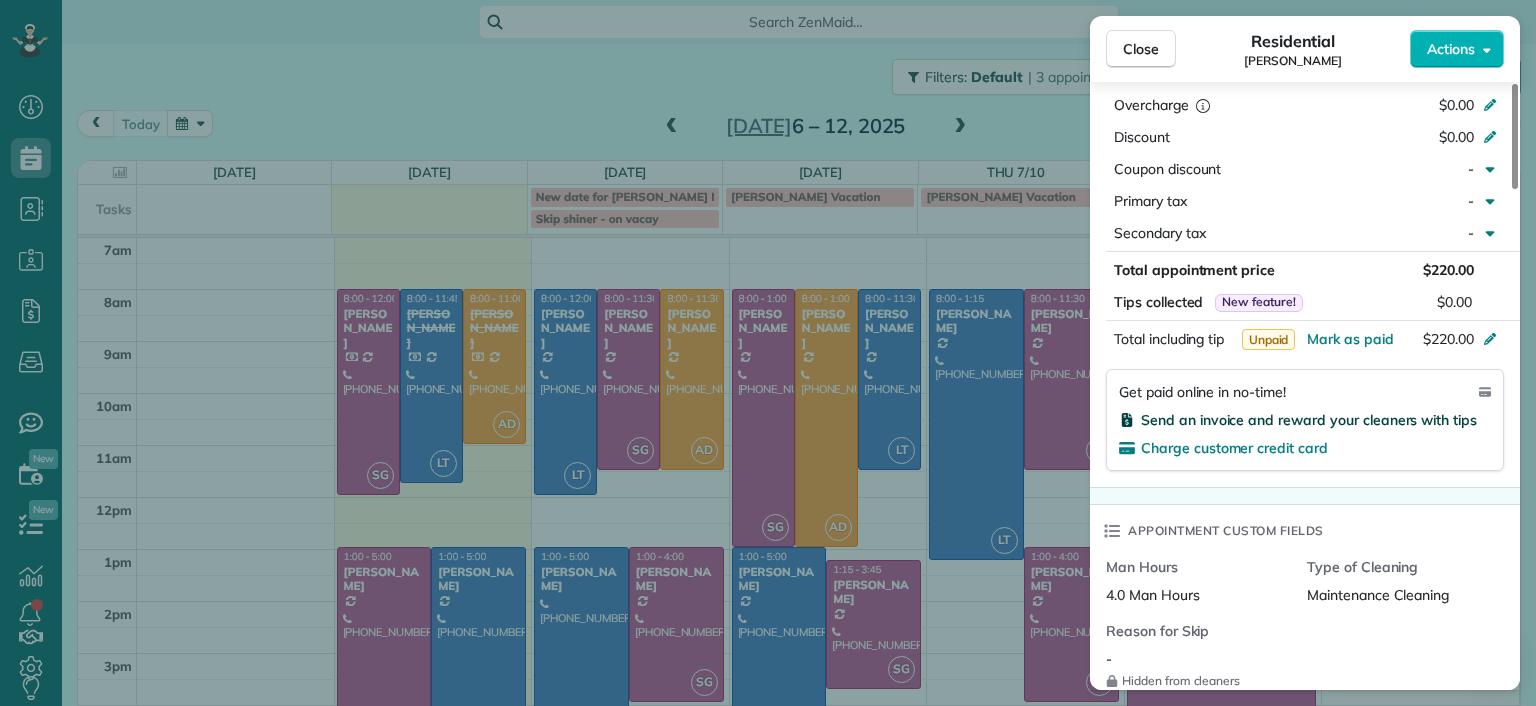 scroll, scrollTop: 1000, scrollLeft: 0, axis: vertical 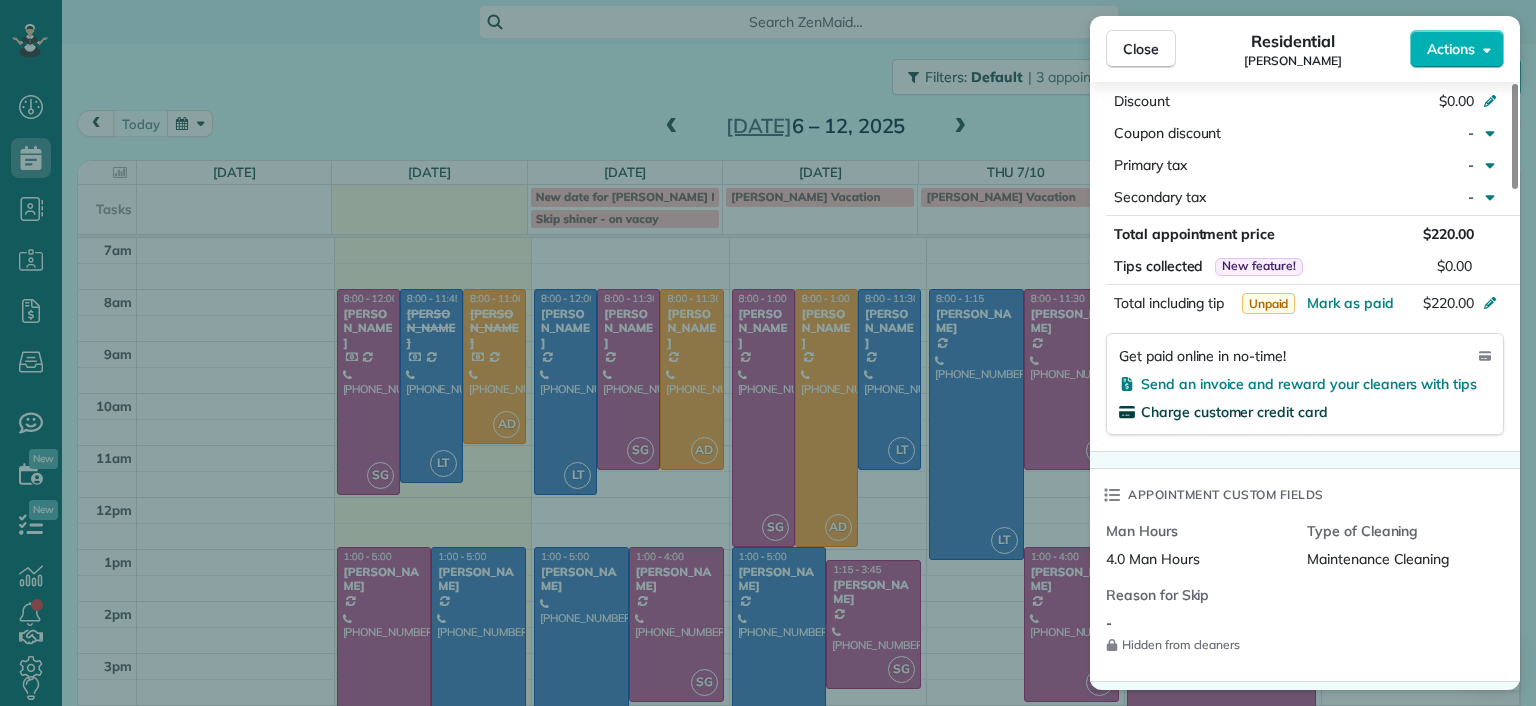 click on "Charge customer credit card" at bounding box center (1234, 412) 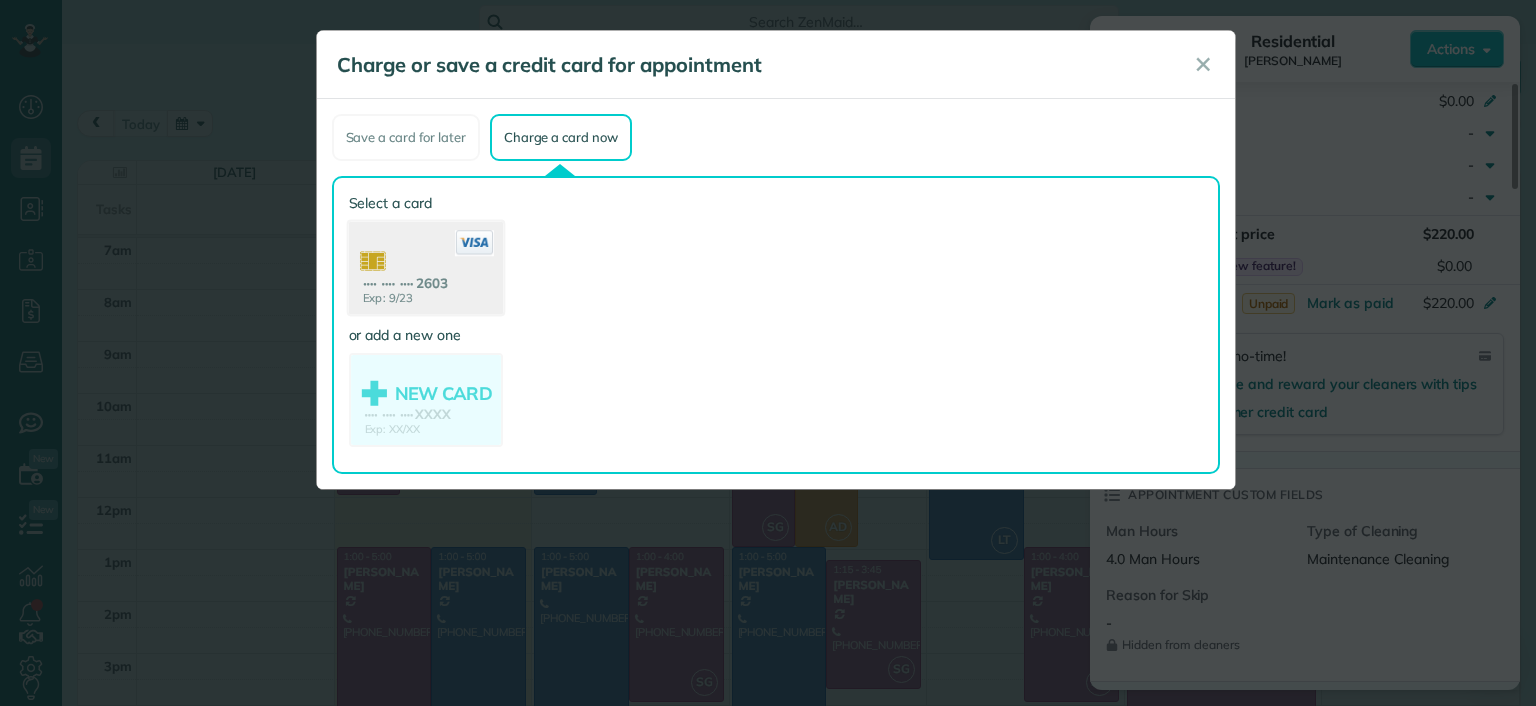 click 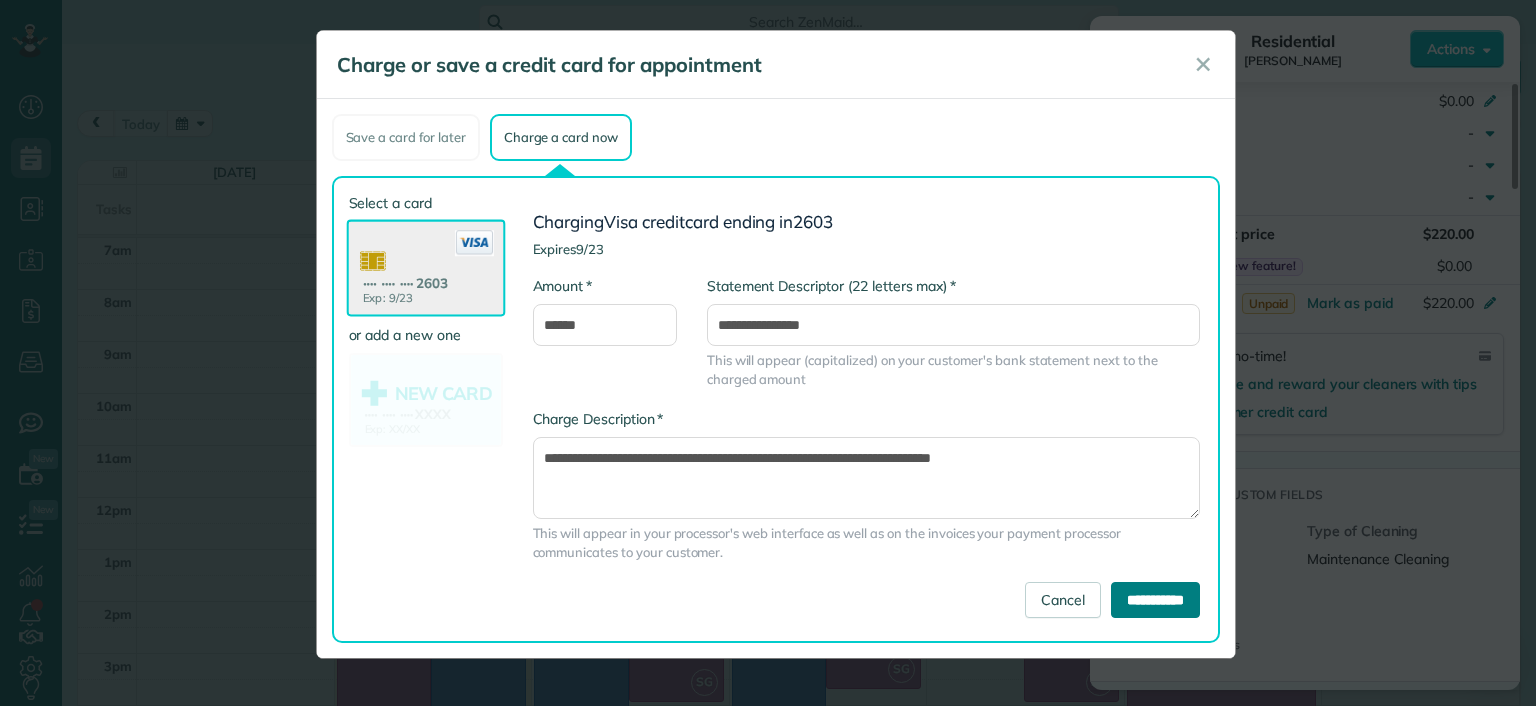 click on "**********" at bounding box center [1155, 600] 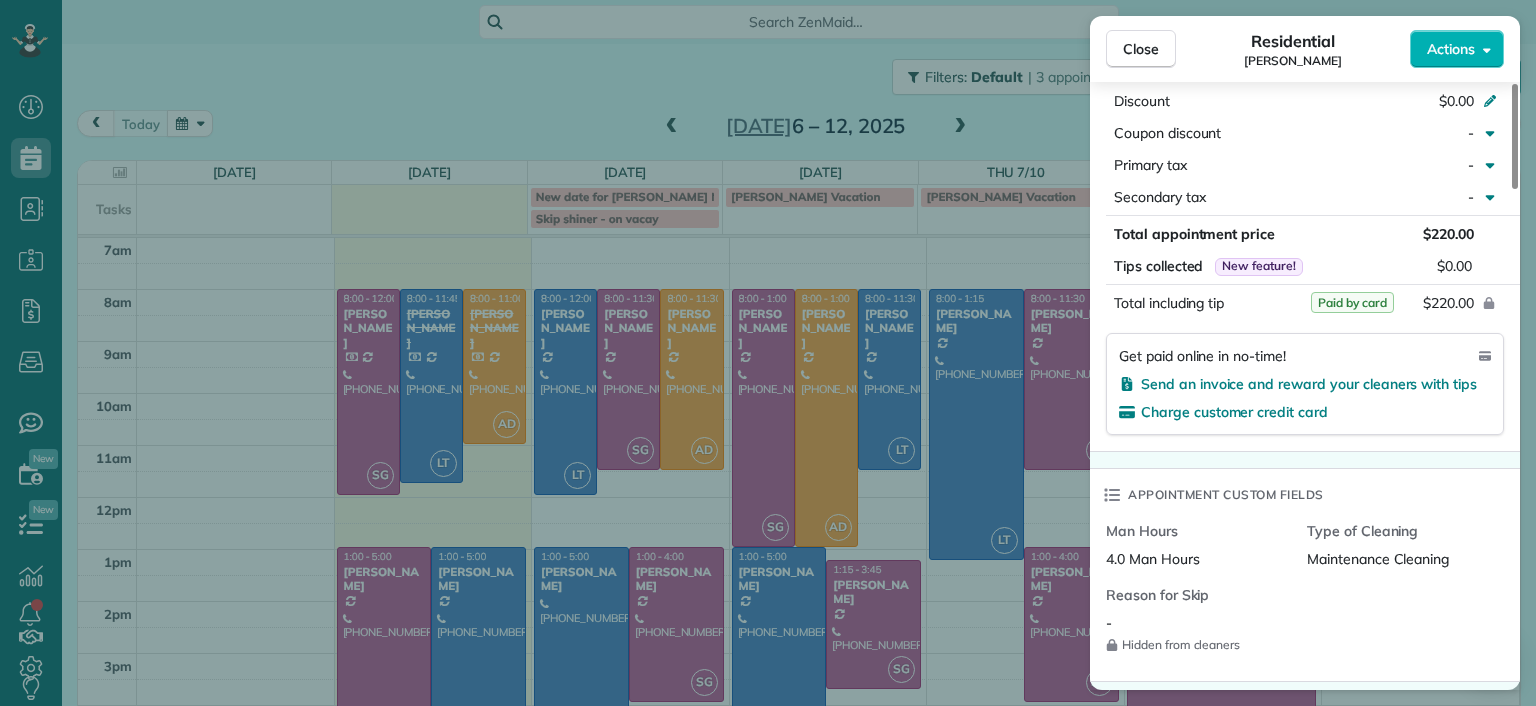 click on "Close Residential Sarah Craig Actions Status Active Sarah Craig · Open profile Mobile (804) 517-0176 Copy sarahkathryncraig@gmail.com Copy View Details Residential Monday, July 07, 2025 ( today ) 1:00 PM 5:00 PM 4 hours and 0 minutes Repeats every 4 weeks Edit recurring service Previous (Jun 13) Next (Aug 04) 4945 Old Main Street Richmond VA 23231 Service was not rated yet Setup ratings Cleaners Time in and out Assign Invite Cleaners Sophie   Gibbs 1:00 PM 5:00 PM Checklist Try Now Keep this appointment up to your standards. Stay on top of every detail, keep your cleaners organised, and your client happy. Assign a checklist Watch a 5 min demo Billing Billing actions Price $220.00 Overcharge $0.00 Discount $0.00 Coupon discount - Primary tax - Secondary tax - Total appointment price $220.00 Tips collected New feature! $0.00 Paid by card Total including tip $220.00 Get paid online in no-time! Send an invoice and reward your cleaners with tips Charge customer credit card Appointment custom fields Man Hours - 10" at bounding box center (768, 353) 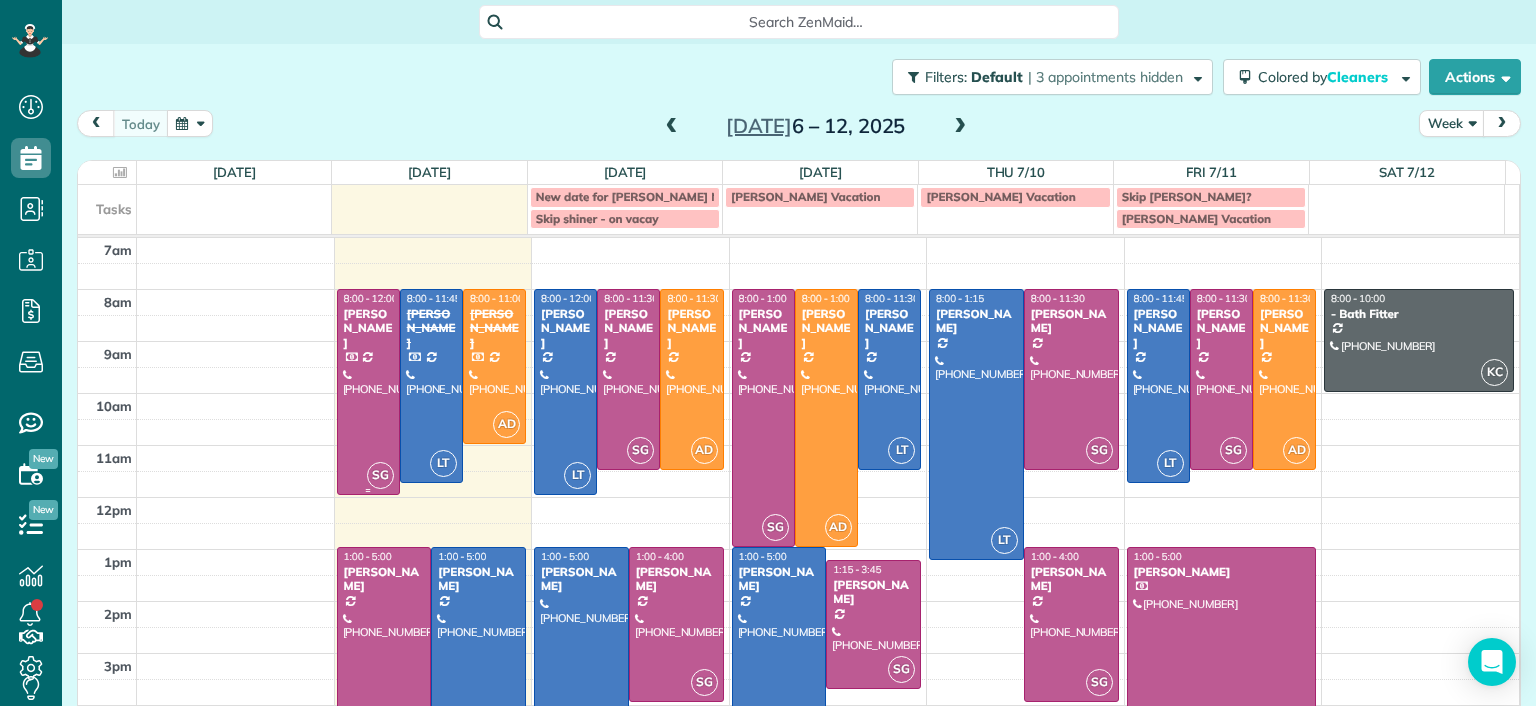 click at bounding box center [368, 392] 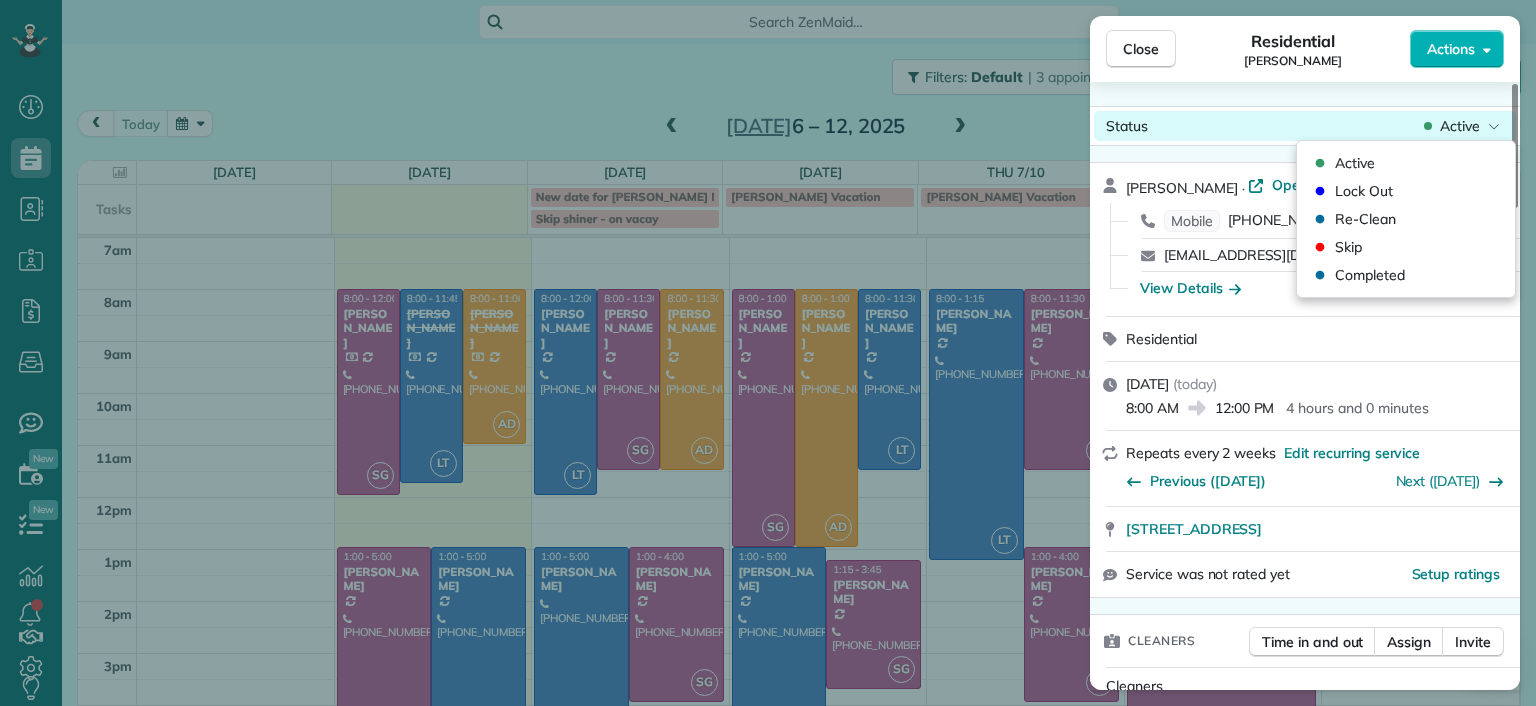 click on "Active" at bounding box center [1460, 126] 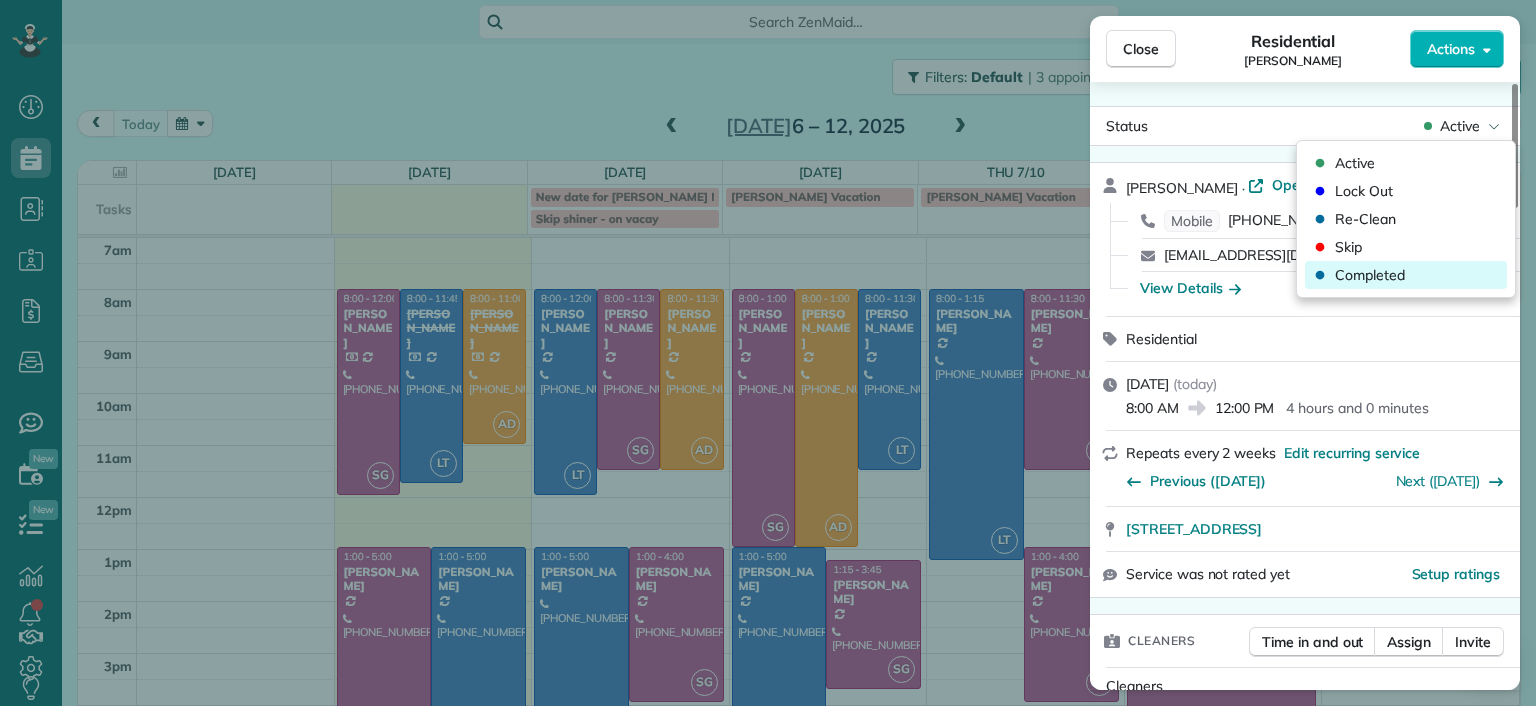 click on "Completed" at bounding box center (1370, 275) 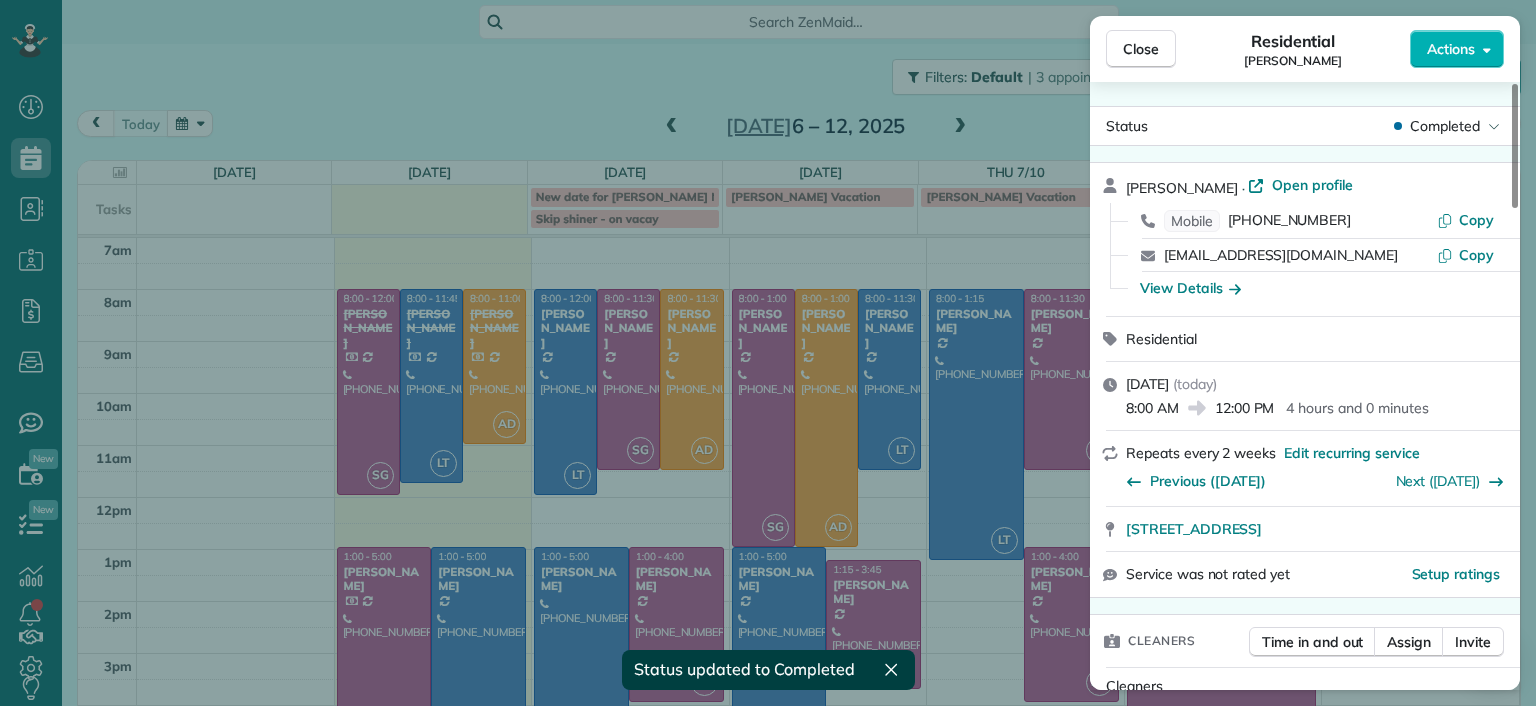 click on "Close Residential Jessica Pizano Actions Status Completed Jessica Pizano · Open profile Mobile (860) 833-0605 Copy jessicapizano@comcast.net Copy View Details Residential Monday, July 07, 2025 ( today ) 8:00 AM 12:00 PM 4 hours and 0 minutes Repeats every 2 weeks Edit recurring service Previous (Jun 27) Next (Jul 21) 7867 Hampton Forest Lane Chesterfield VA 23832 Service was not rated yet Setup ratings Cleaners Time in and out Assign Invite Cleaners Sophie   Gibbs 8:00 AM 12:00 PM Checklist Try Now Keep this appointment up to your standards. Stay on top of every detail, keep your cleaners organised, and your client happy. Assign a checklist Watch a 5 min demo Billing Billing actions Price $220.00 Overcharge $0.00 Discount $0.00 Coupon discount - Primary tax - Secondary tax - Total appointment price $220.00 Tips collected New feature! $0.00 Paid by card Total including tip $220.00 Get paid online in no-time! Send an invoice and reward your cleaners with tips Charge customer credit card Man Hours 4 Hours - 3 4" at bounding box center [768, 353] 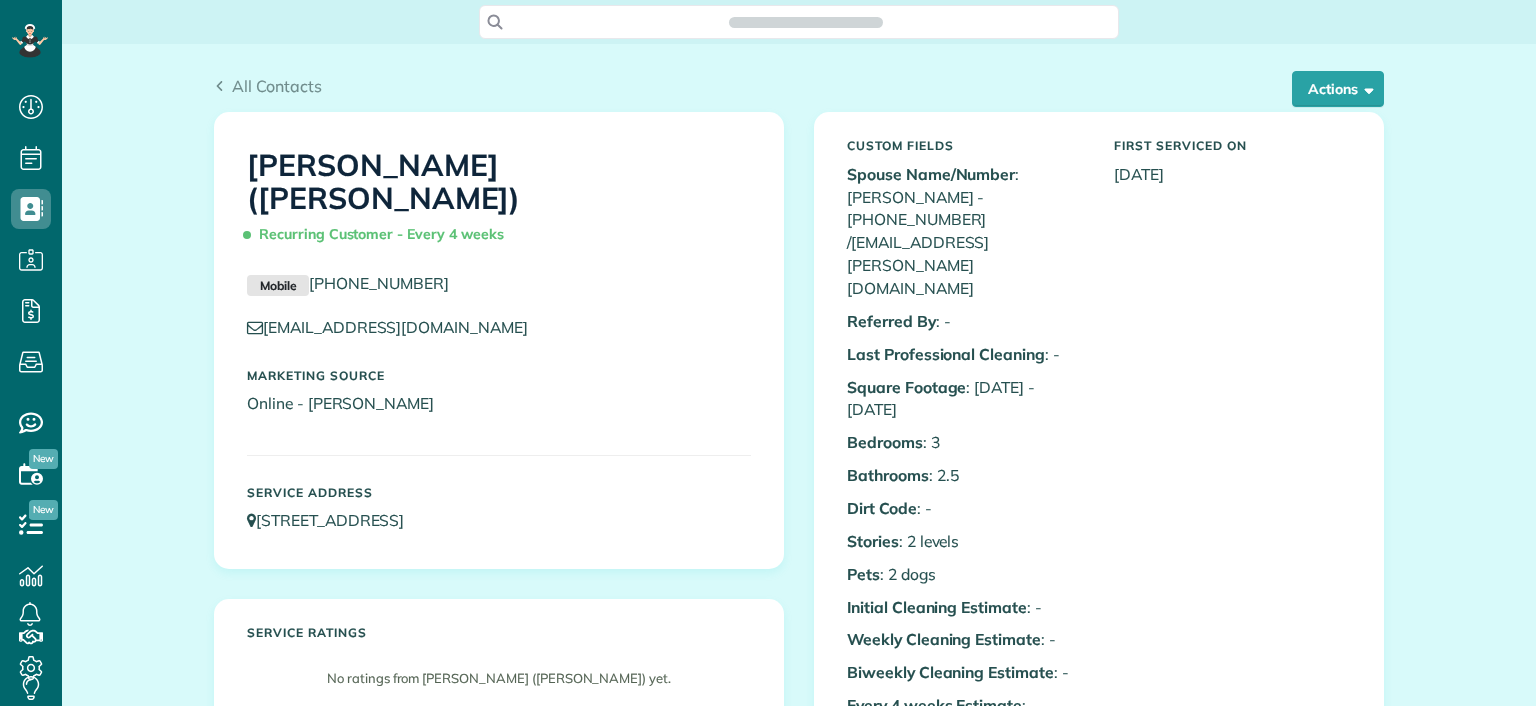 scroll, scrollTop: 0, scrollLeft: 0, axis: both 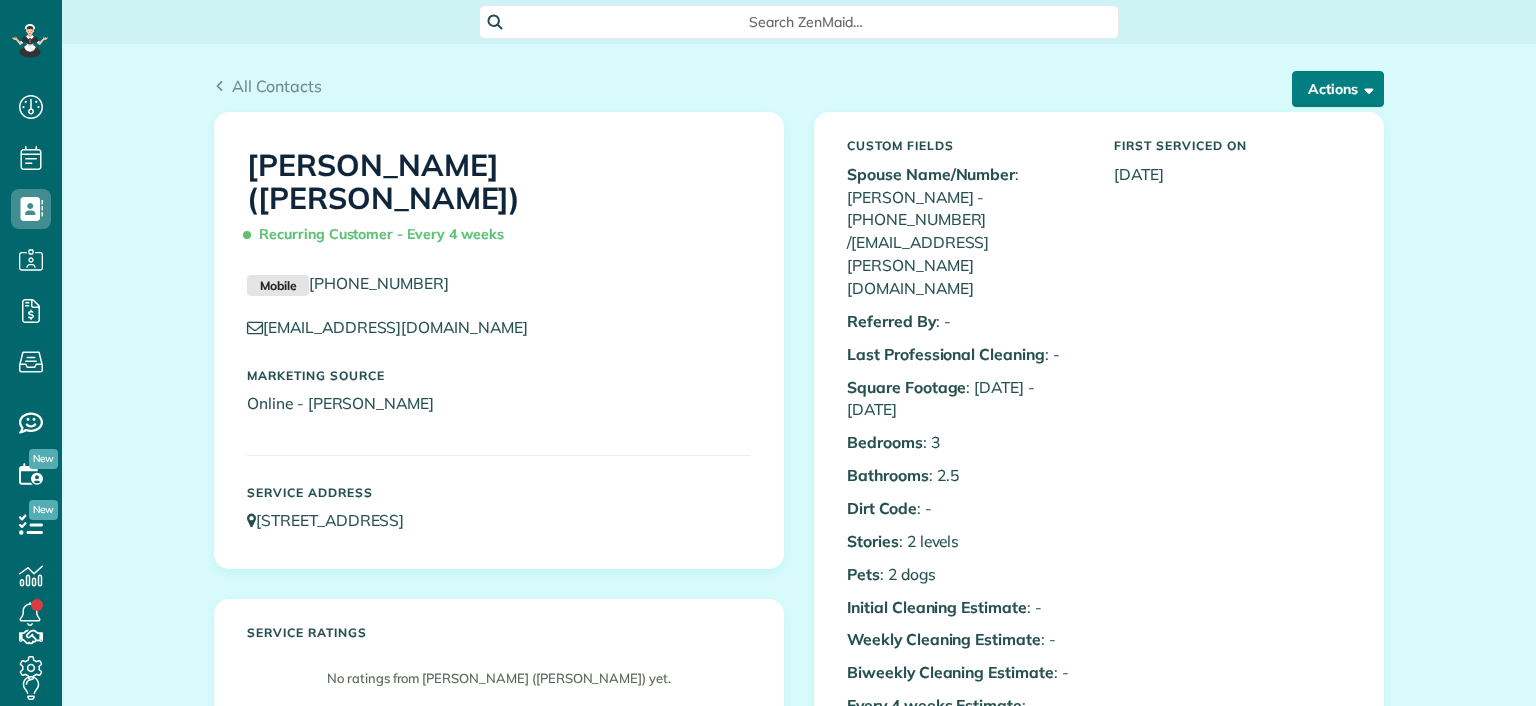 click on "Actions" at bounding box center (1338, 89) 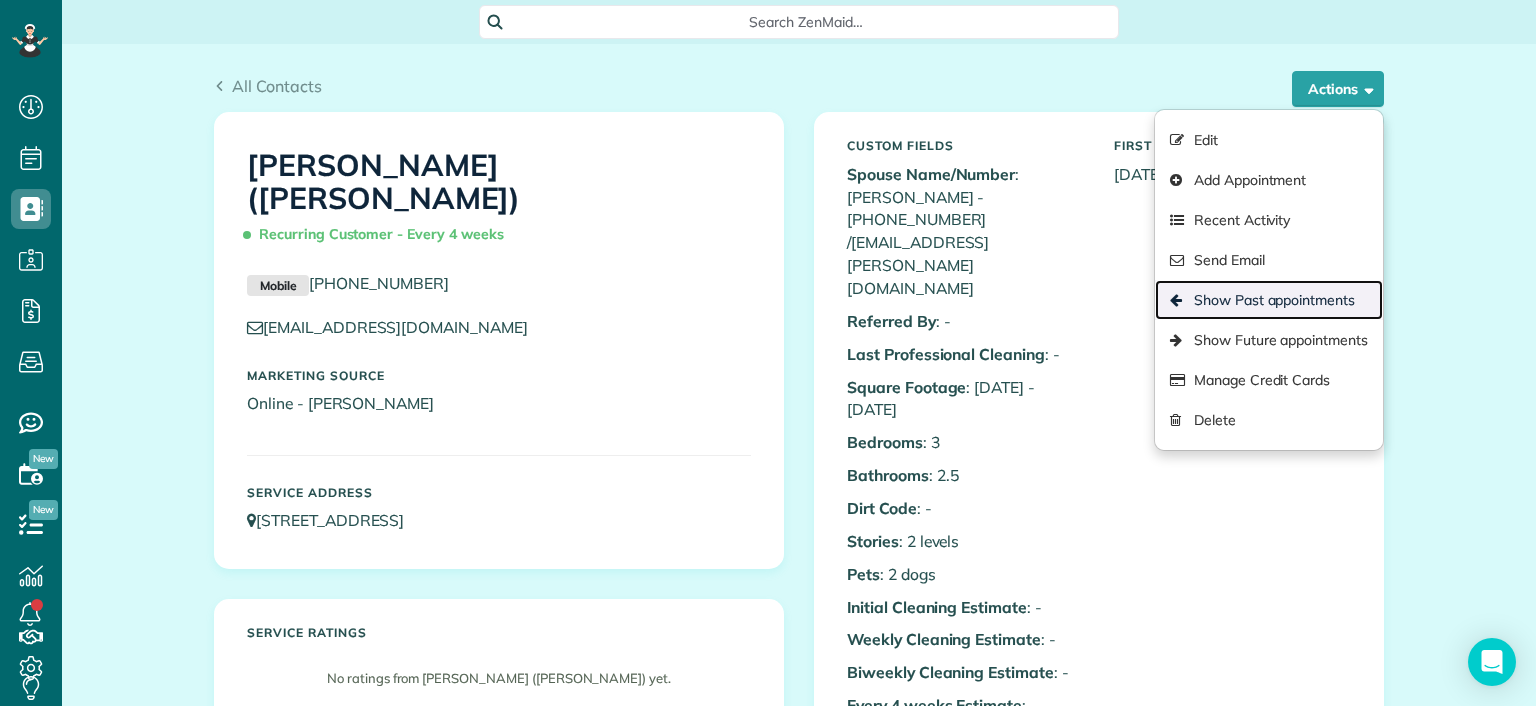 click on "Show Past appointments" at bounding box center [1269, 300] 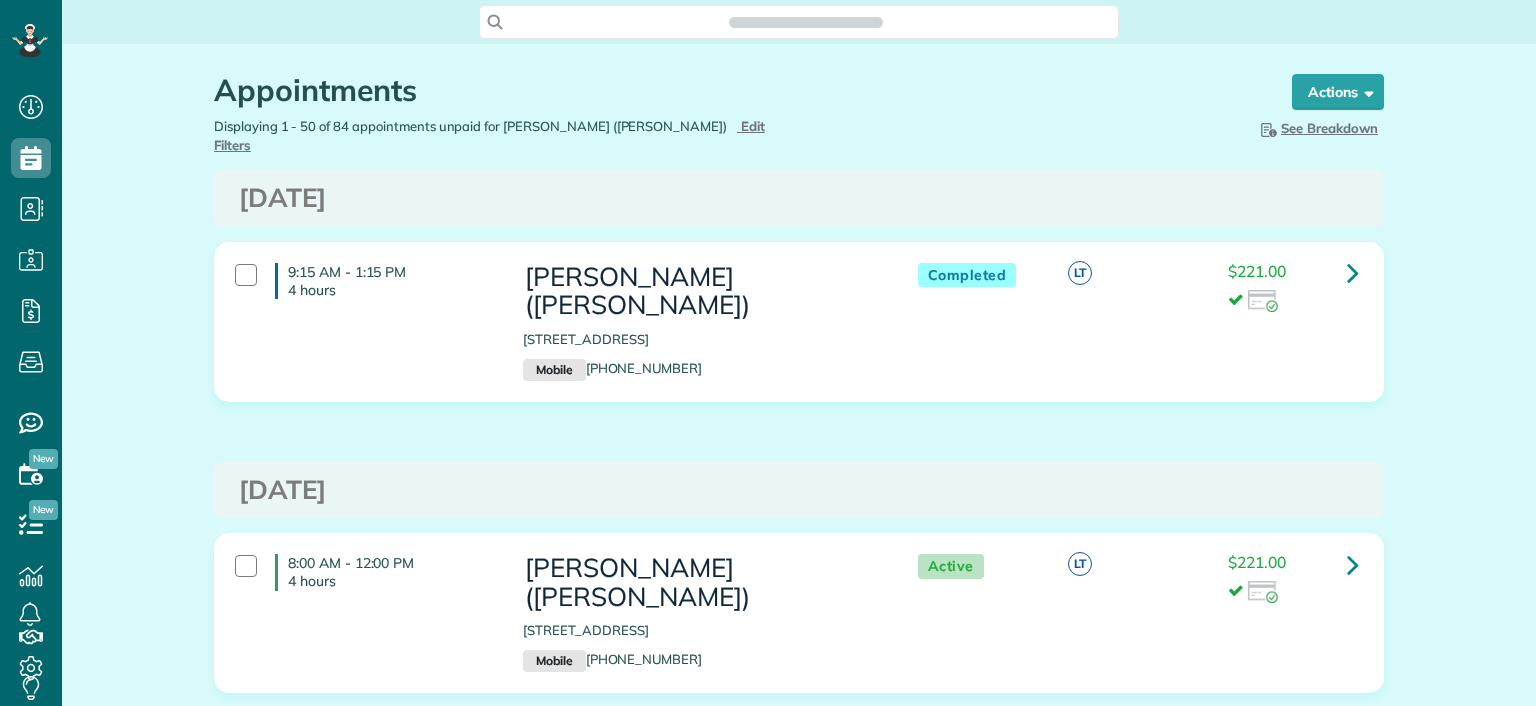scroll, scrollTop: 0, scrollLeft: 0, axis: both 